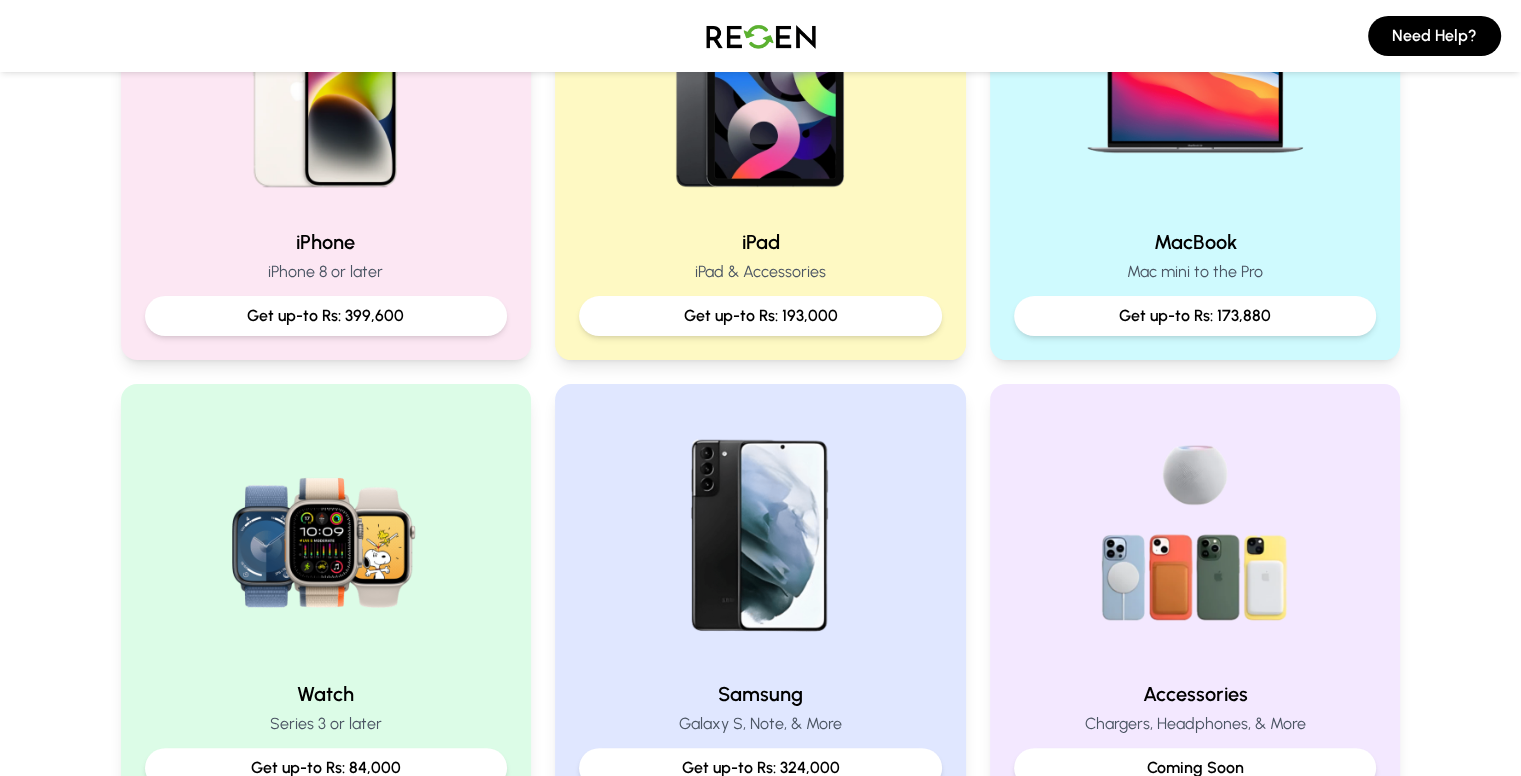 scroll, scrollTop: 560, scrollLeft: 0, axis: vertical 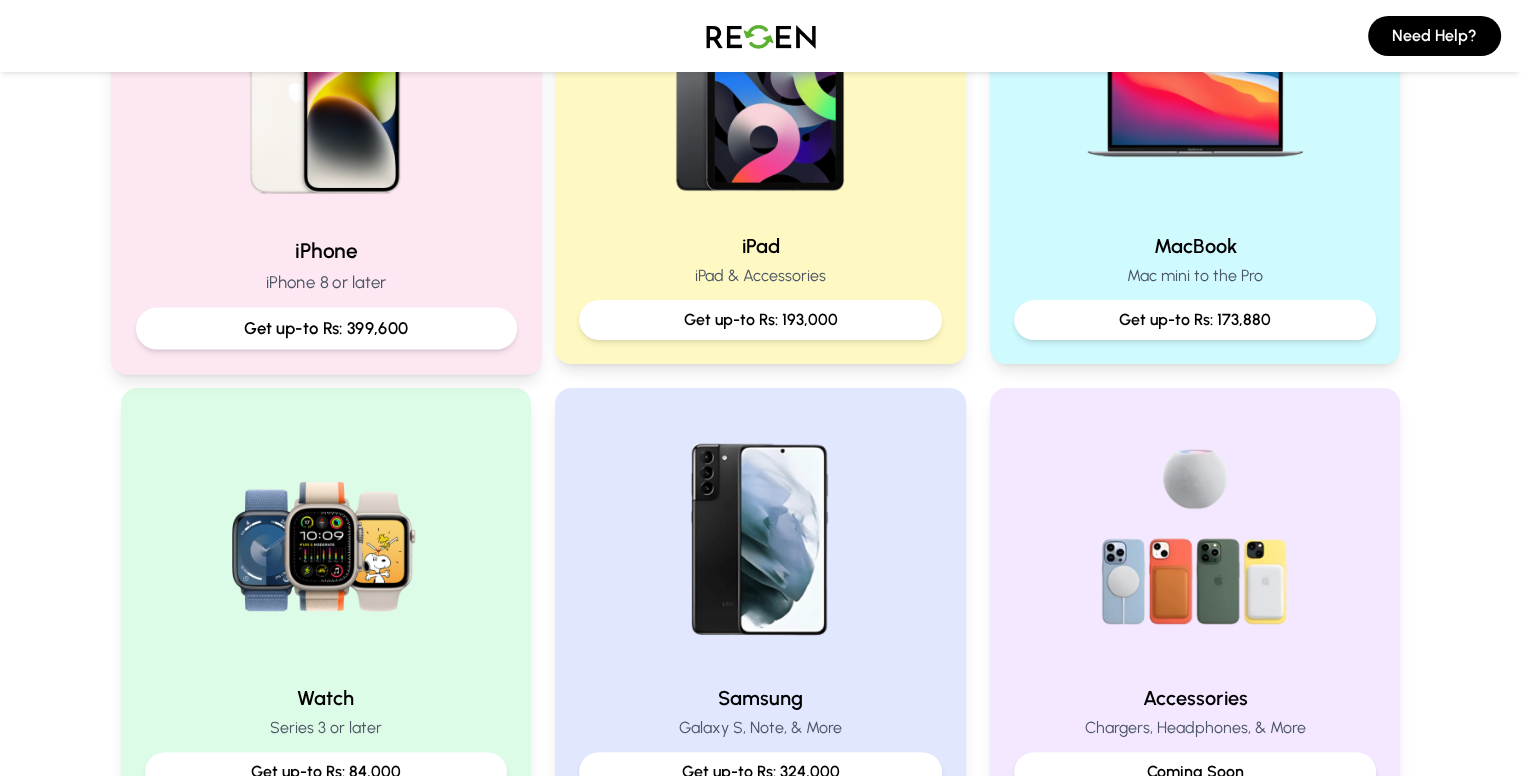 click at bounding box center [325, 85] 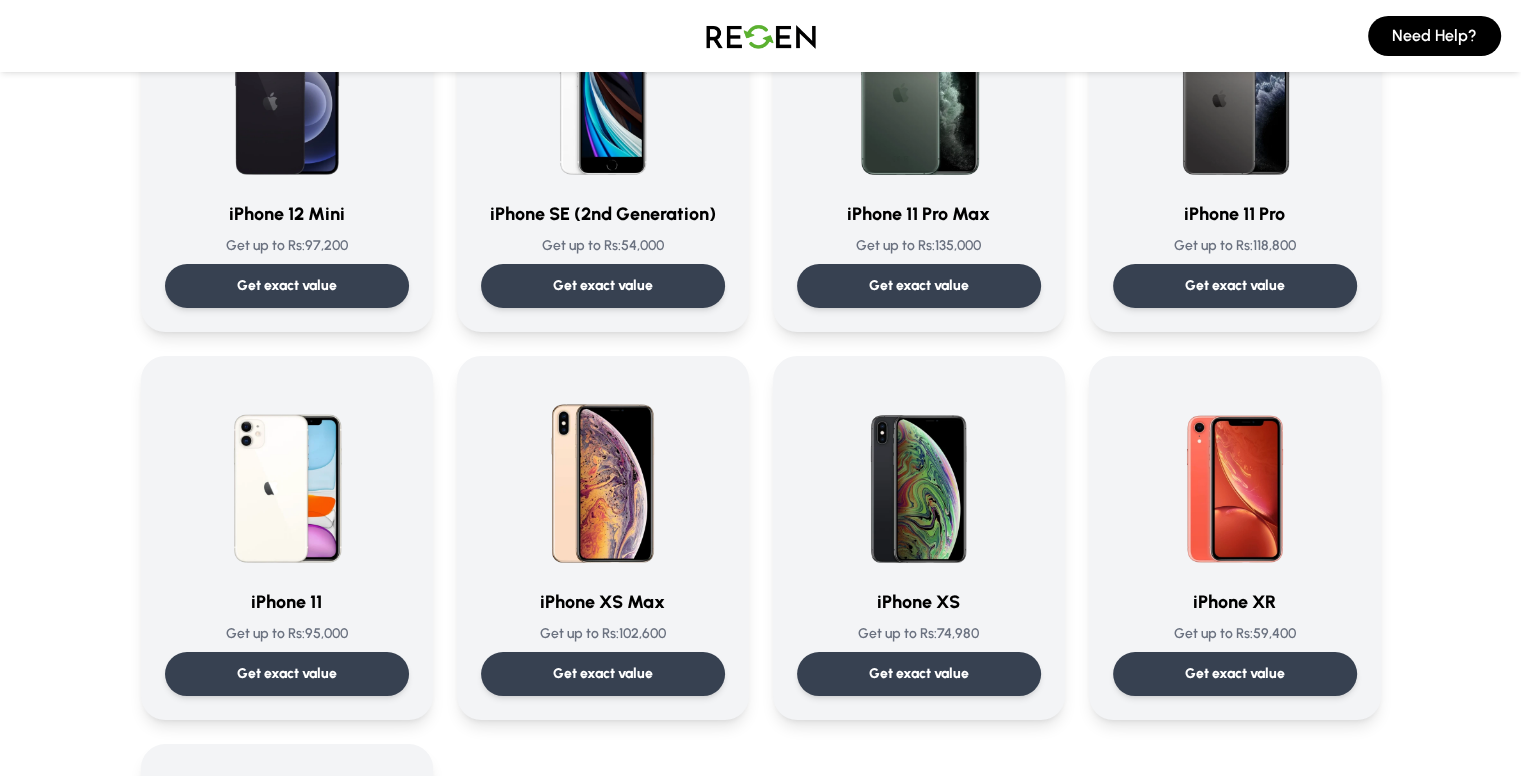 scroll, scrollTop: 1793, scrollLeft: 0, axis: vertical 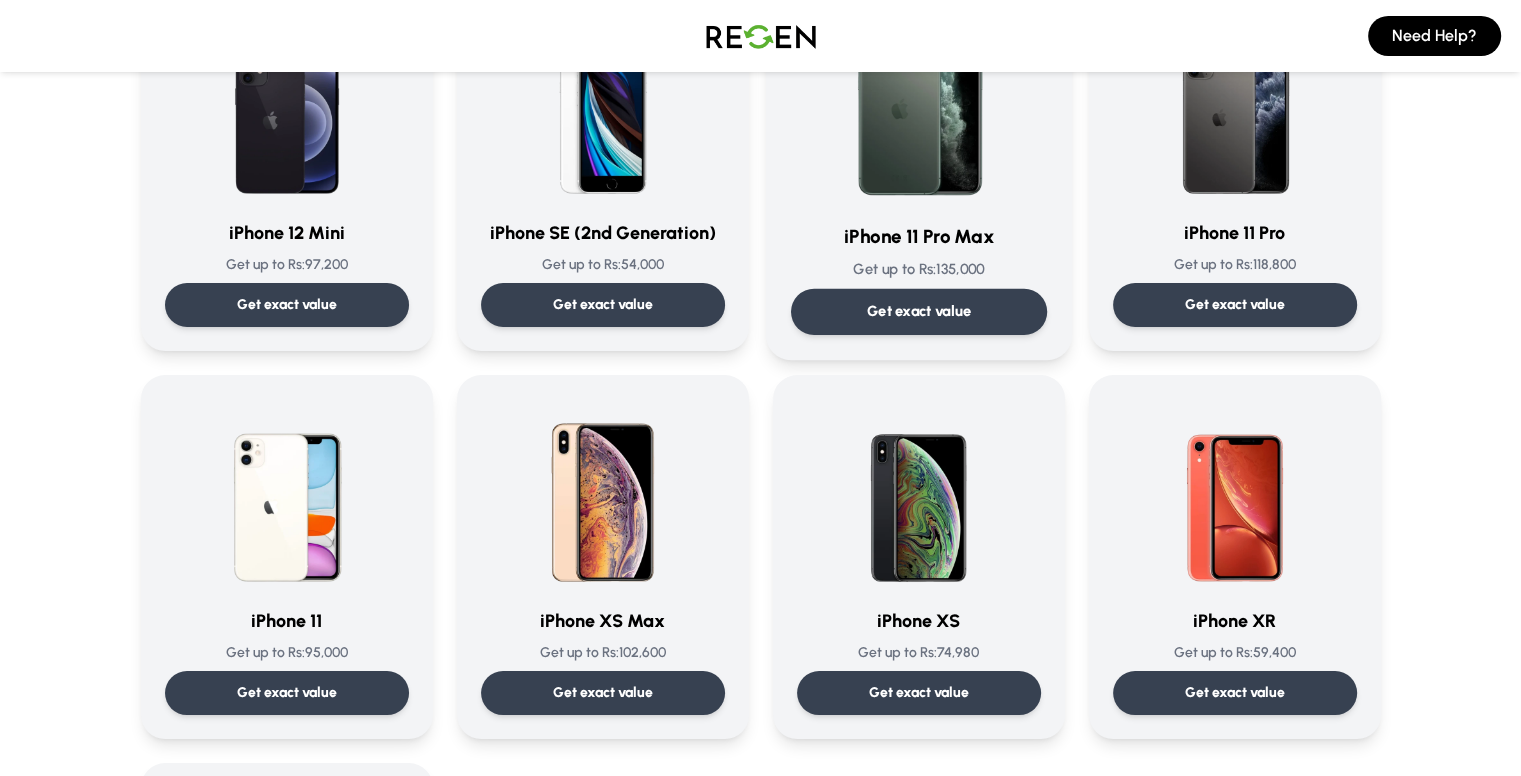 click on "Get exact value" at bounding box center [918, 311] 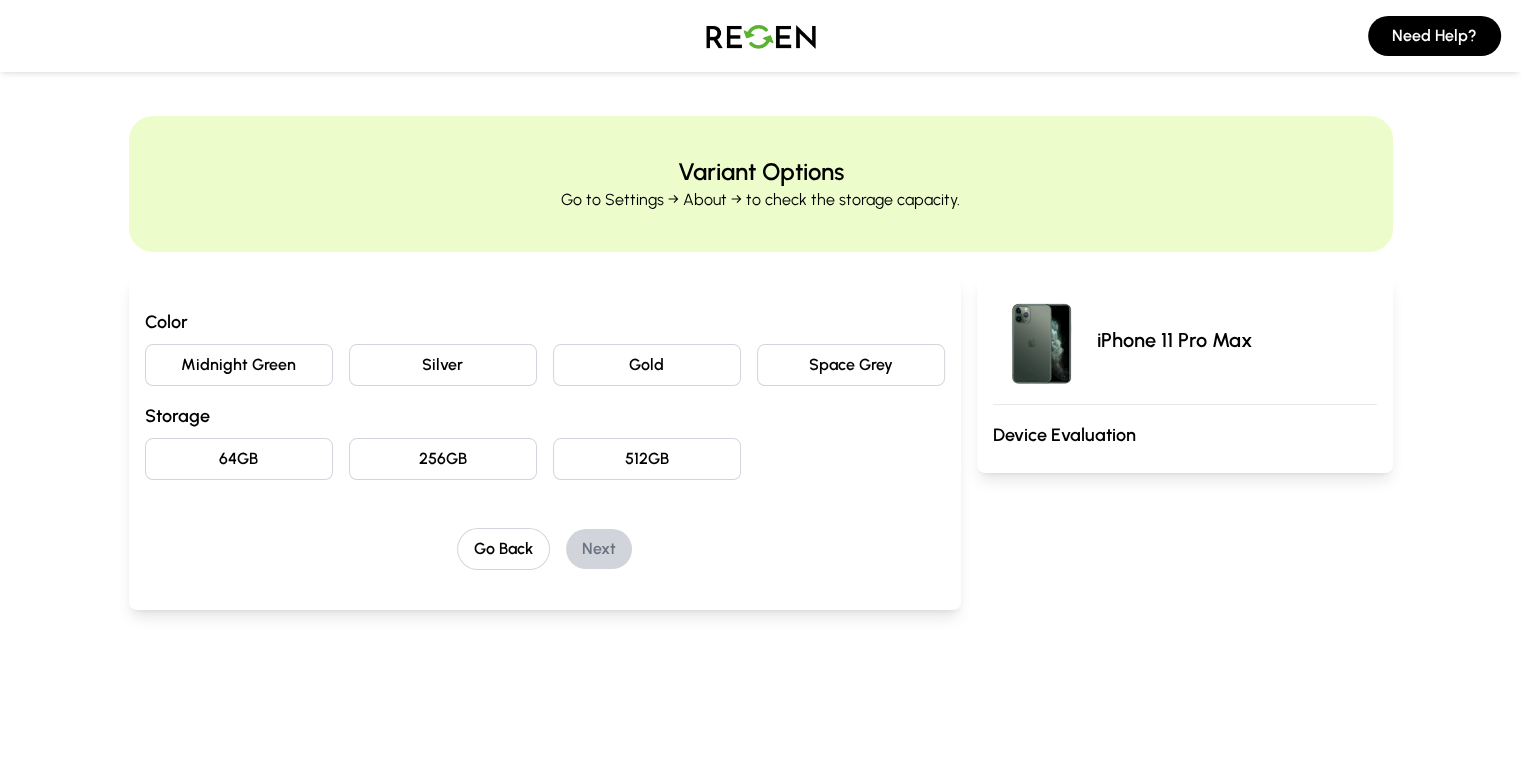 click on "Gold" at bounding box center [647, 365] 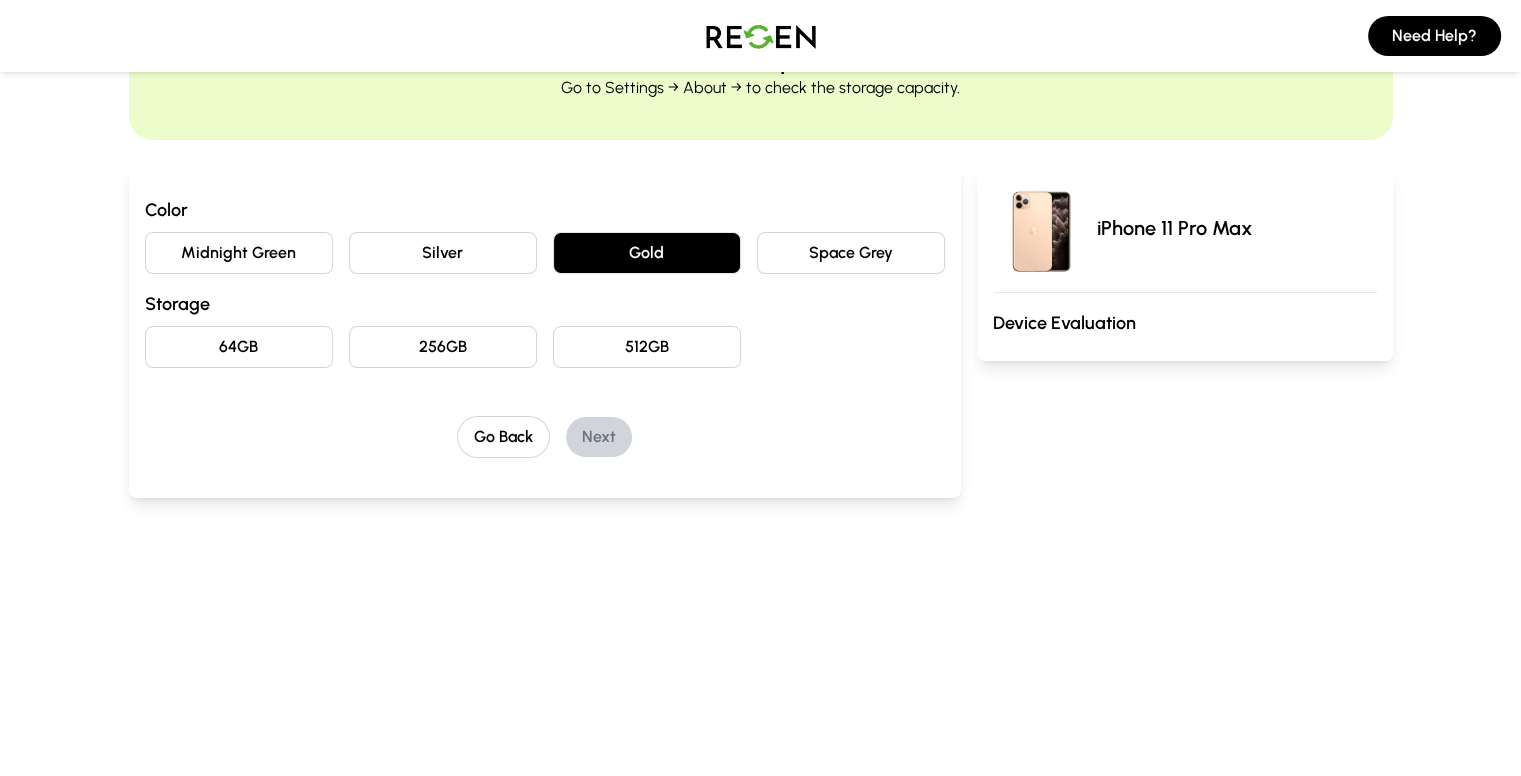 scroll, scrollTop: 120, scrollLeft: 0, axis: vertical 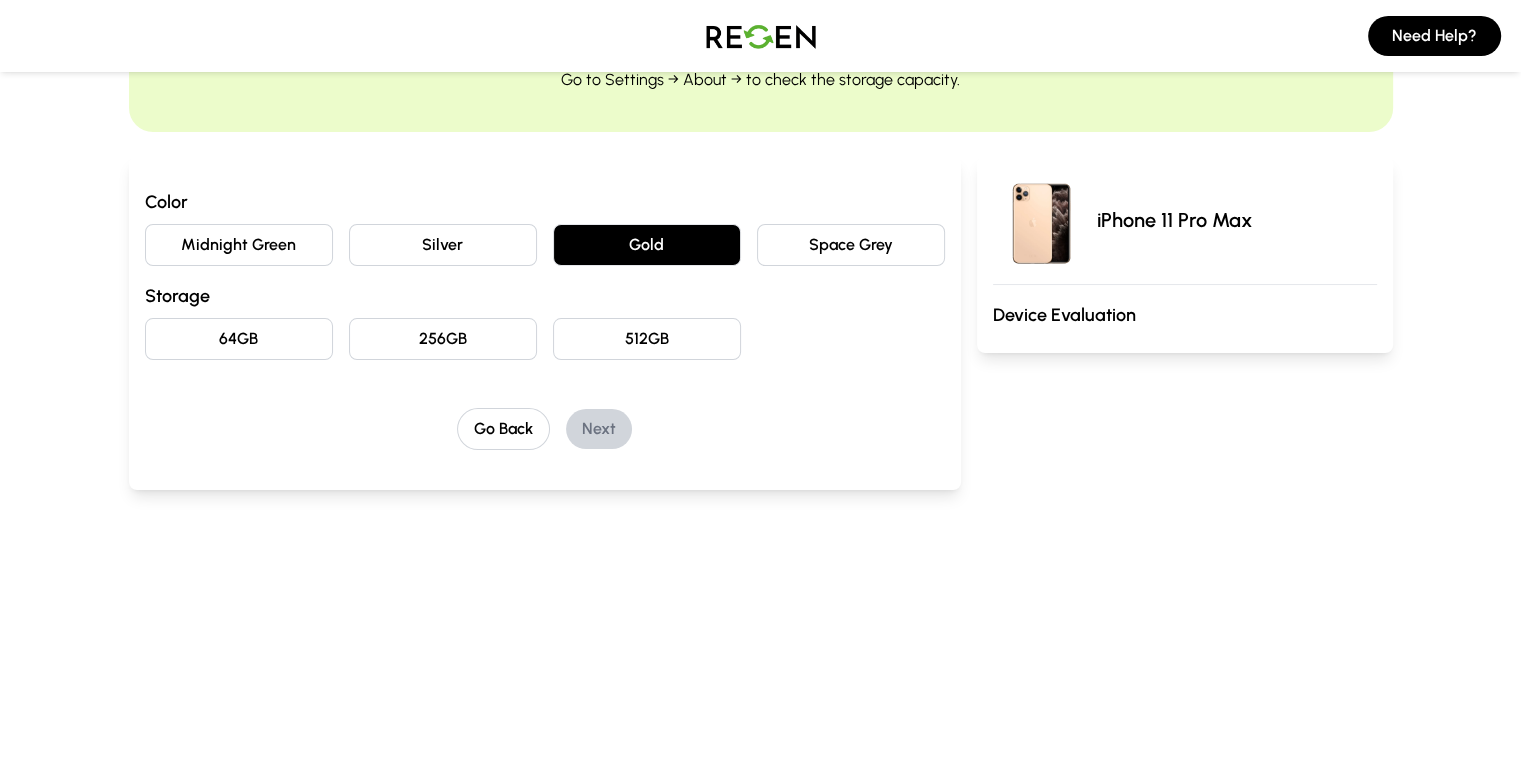 click on "256GB" at bounding box center (443, 339) 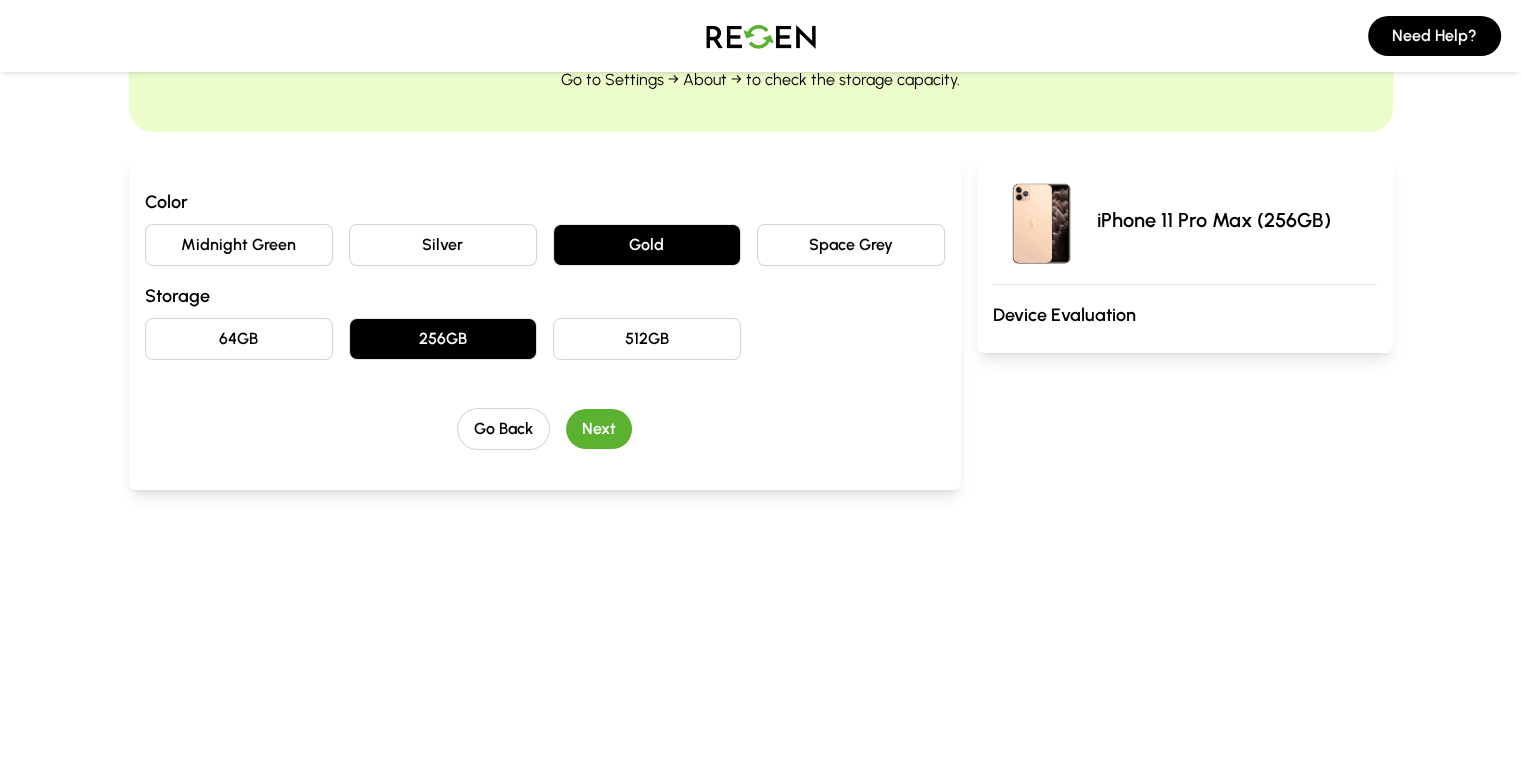 click on "Next" at bounding box center [599, 429] 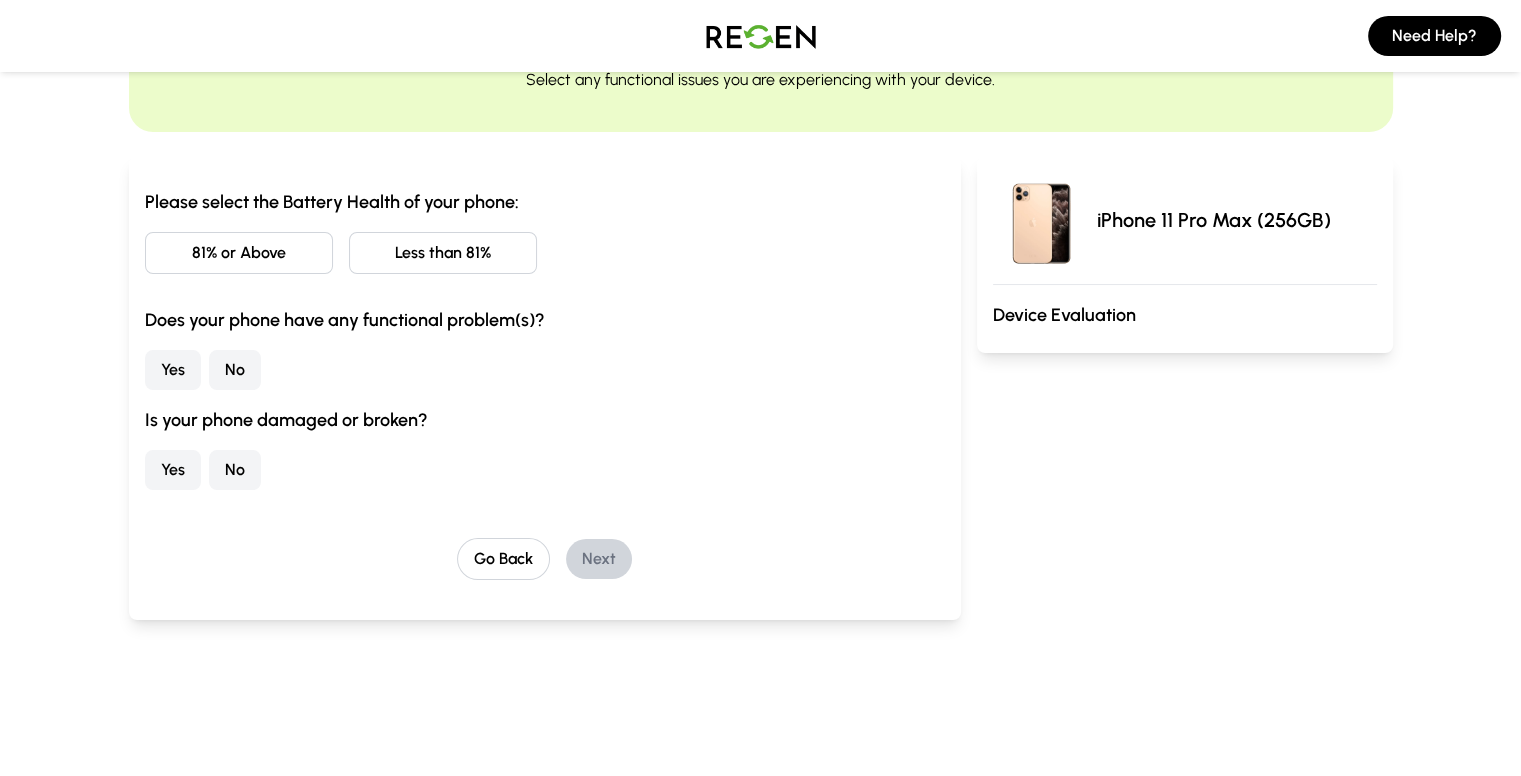 click on "81% or Above" at bounding box center (239, 253) 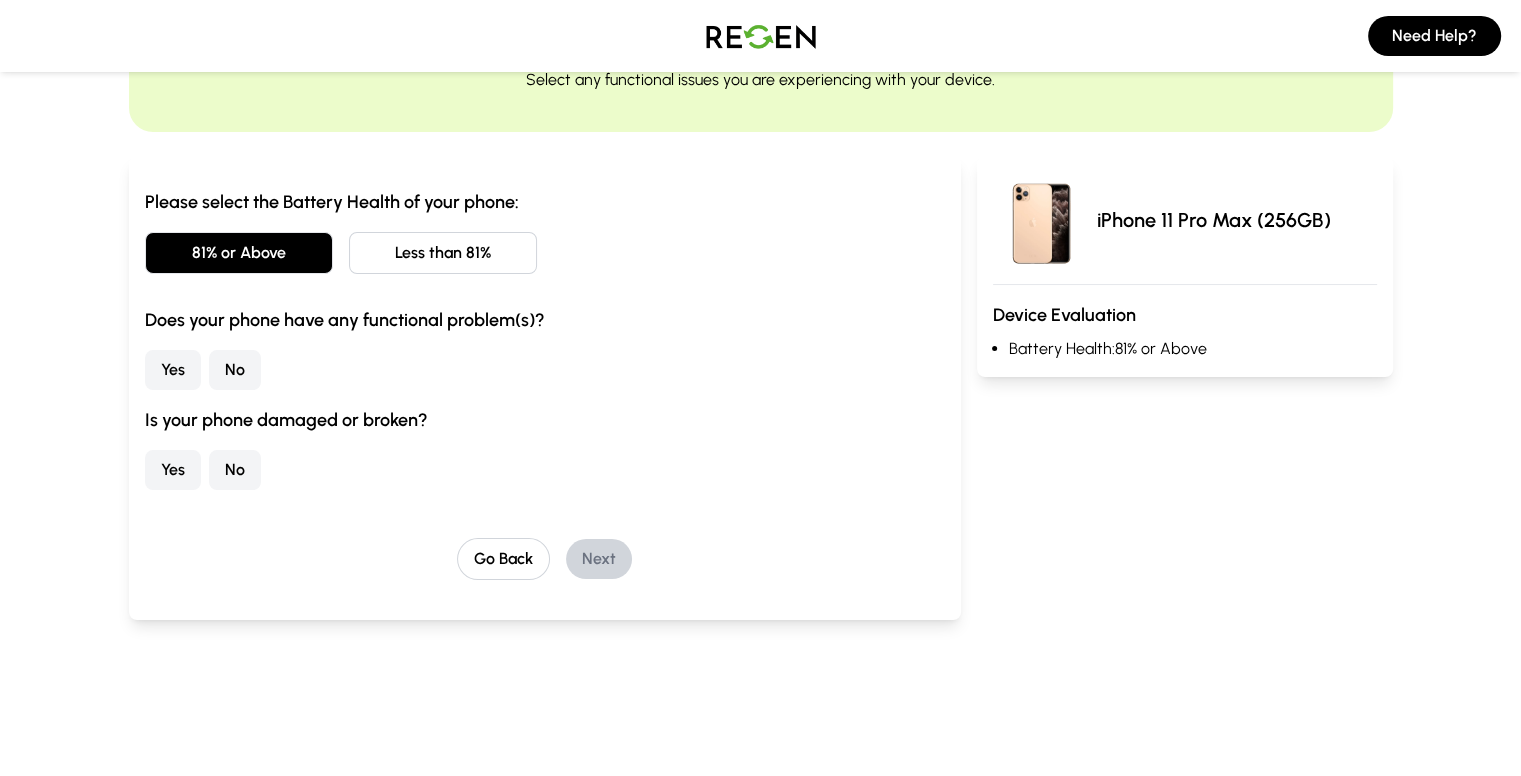 click on "No" at bounding box center [235, 370] 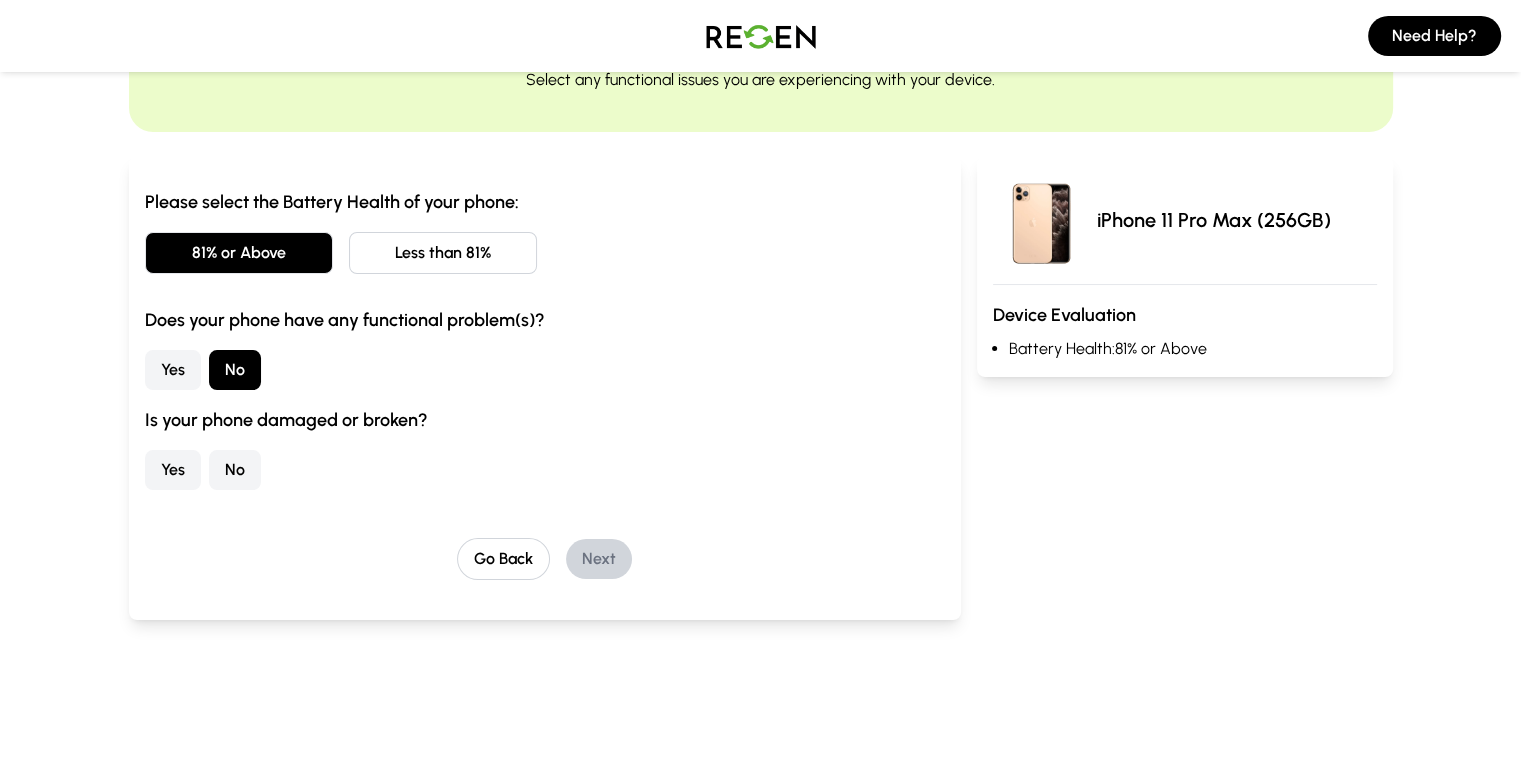 click on "No" at bounding box center [235, 470] 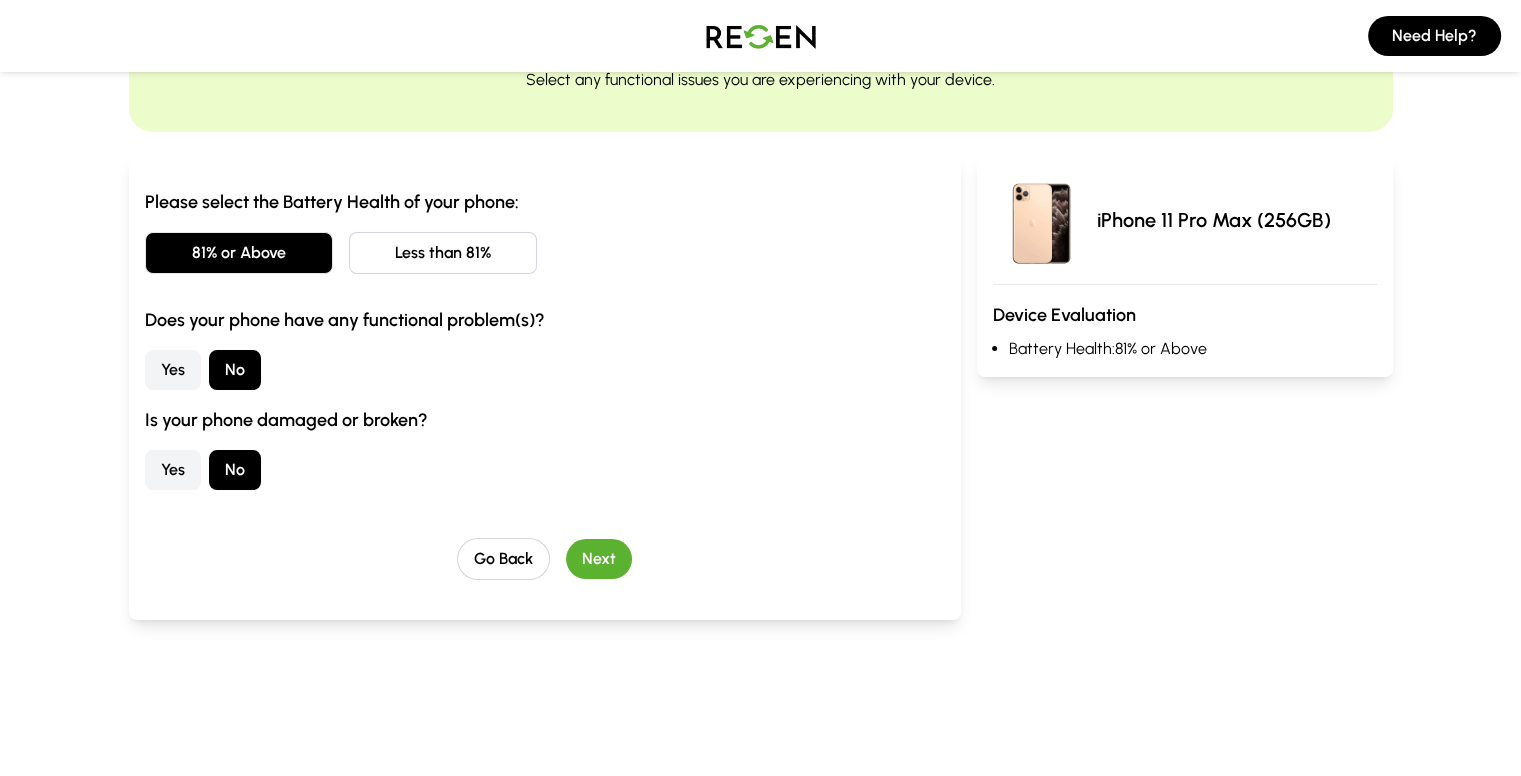 click on "Next" at bounding box center (599, 559) 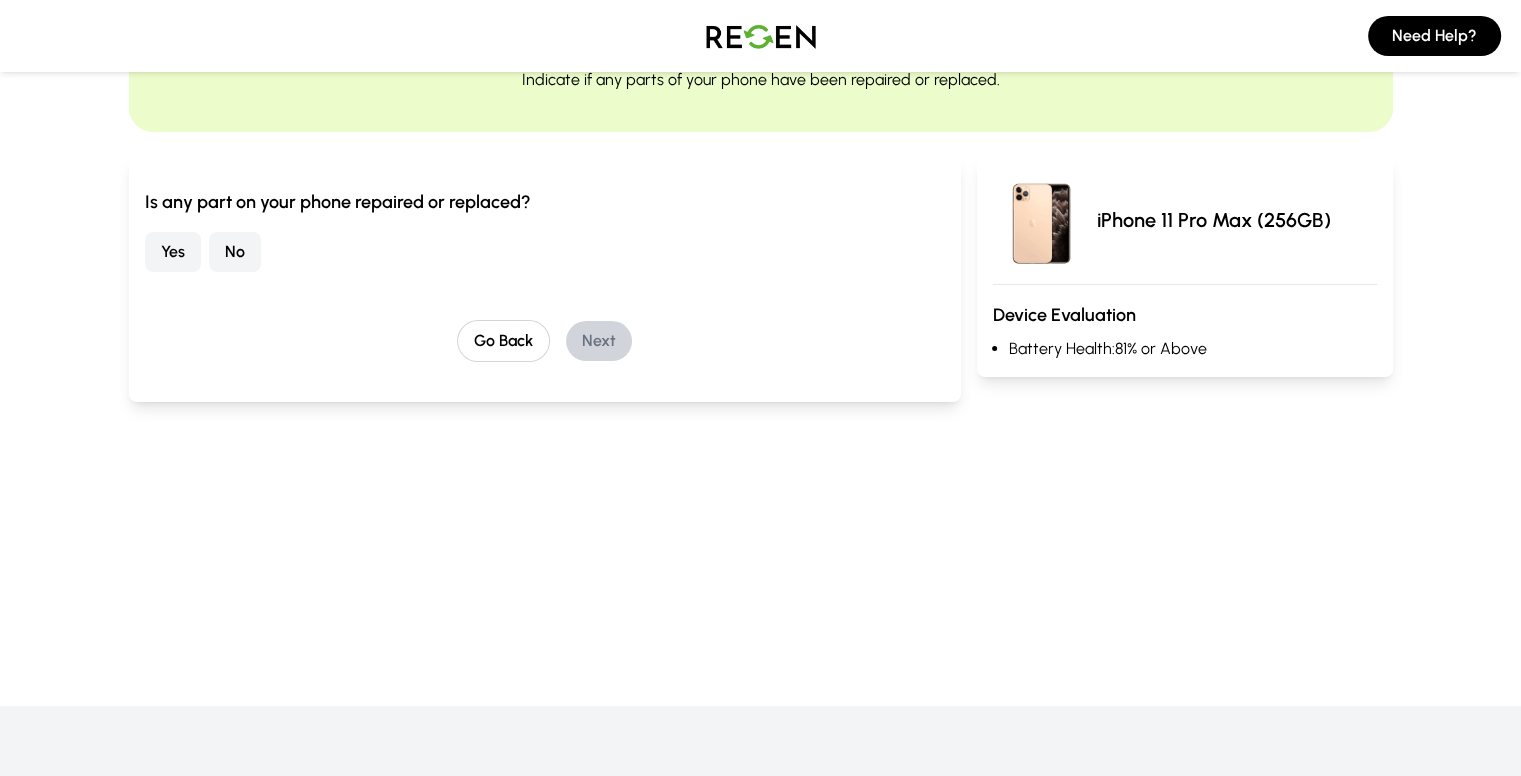 click on "Yes" at bounding box center (173, 252) 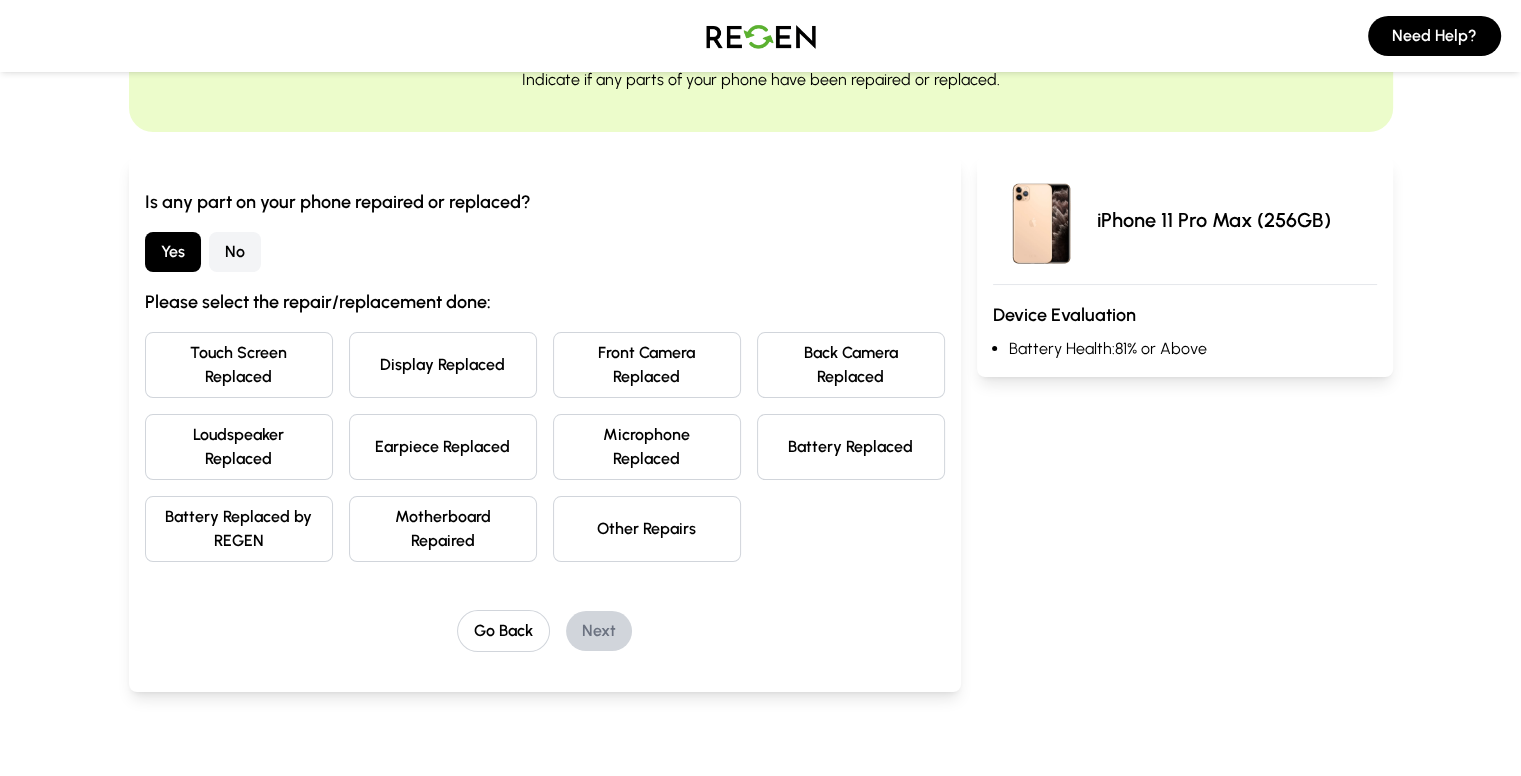 click on "Battery Replaced" at bounding box center (851, 447) 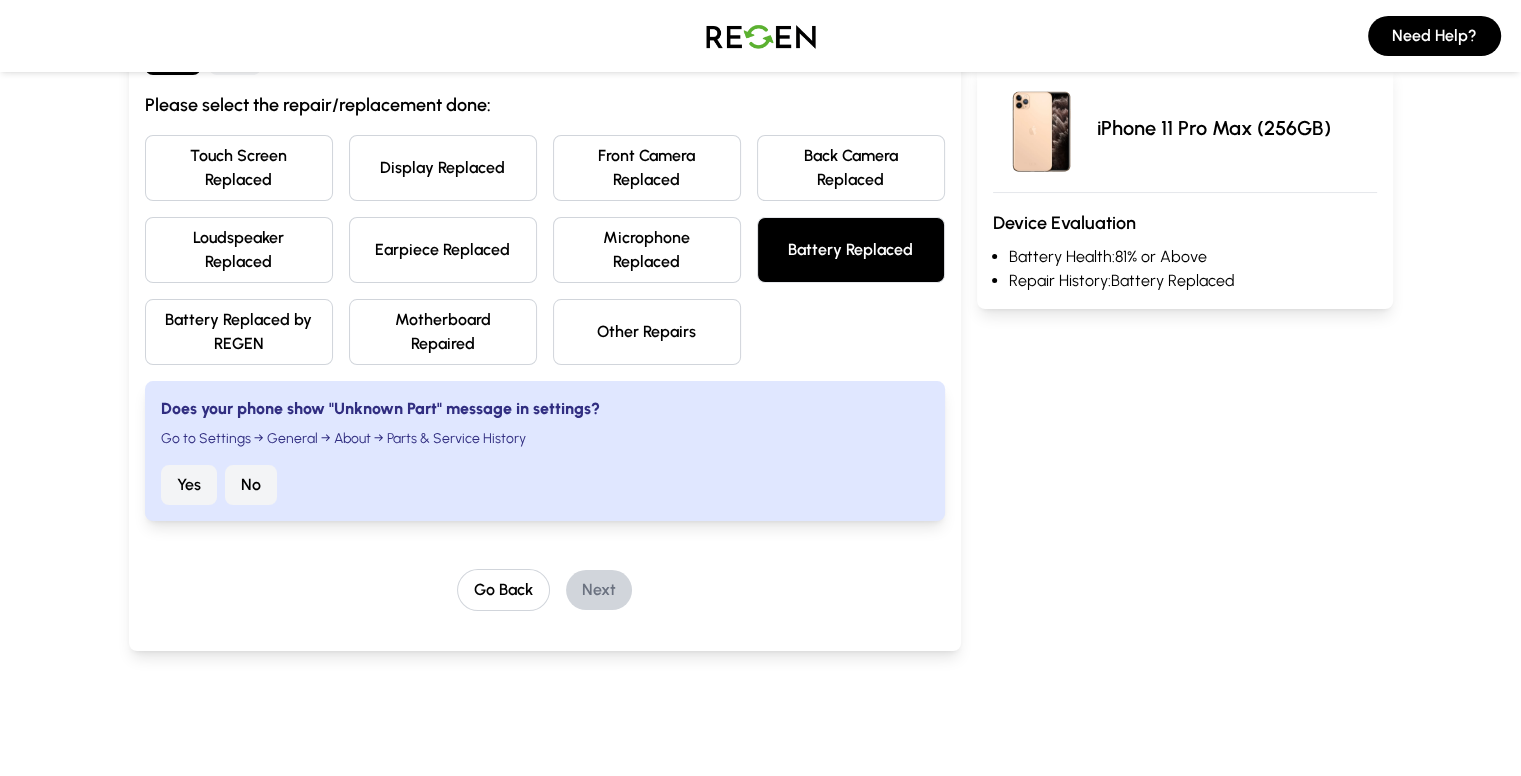 scroll, scrollTop: 320, scrollLeft: 0, axis: vertical 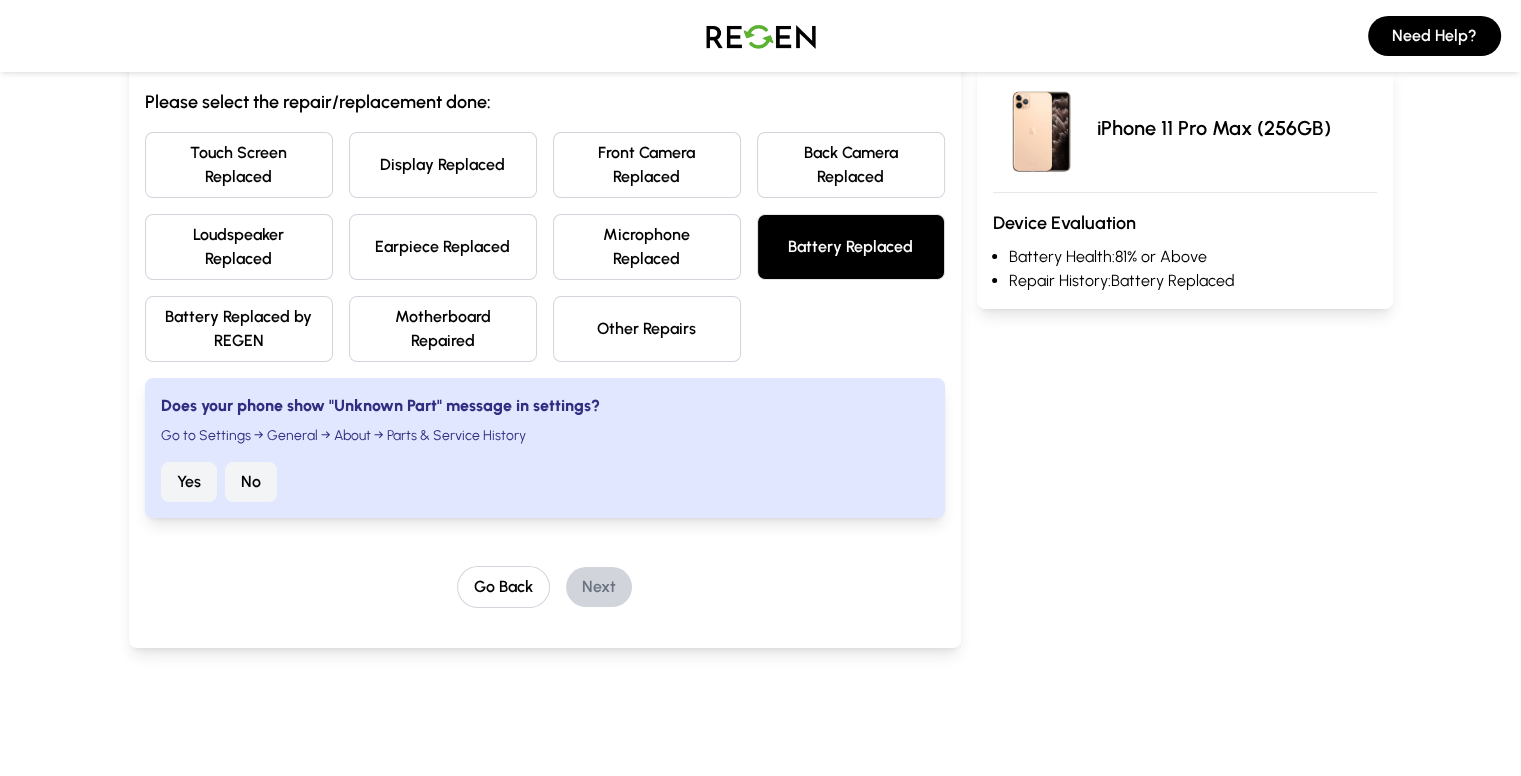 click on "Yes" at bounding box center [189, 482] 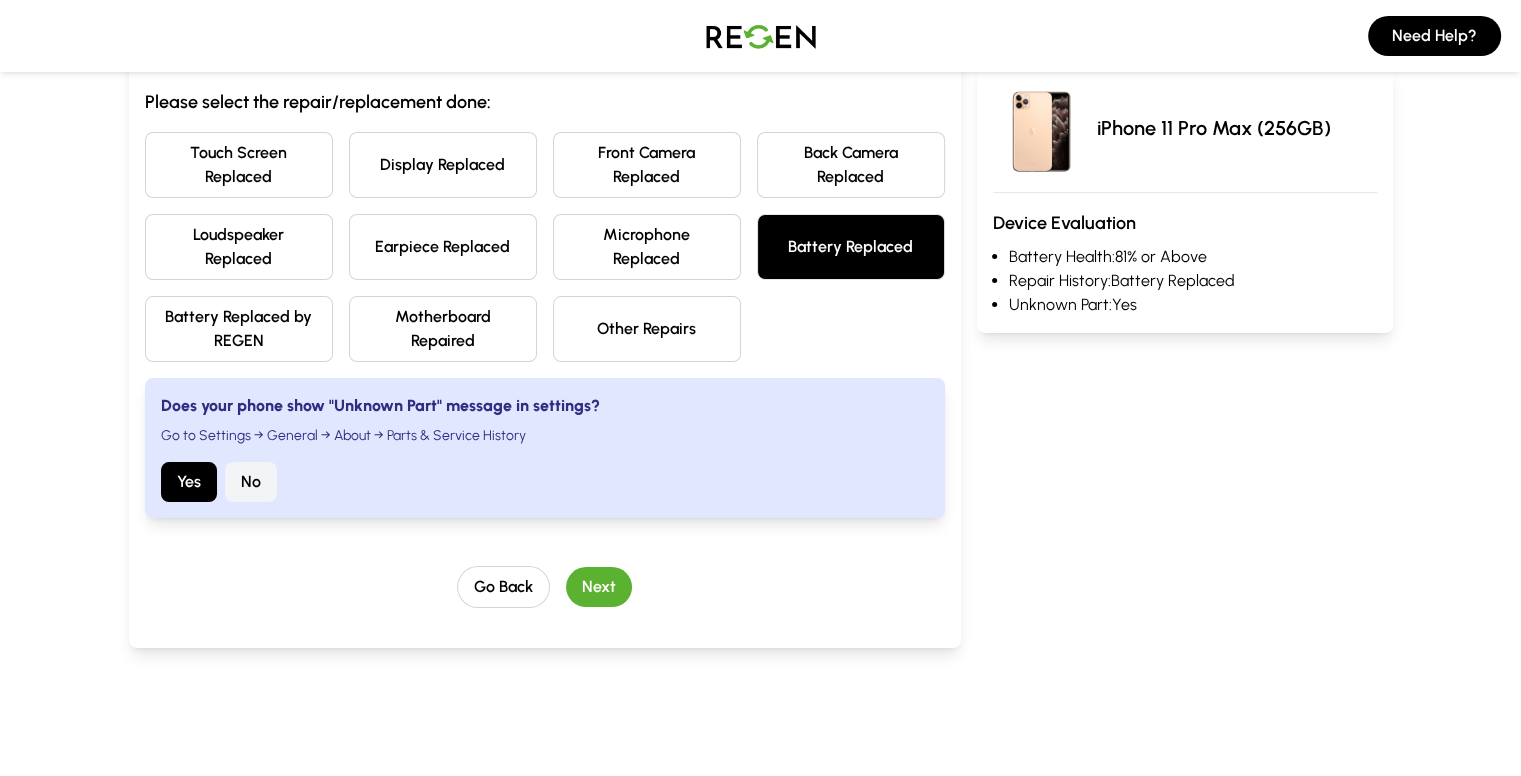 click on "Next" at bounding box center (599, 587) 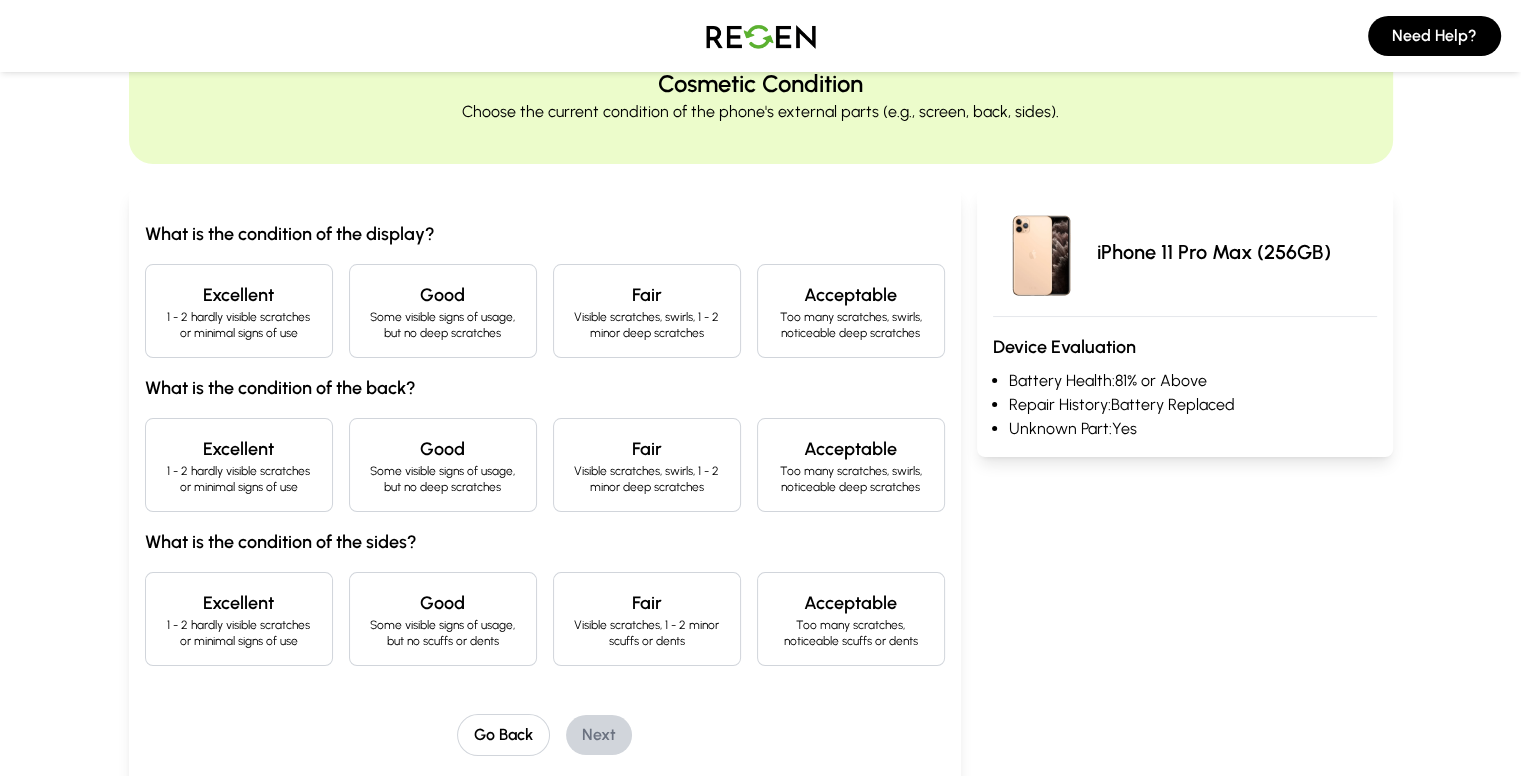 scroll, scrollTop: 77, scrollLeft: 0, axis: vertical 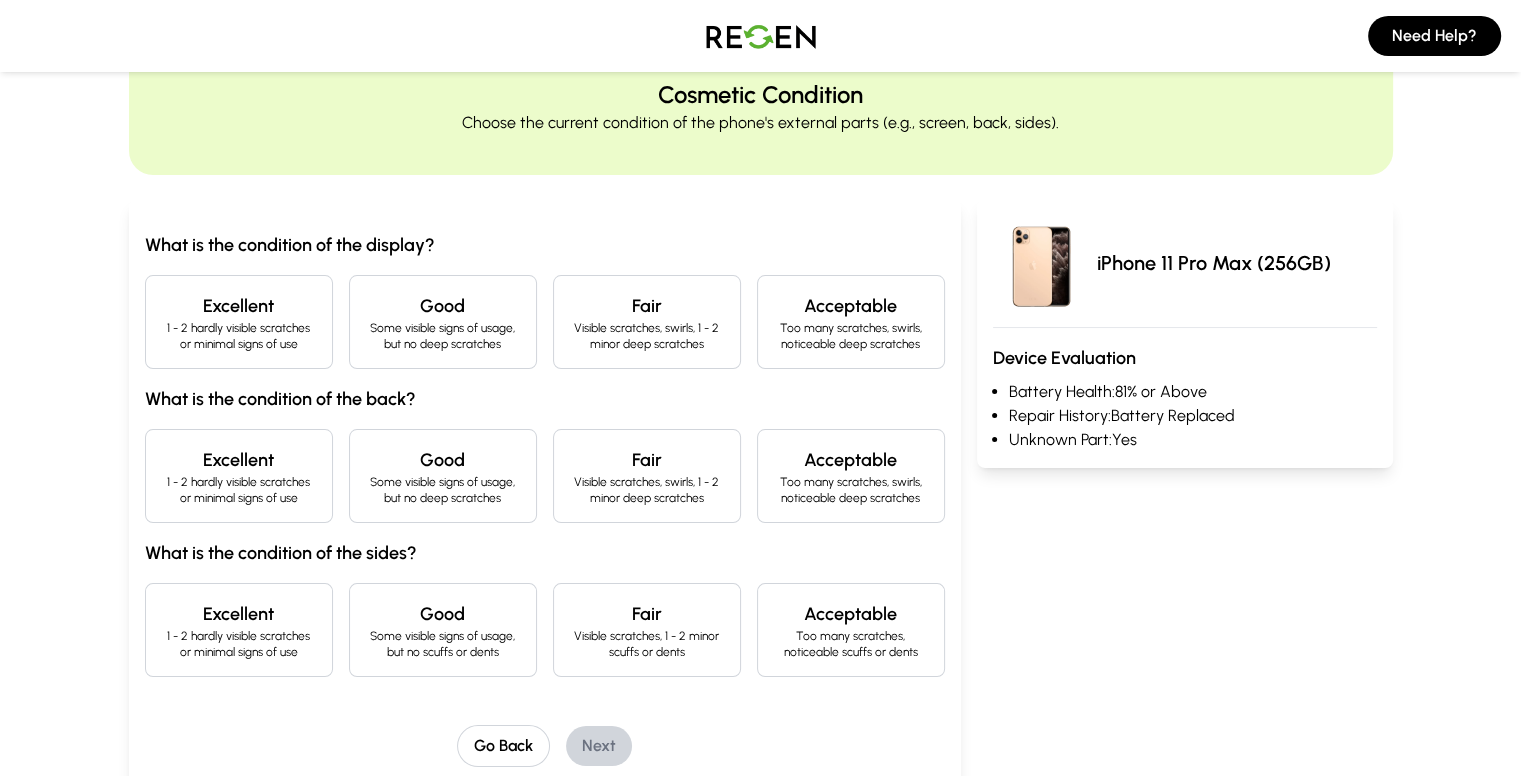 click on "Some visible signs of usage, but no deep scratches" at bounding box center [443, 336] 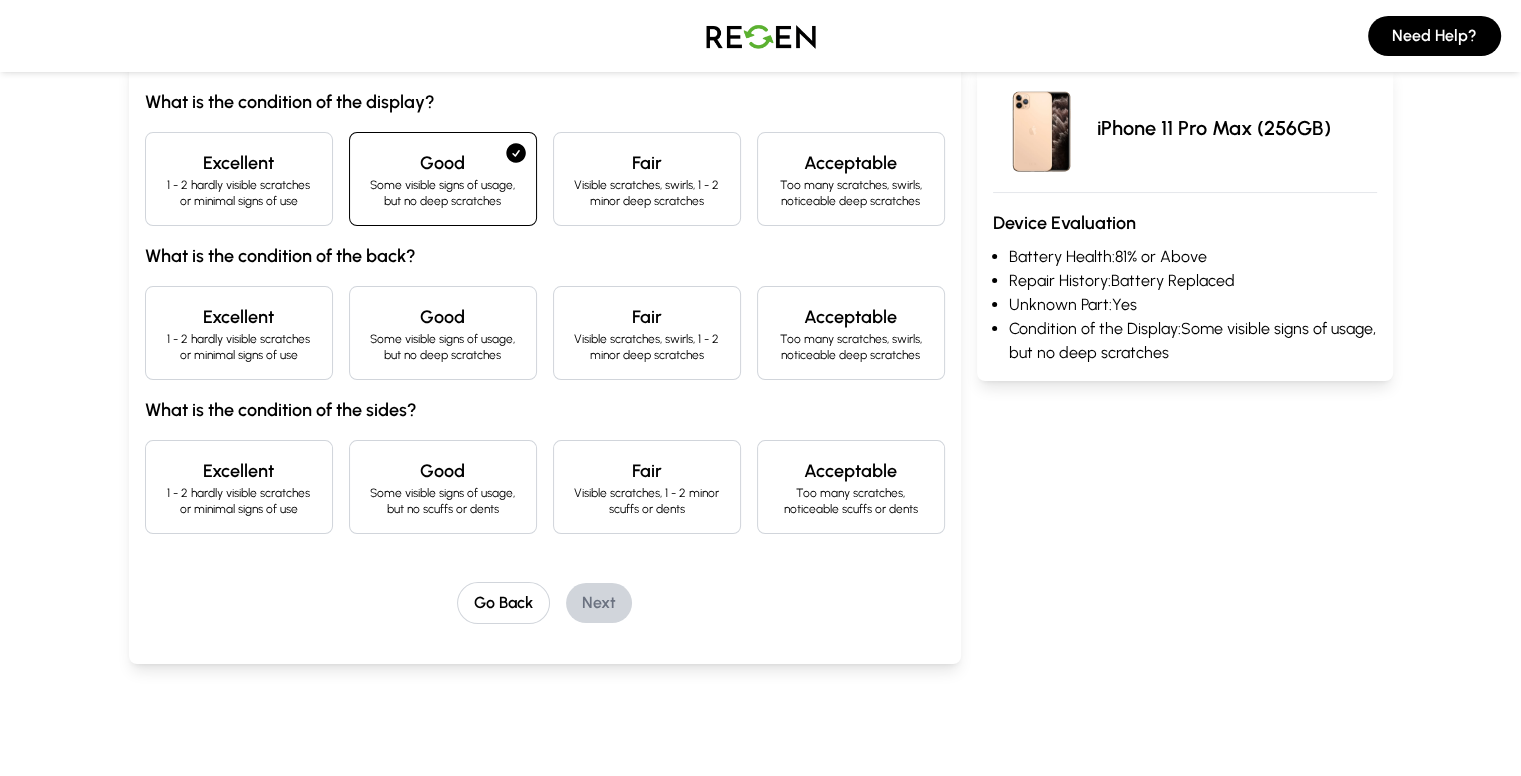 scroll, scrollTop: 224, scrollLeft: 0, axis: vertical 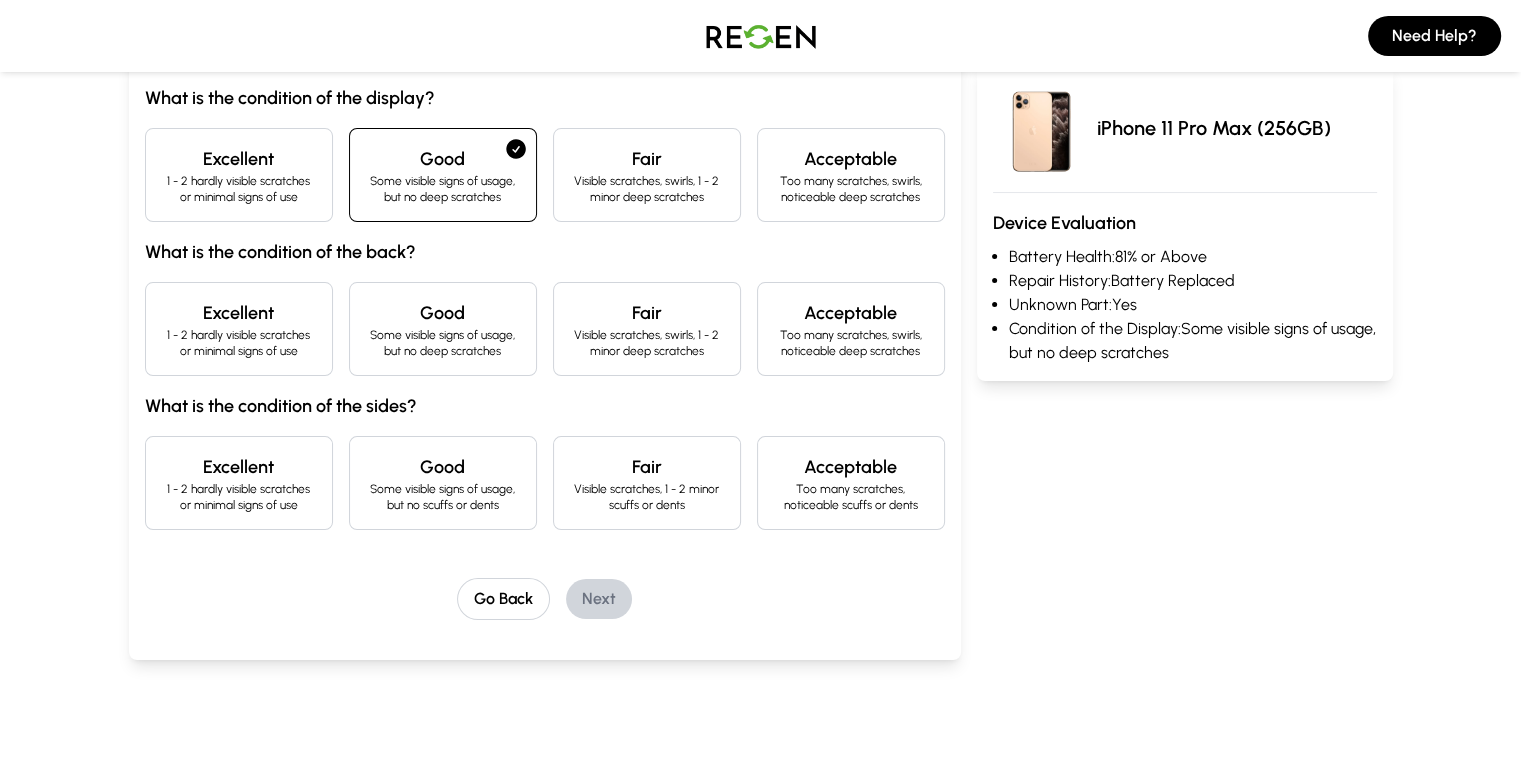 click on "Some visible signs of usage, but no deep scratches" at bounding box center [443, 343] 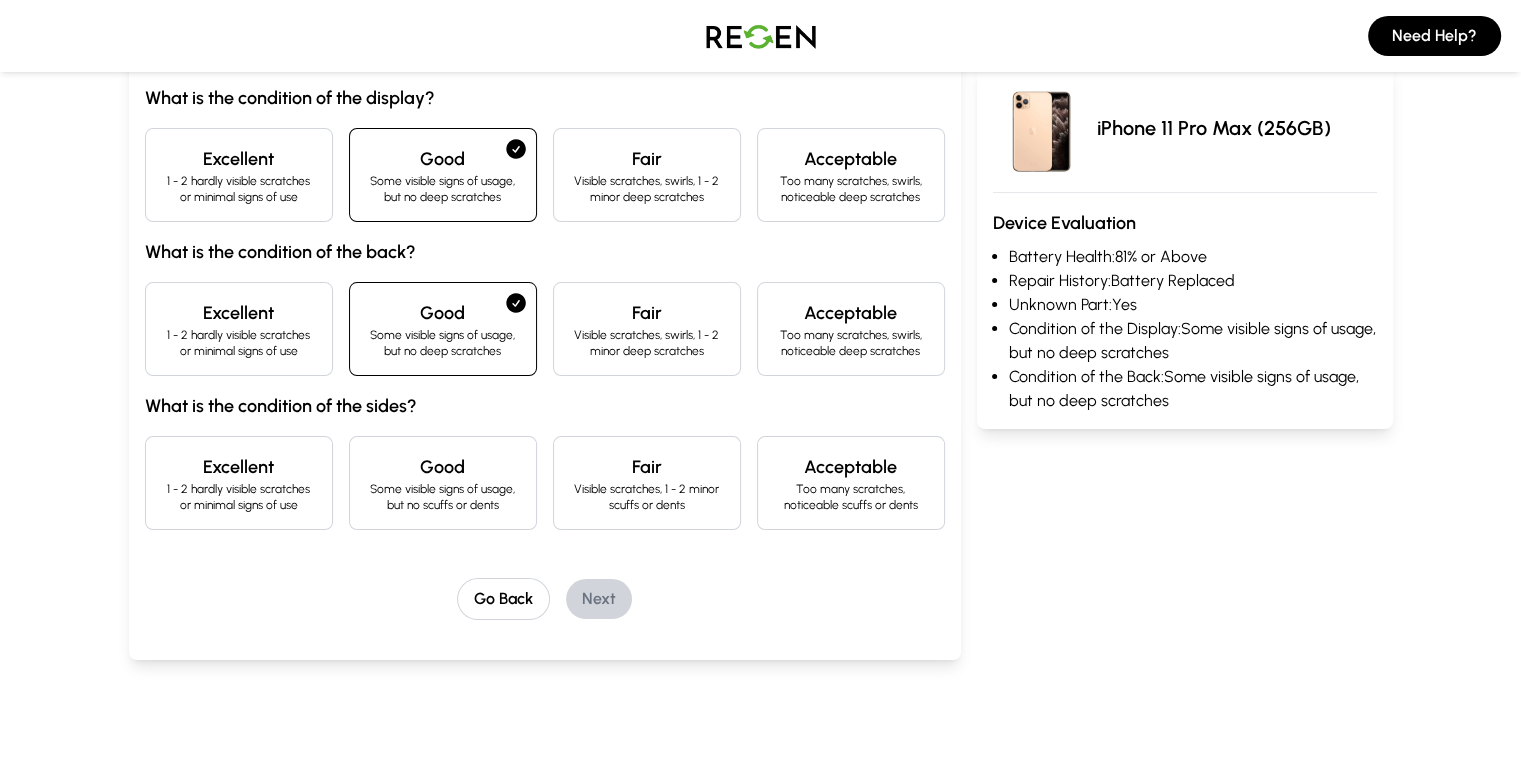 click on "Visible scratches, swirls, 1 - 2 minor deep scratches" at bounding box center (647, 343) 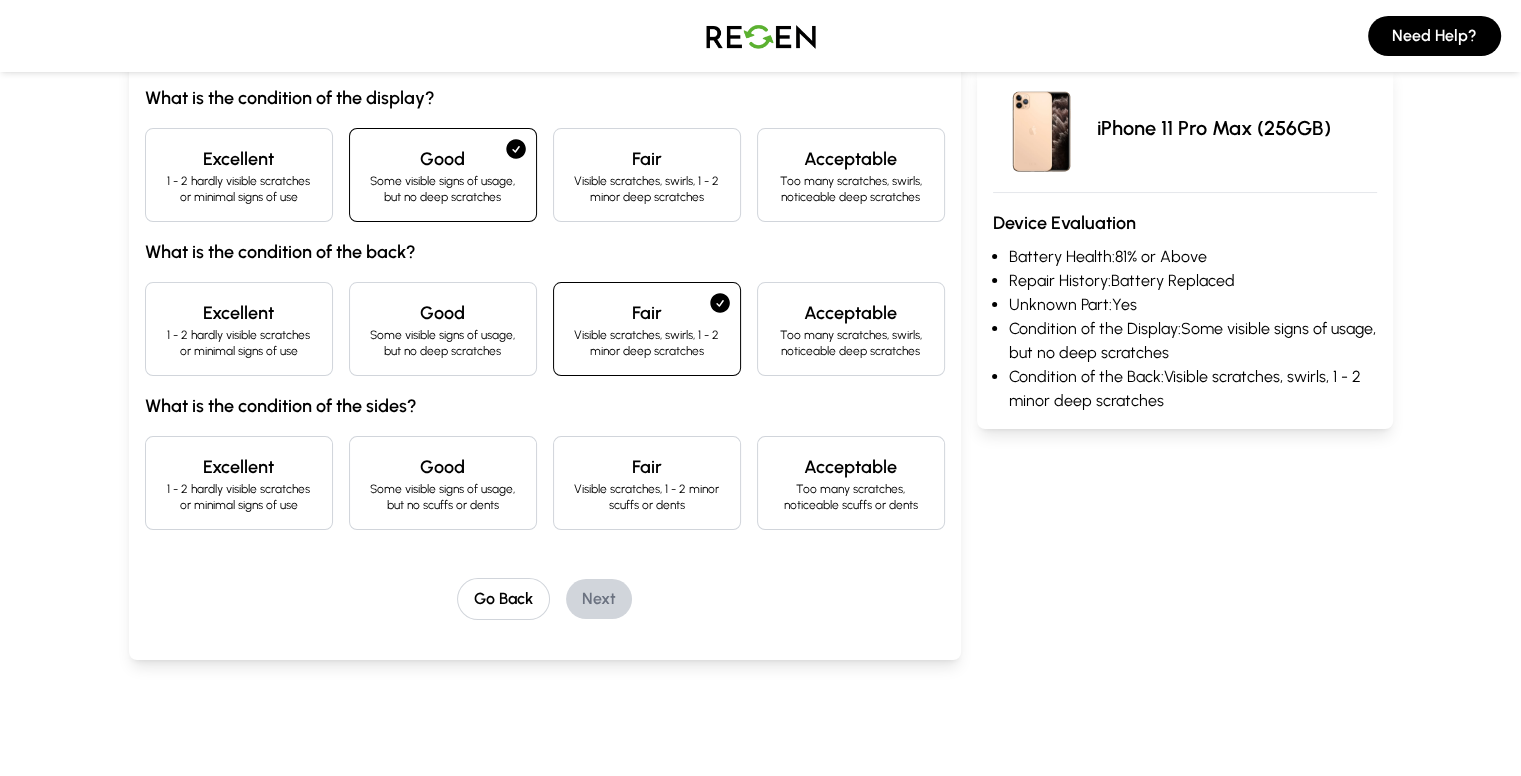 click on "Some visible signs of usage, but no deep scratches" at bounding box center [443, 343] 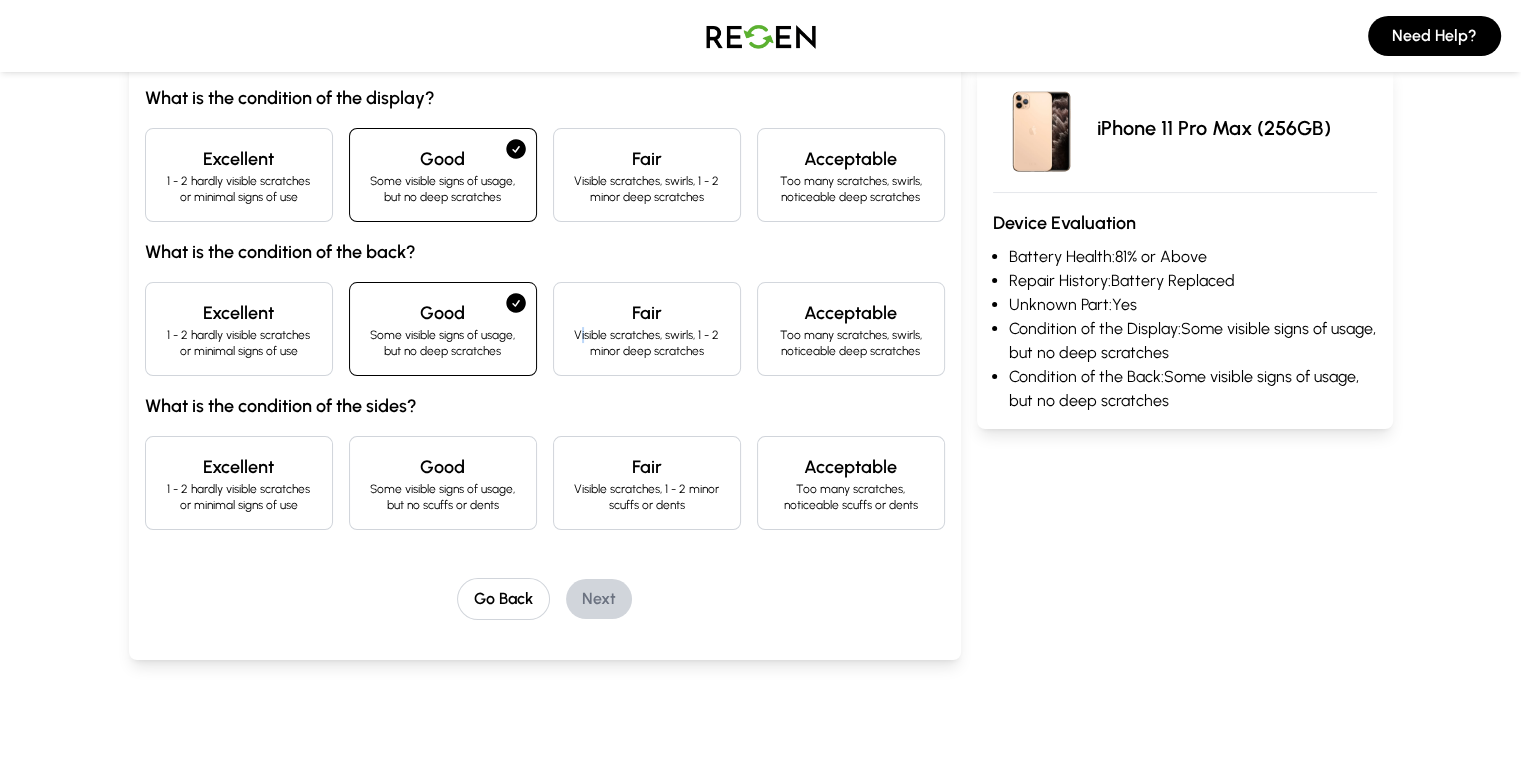 click on "Visible scratches, swirls, 1 - 2 minor deep scratches" at bounding box center (647, 343) 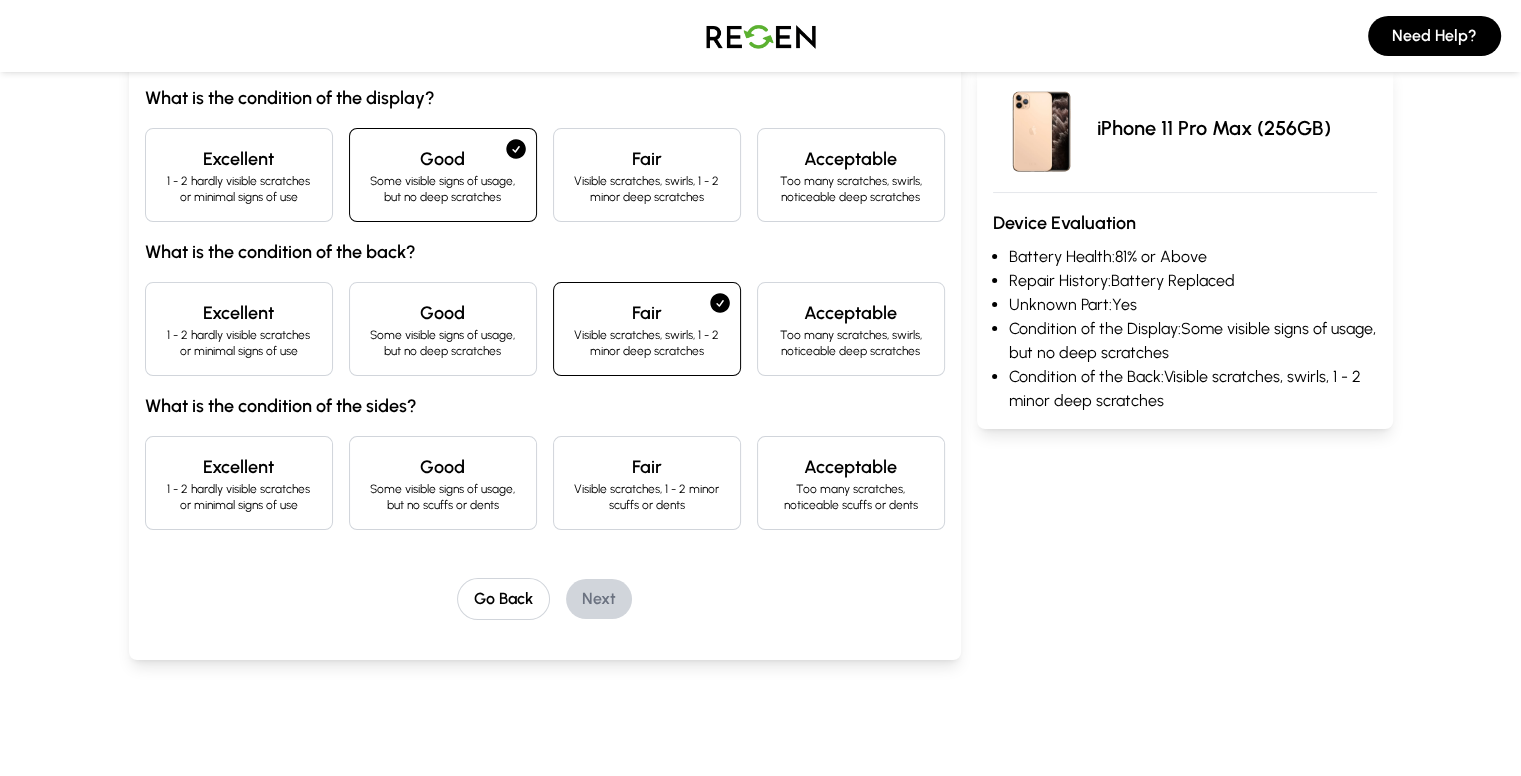 click on "Good" at bounding box center (443, 467) 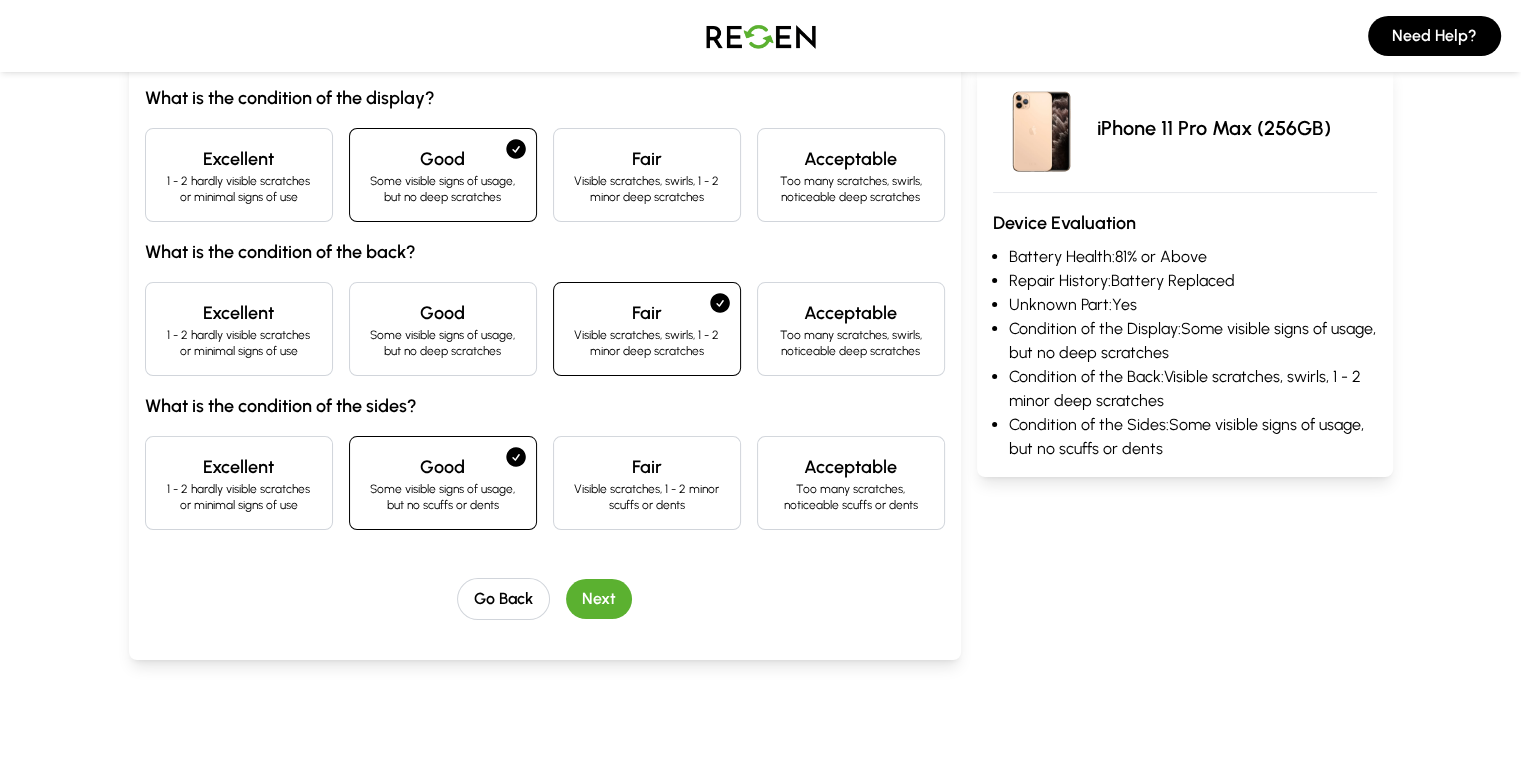 click on "Next" at bounding box center [599, 599] 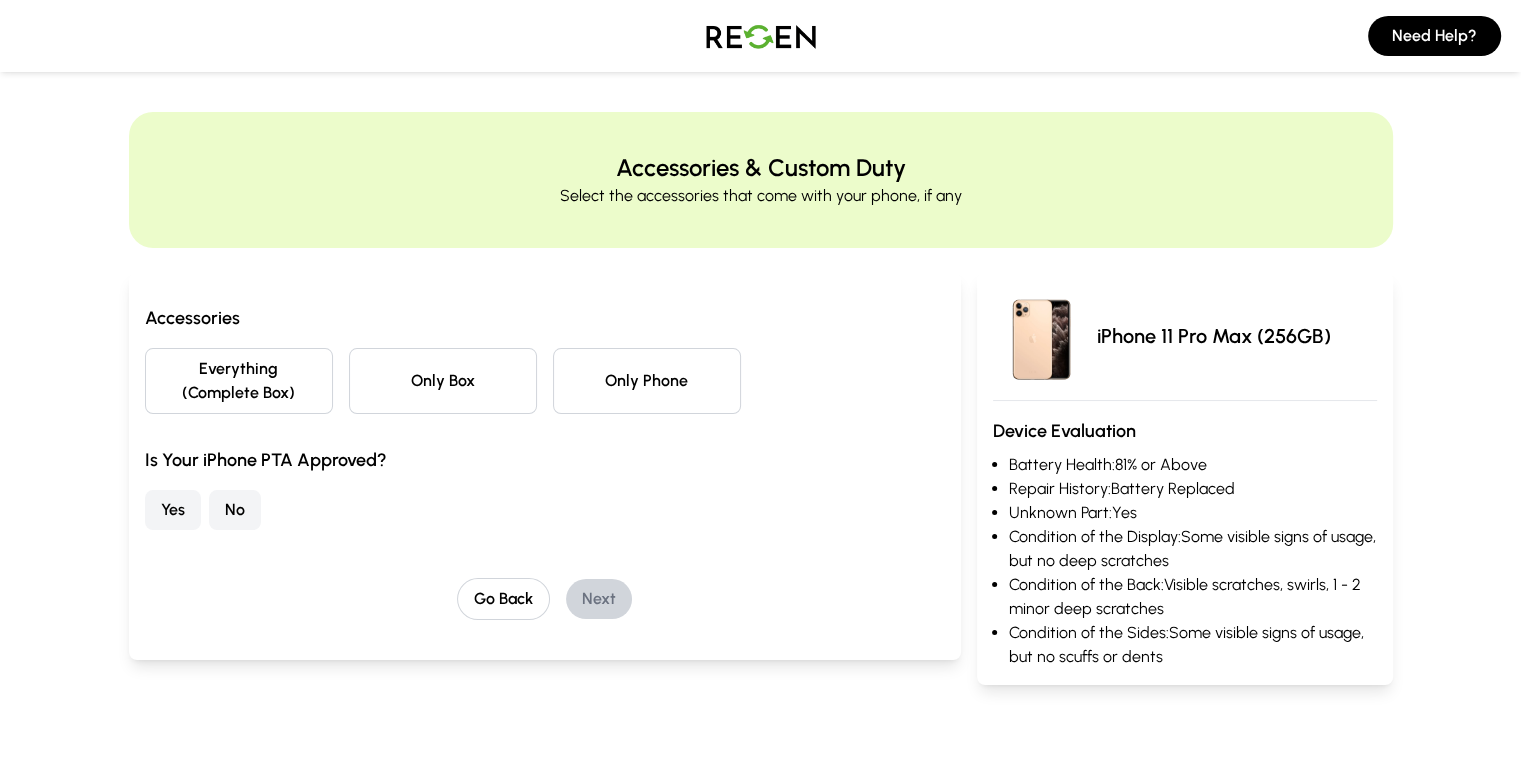 scroll, scrollTop: 0, scrollLeft: 0, axis: both 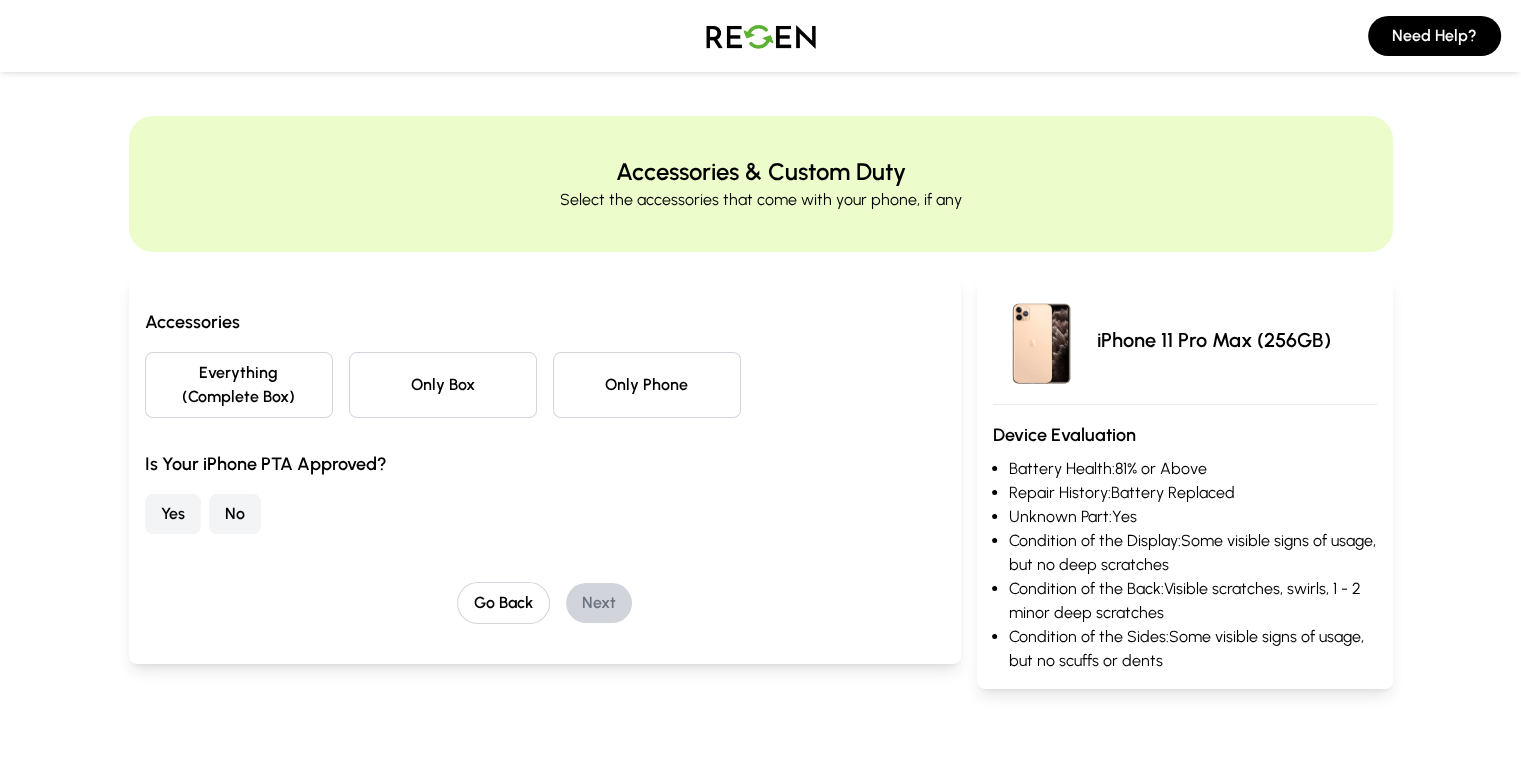 click on "Only Phone" at bounding box center [647, 385] 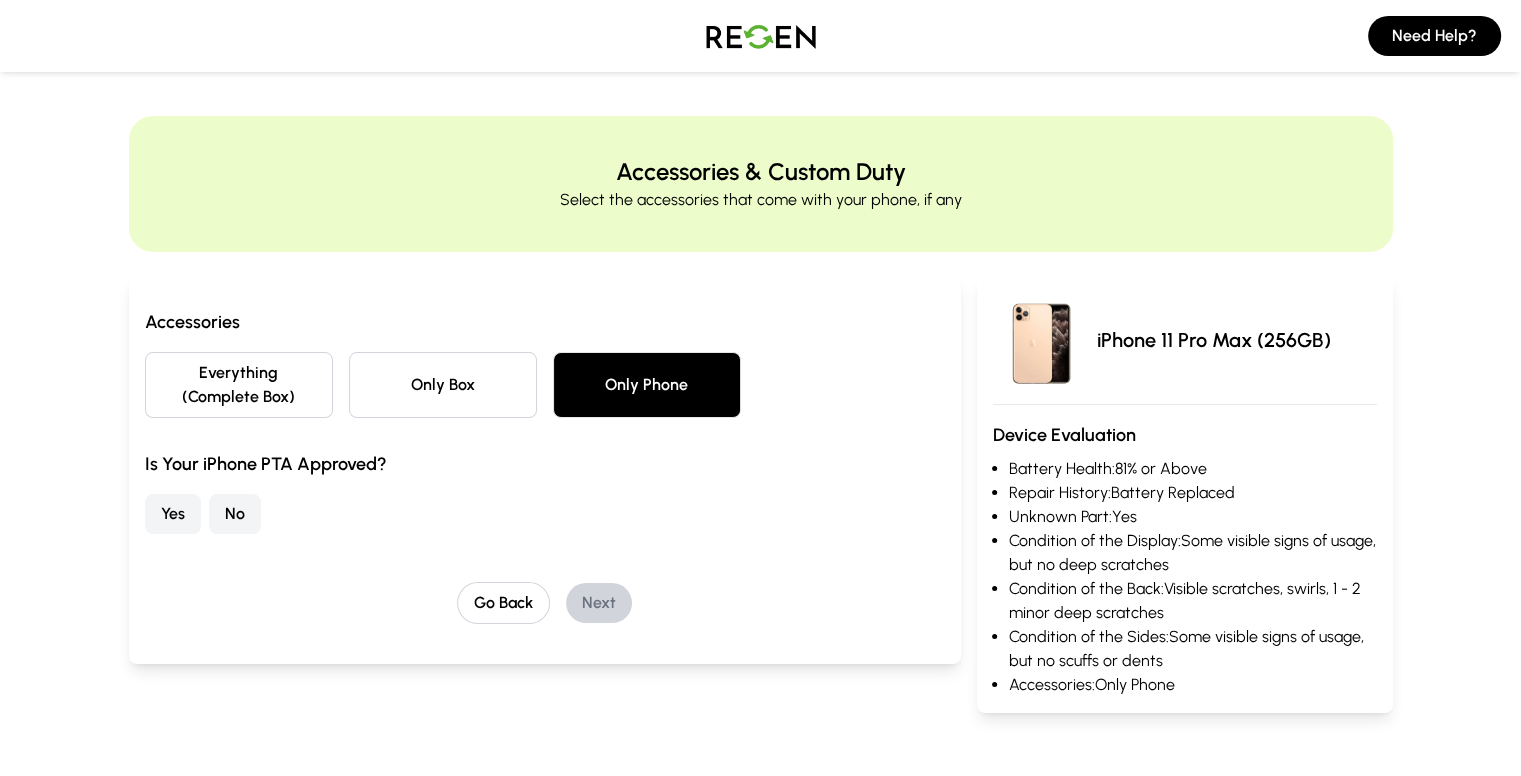 click on "Yes" at bounding box center [173, 514] 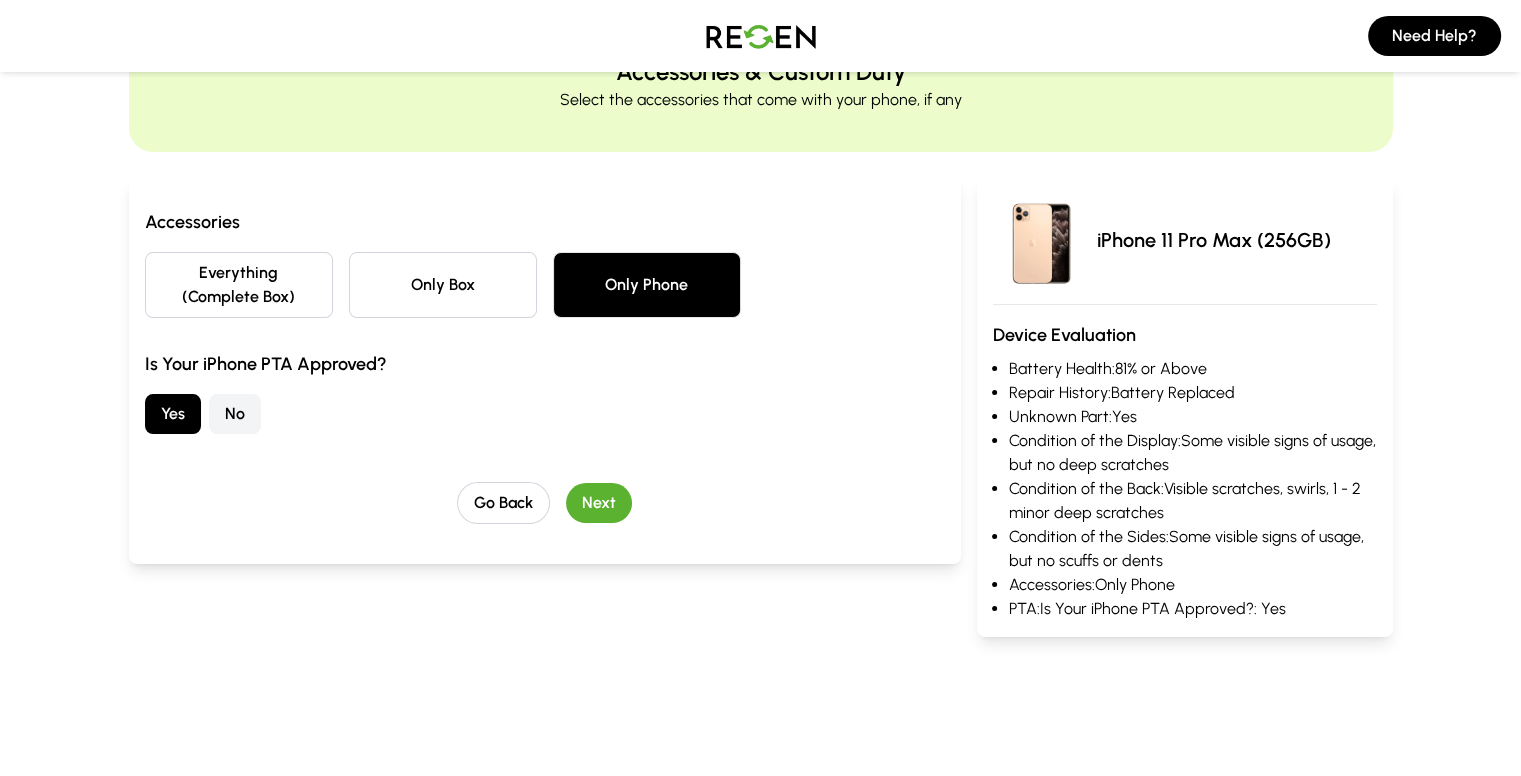 scroll, scrollTop: 146, scrollLeft: 0, axis: vertical 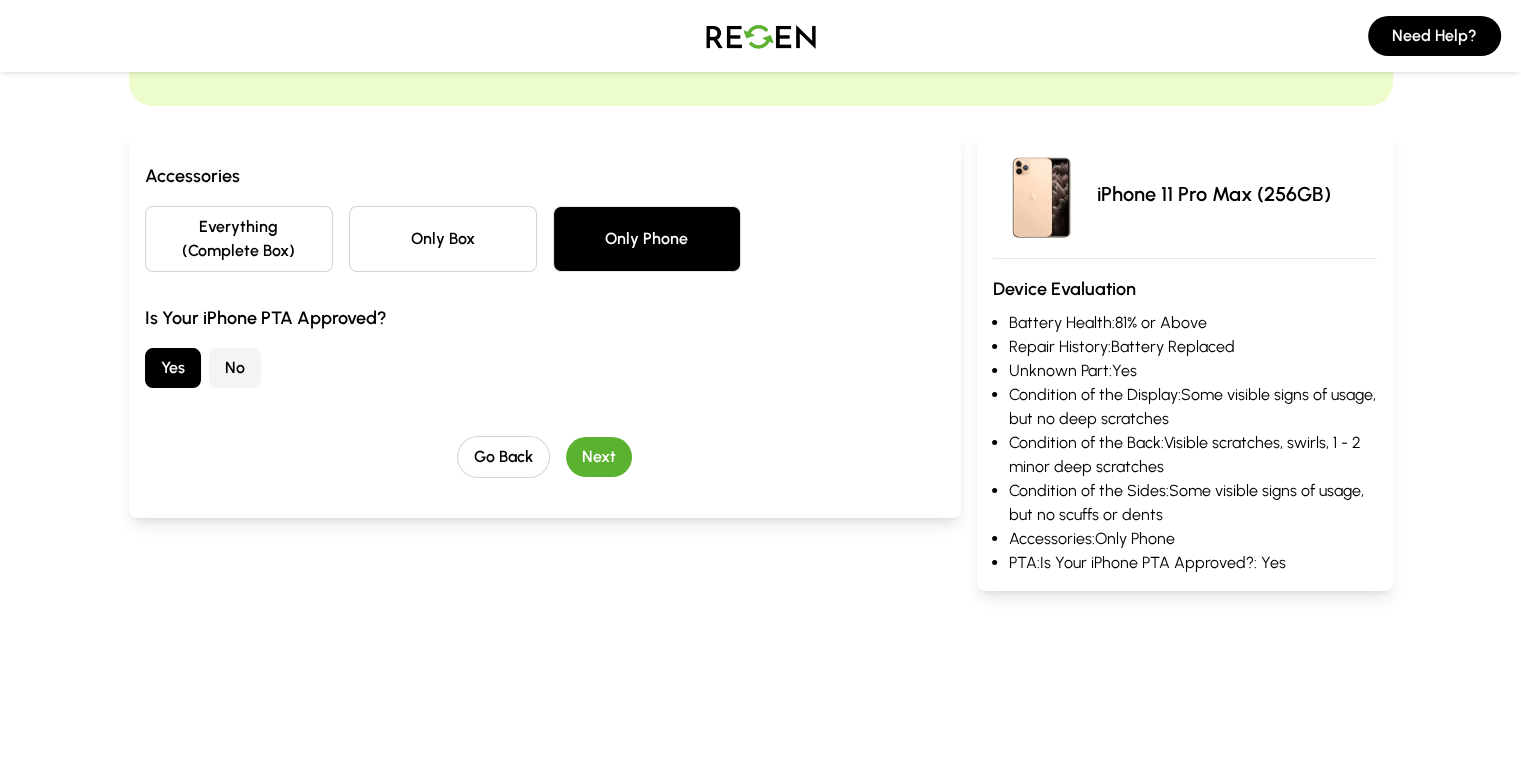 click on "Next" at bounding box center [599, 457] 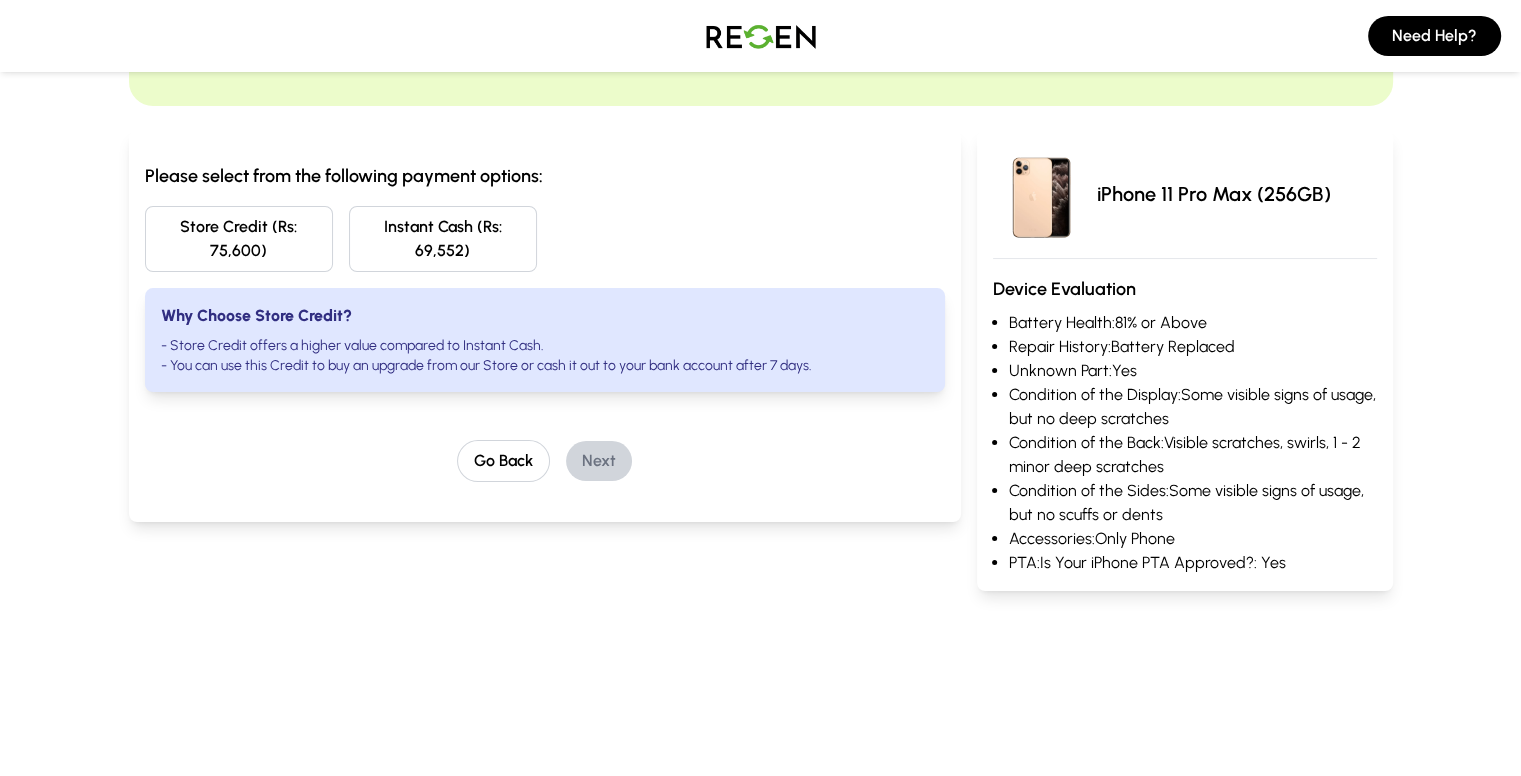 click on "Store Credit (Rs: 75,600)" at bounding box center (239, 239) 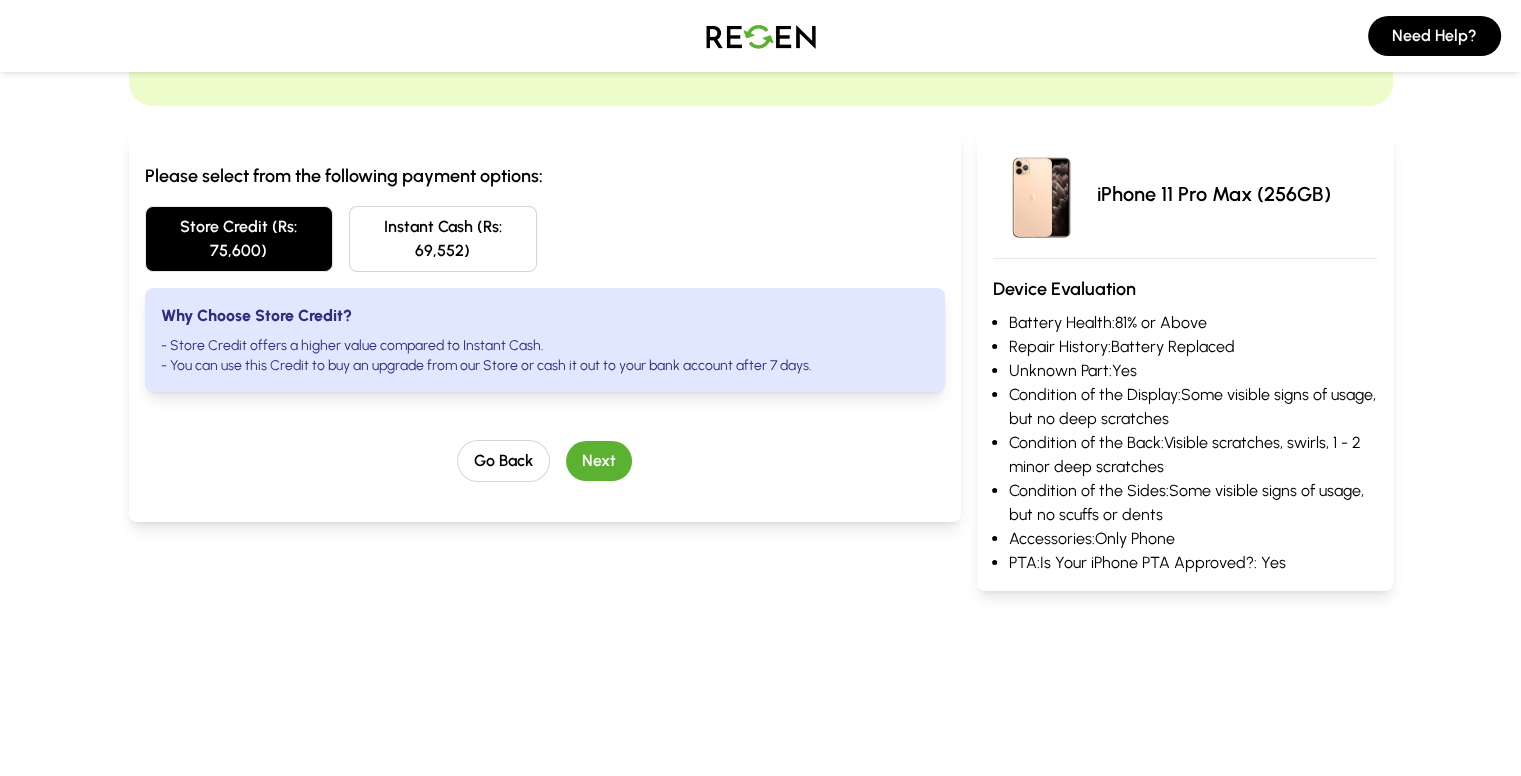 click on "Store Credit (Rs: 75,600) Instant Cash (Rs: 69,552)" at bounding box center (545, 239) 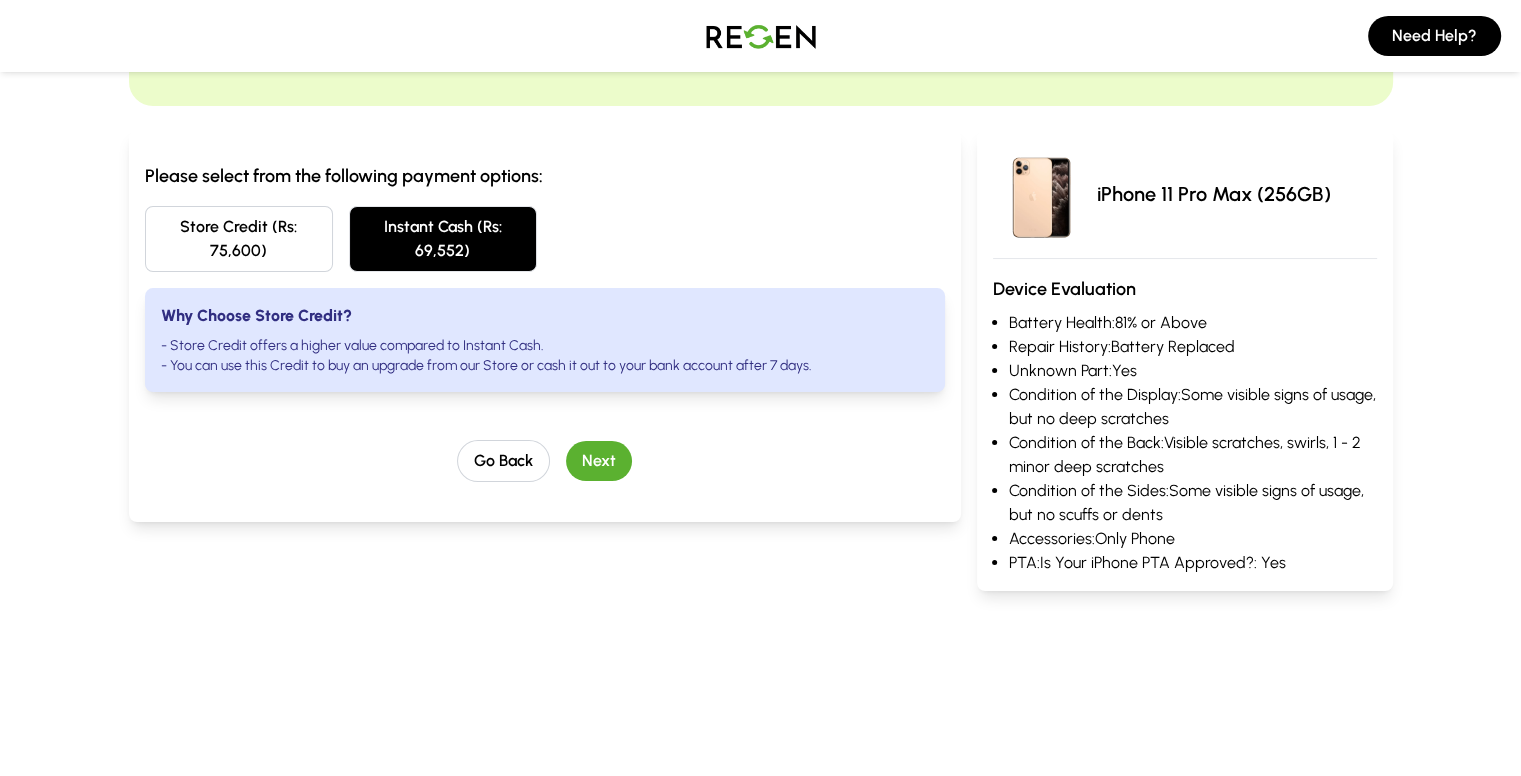 click on "Store Credit (Rs: 75,600)" at bounding box center [239, 239] 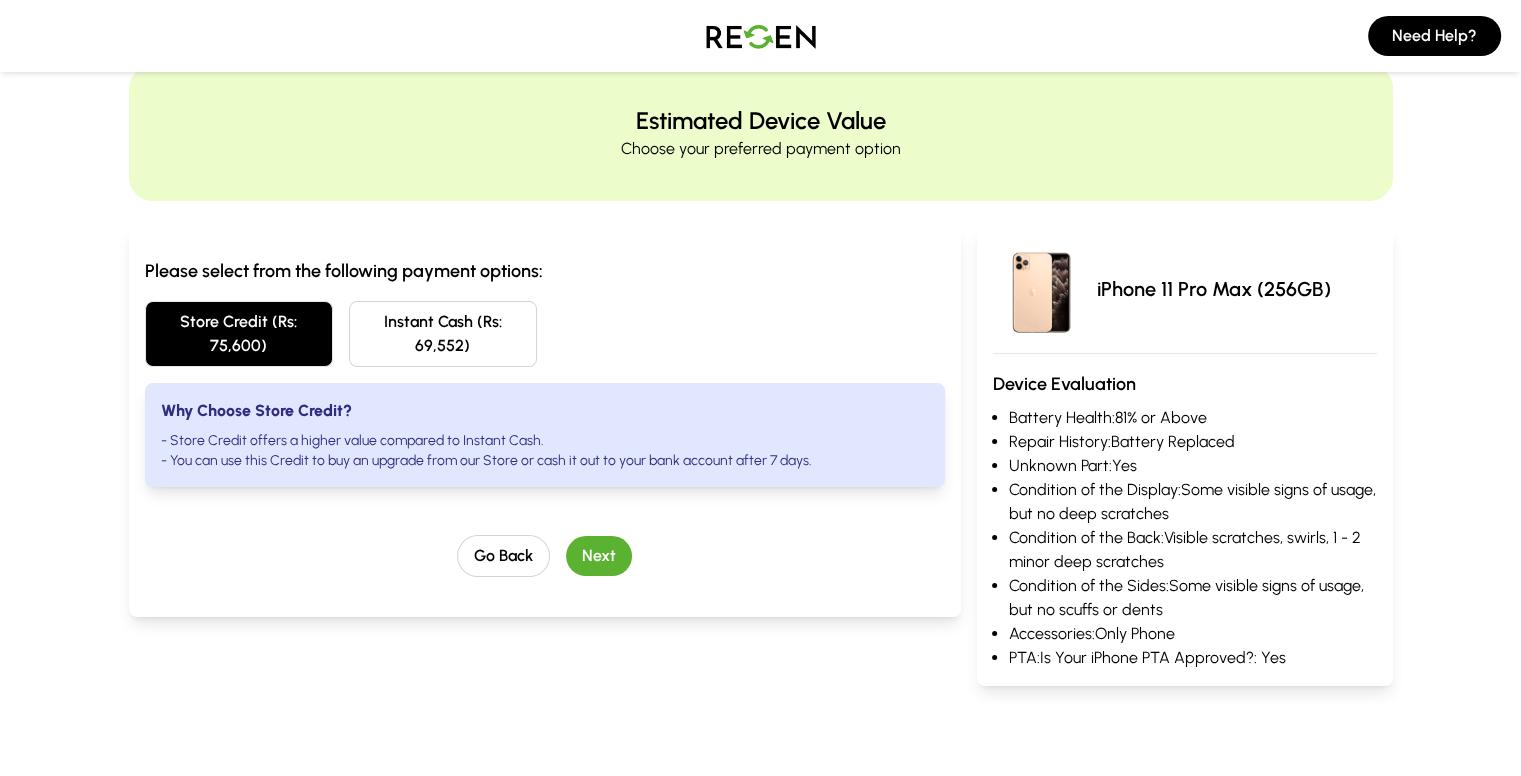 scroll, scrollTop: 80, scrollLeft: 0, axis: vertical 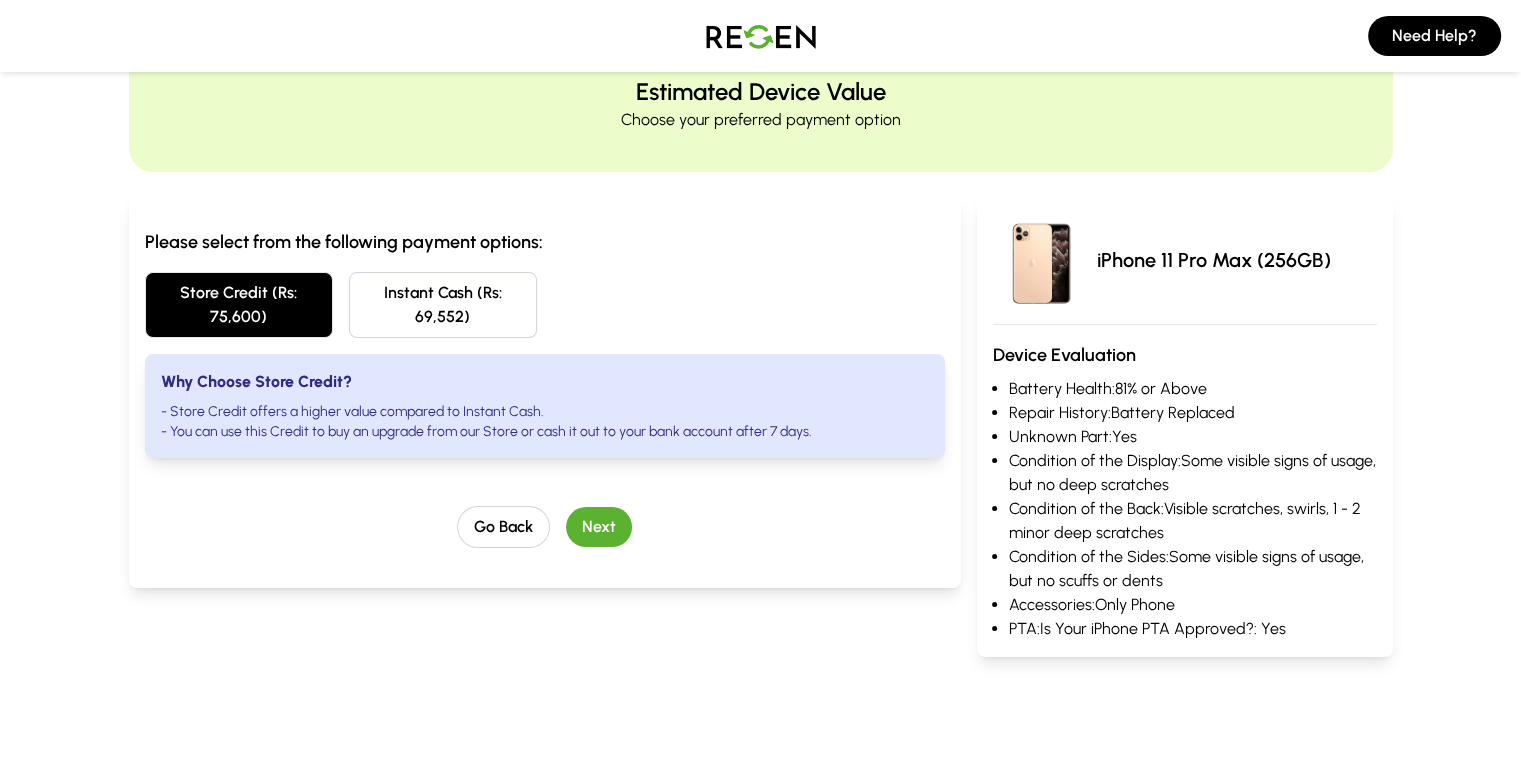 click on "Next" at bounding box center [599, 527] 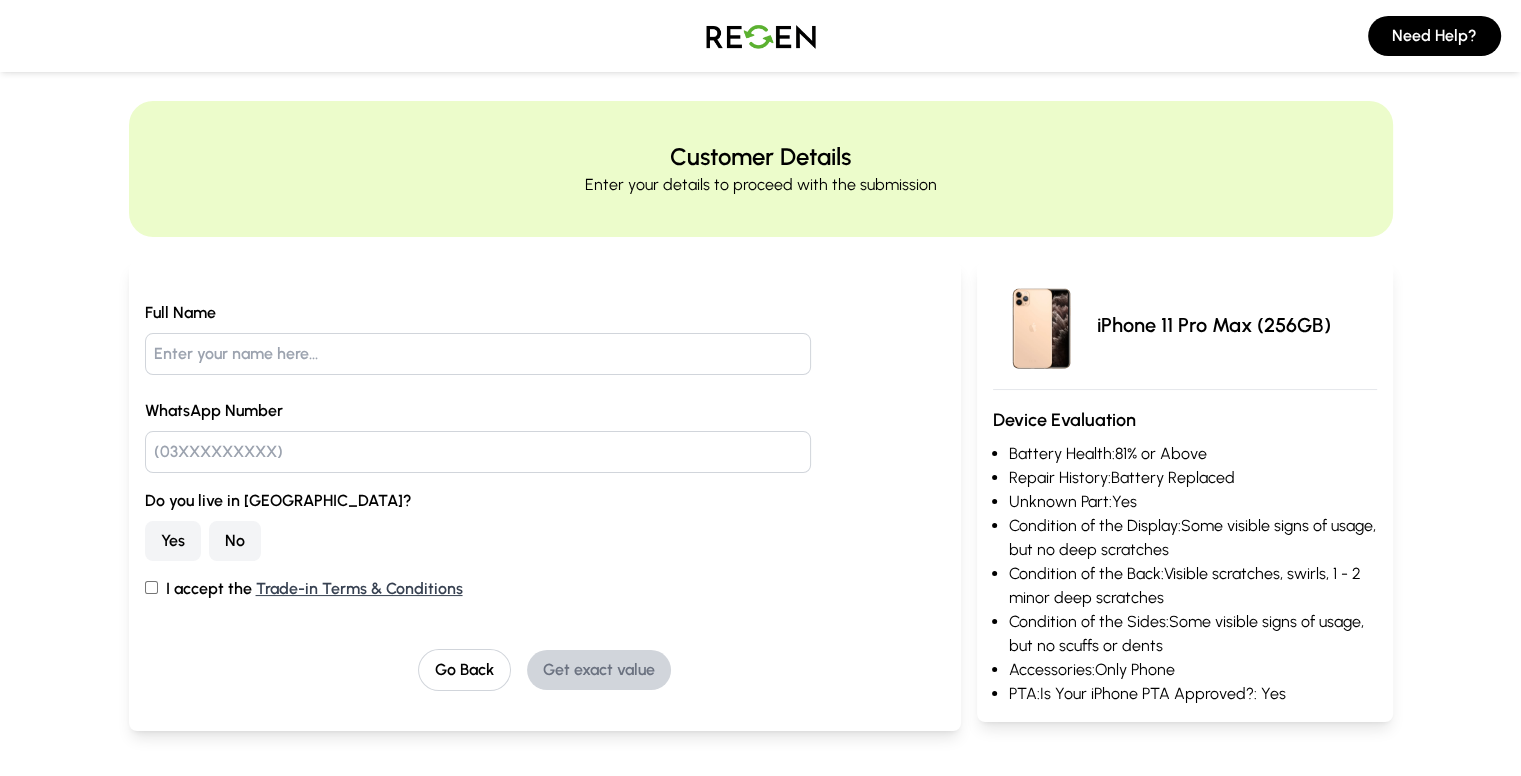 scroll, scrollTop: 0, scrollLeft: 0, axis: both 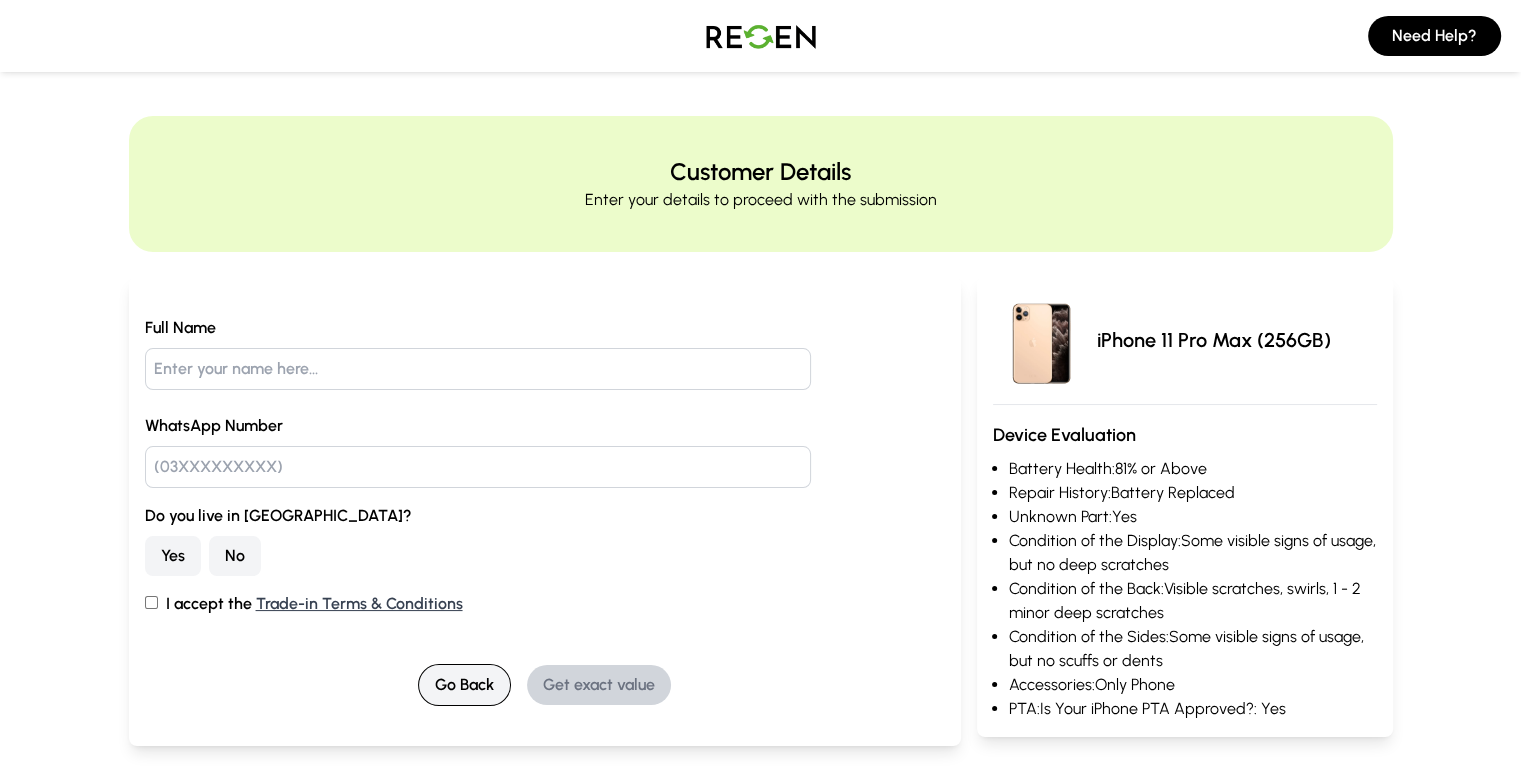 click on "Go Back" at bounding box center (464, 685) 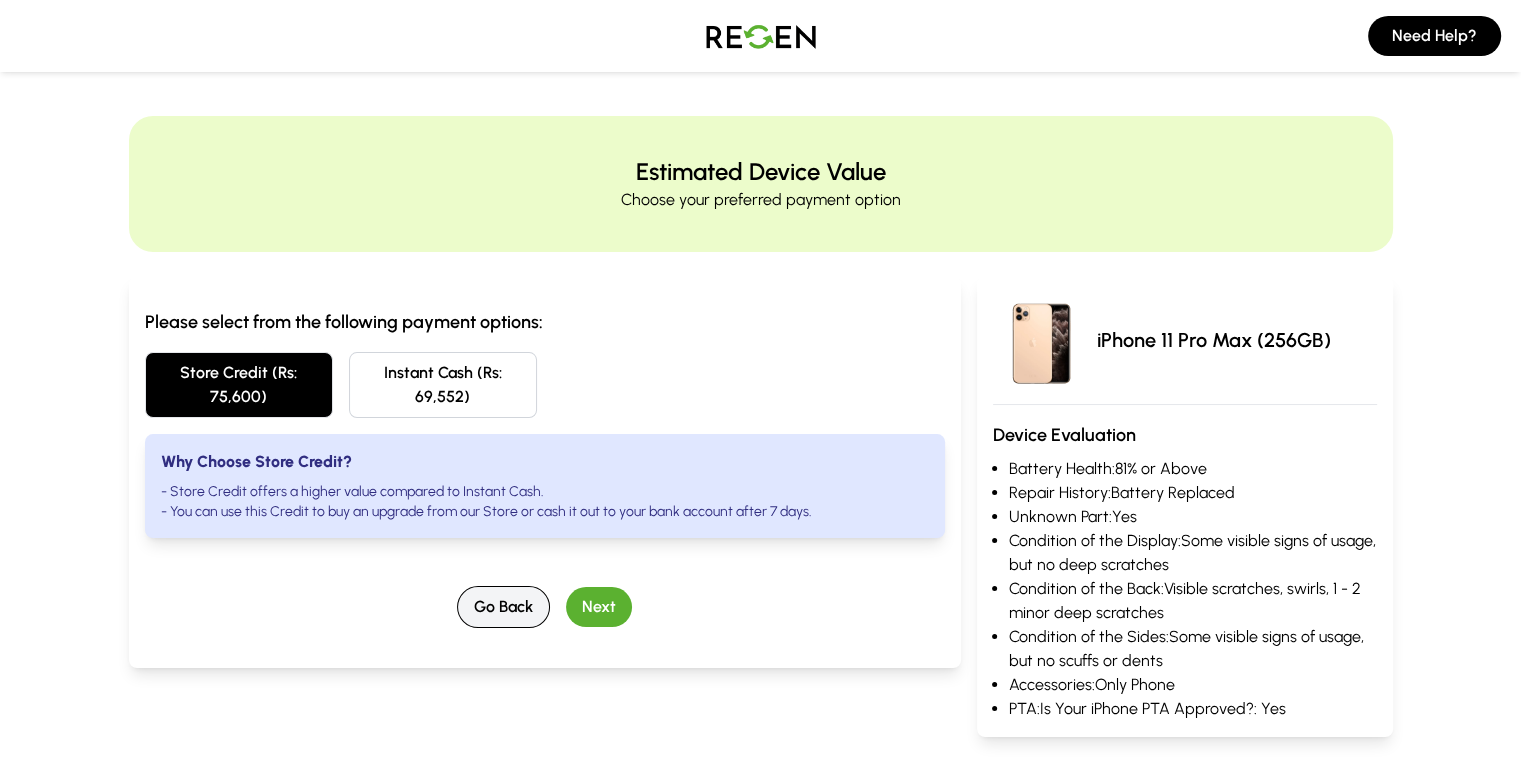 drag, startPoint x: 462, startPoint y: 608, endPoint x: 470, endPoint y: 592, distance: 17.888544 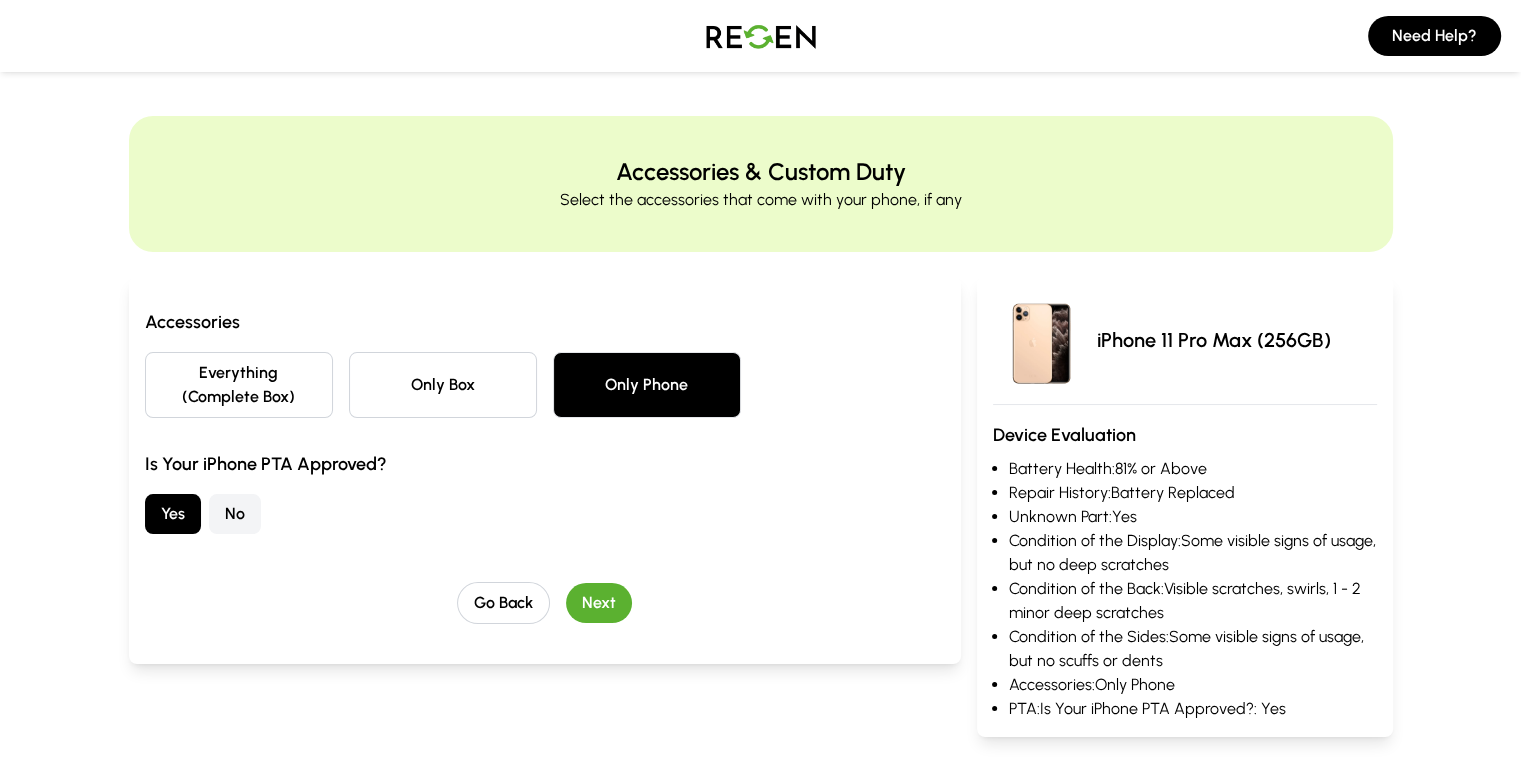 click on "Everything (Complete Box)" at bounding box center [239, 385] 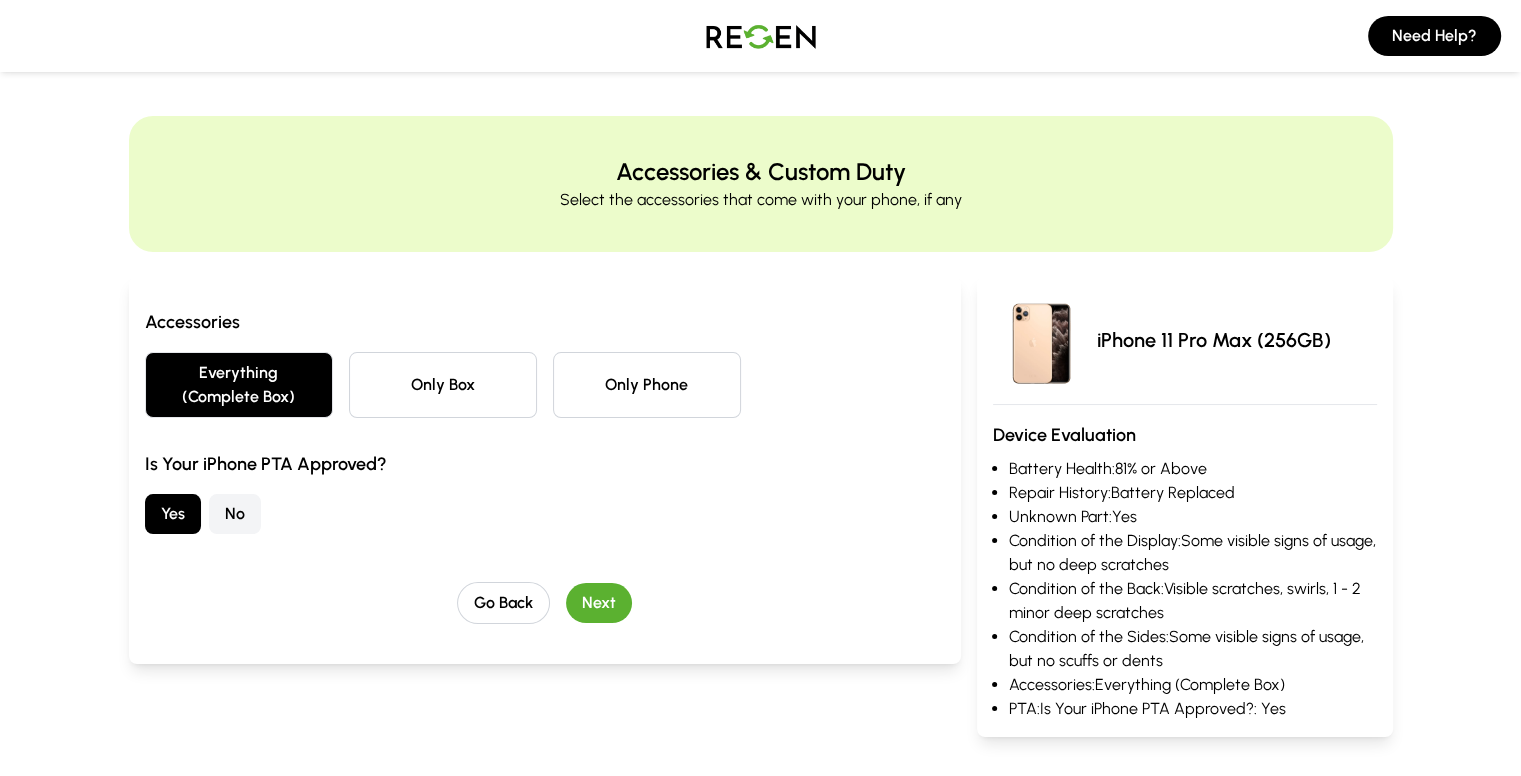 click on "Next" at bounding box center (599, 603) 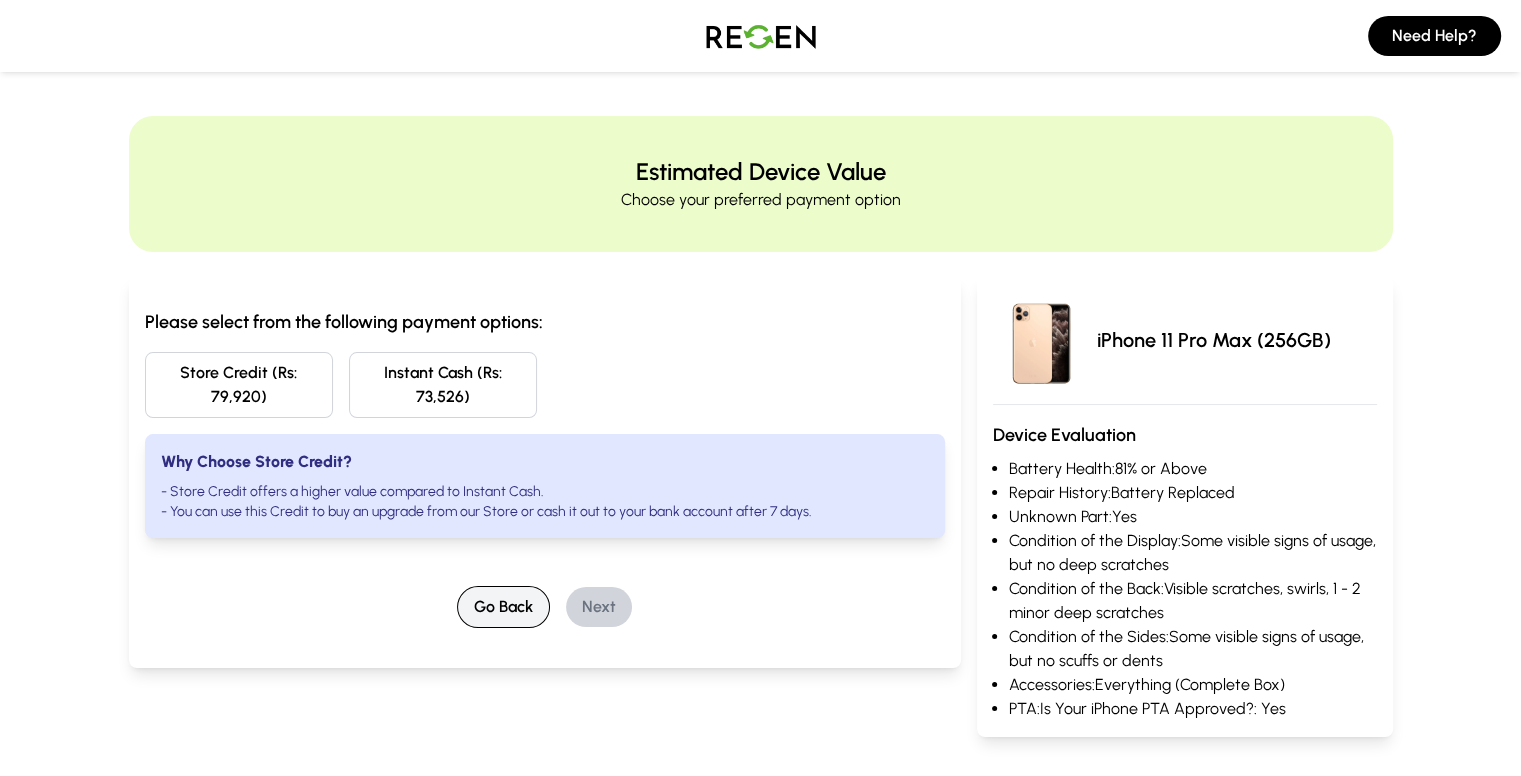 click on "Go Back" at bounding box center [503, 607] 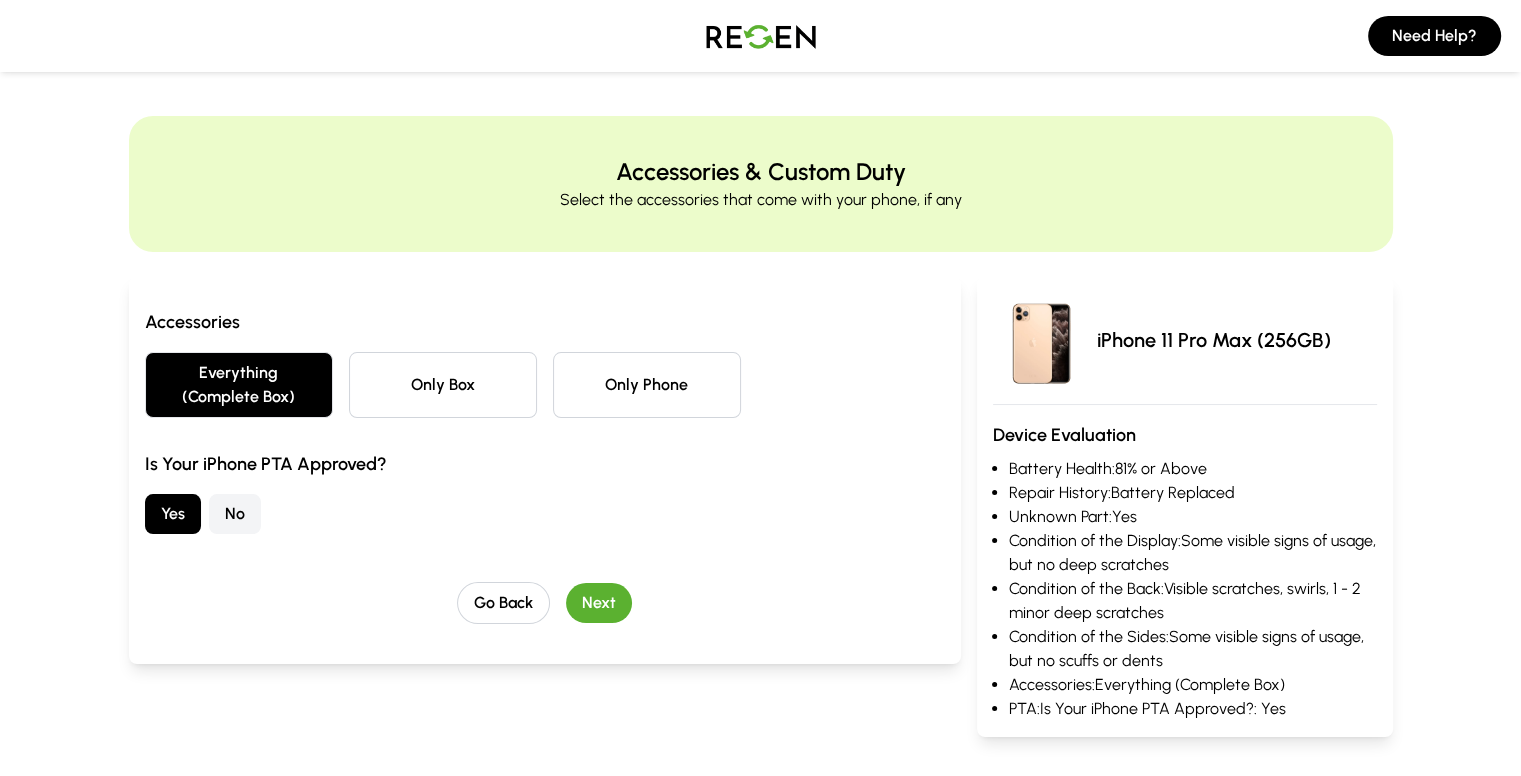 click on "No" at bounding box center [235, 514] 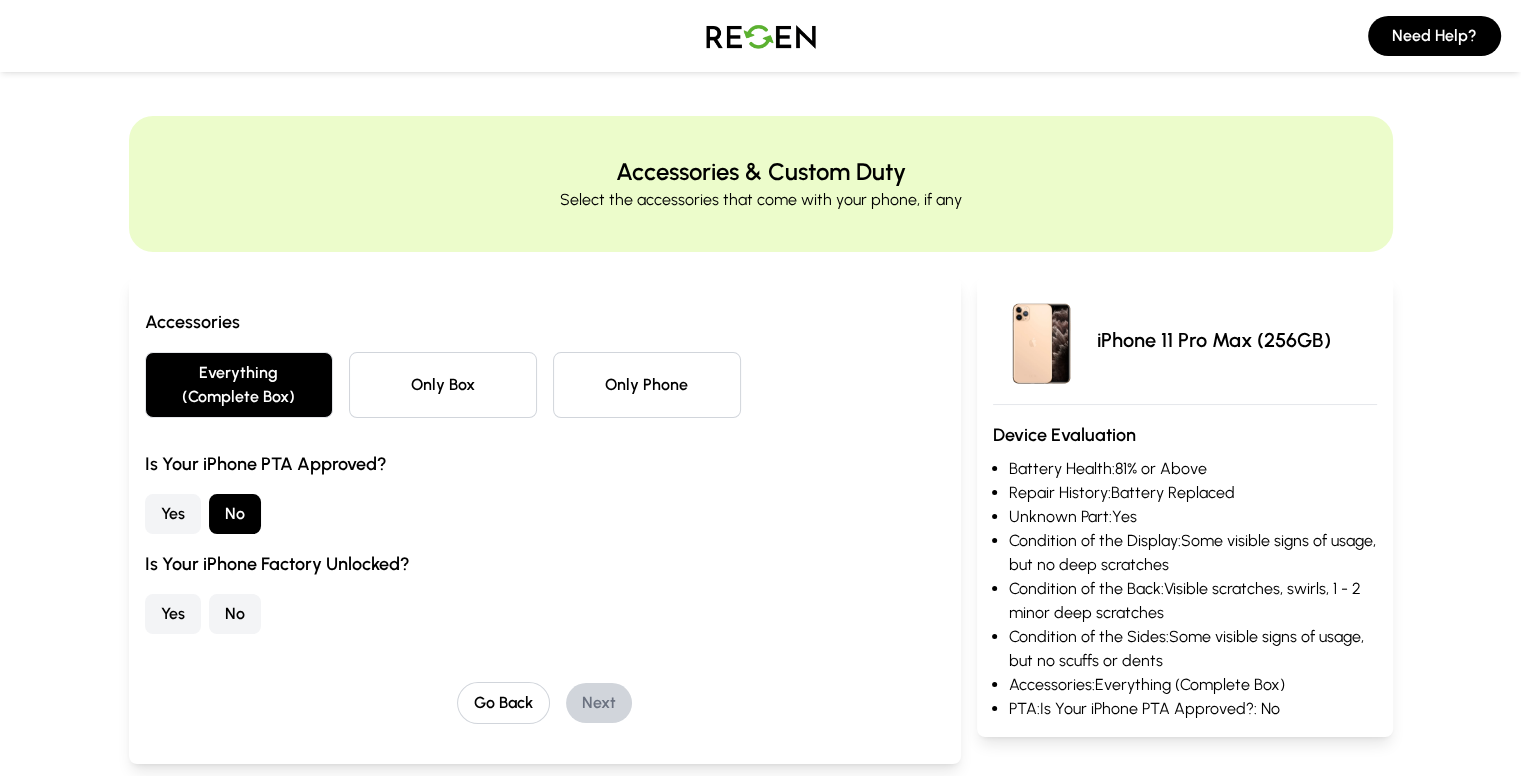 click on "Only Phone" at bounding box center (647, 385) 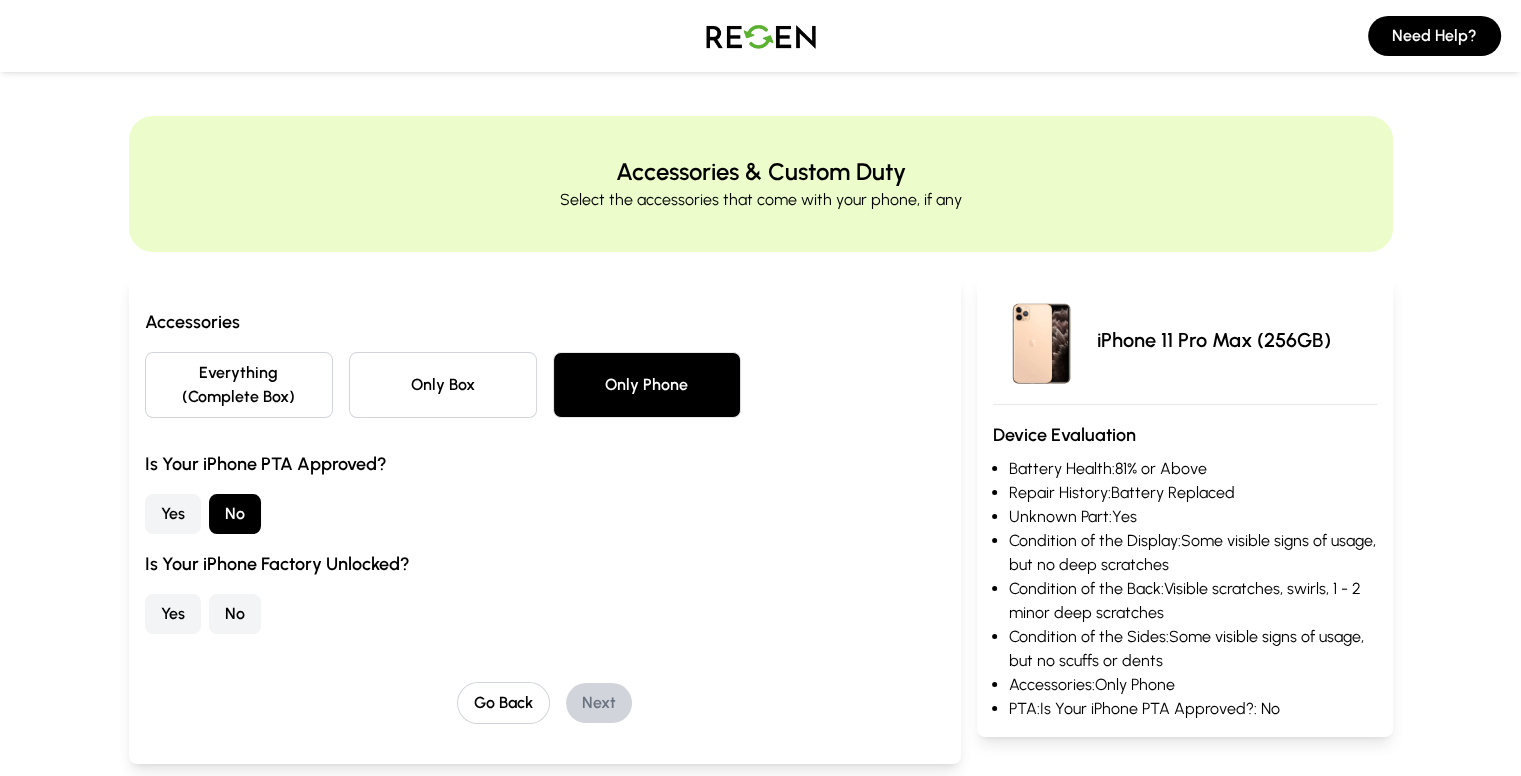 click on "No" at bounding box center (235, 614) 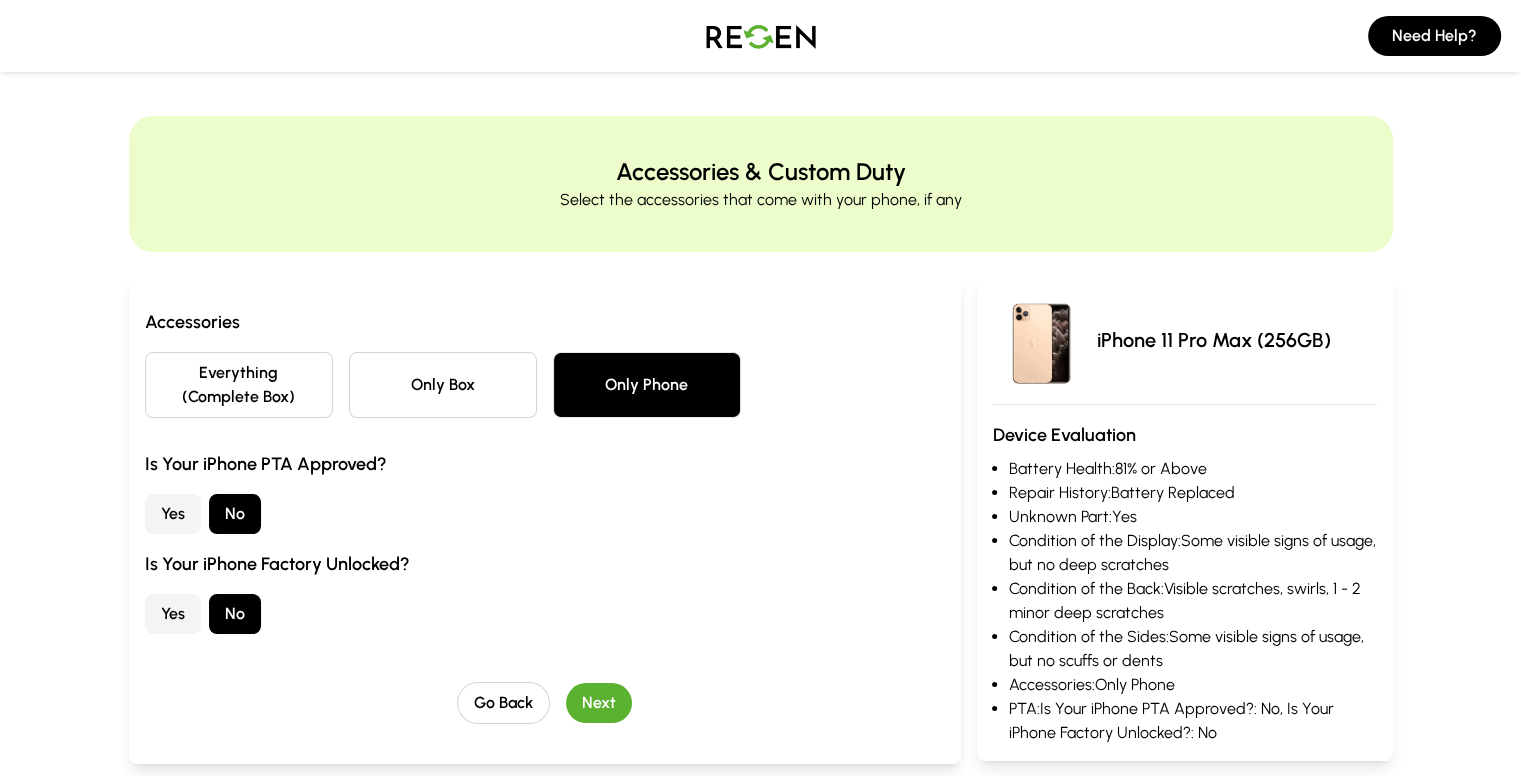 click on "Next" at bounding box center (599, 703) 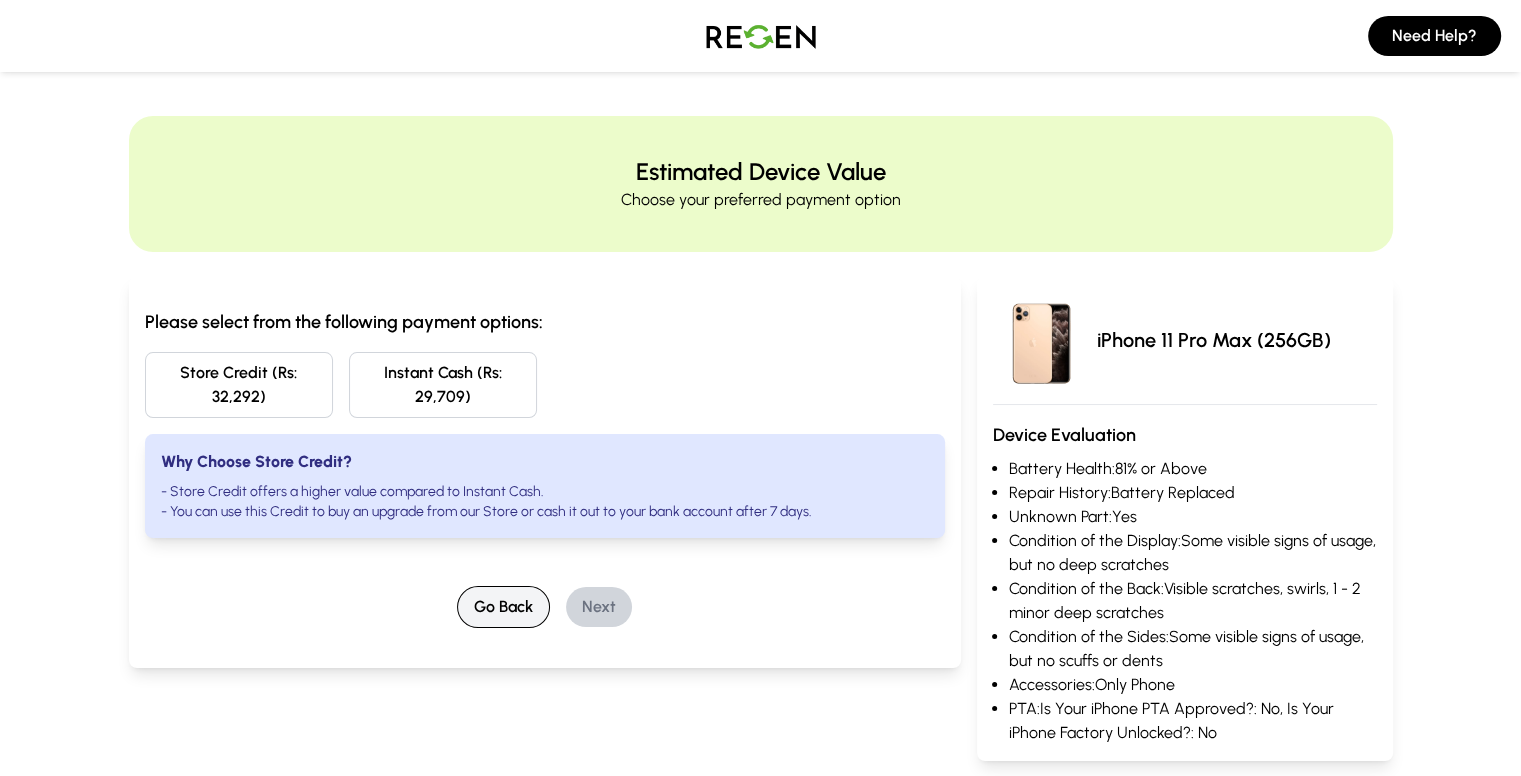 click on "Go Back" at bounding box center (503, 607) 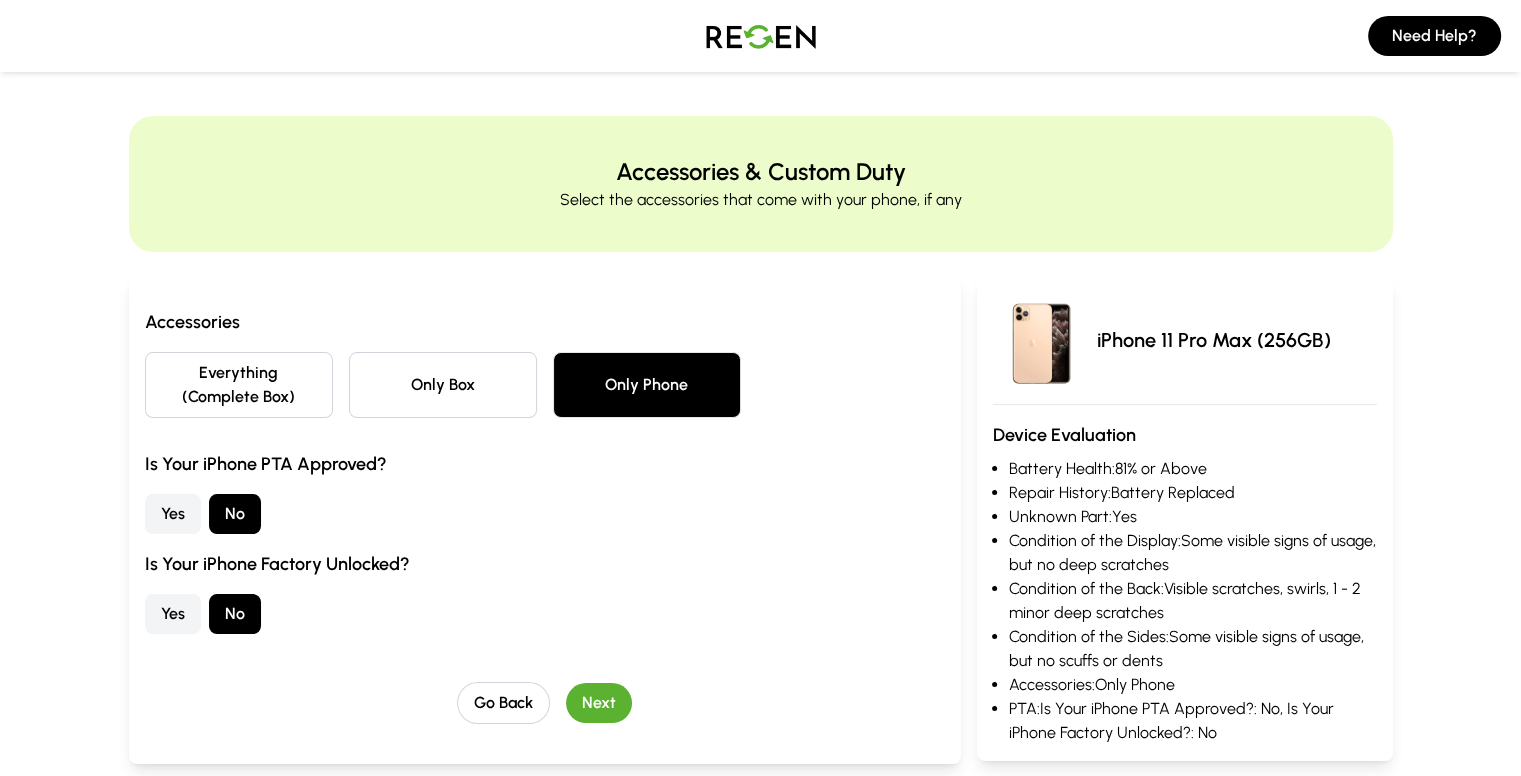 click on "Yes" at bounding box center (173, 514) 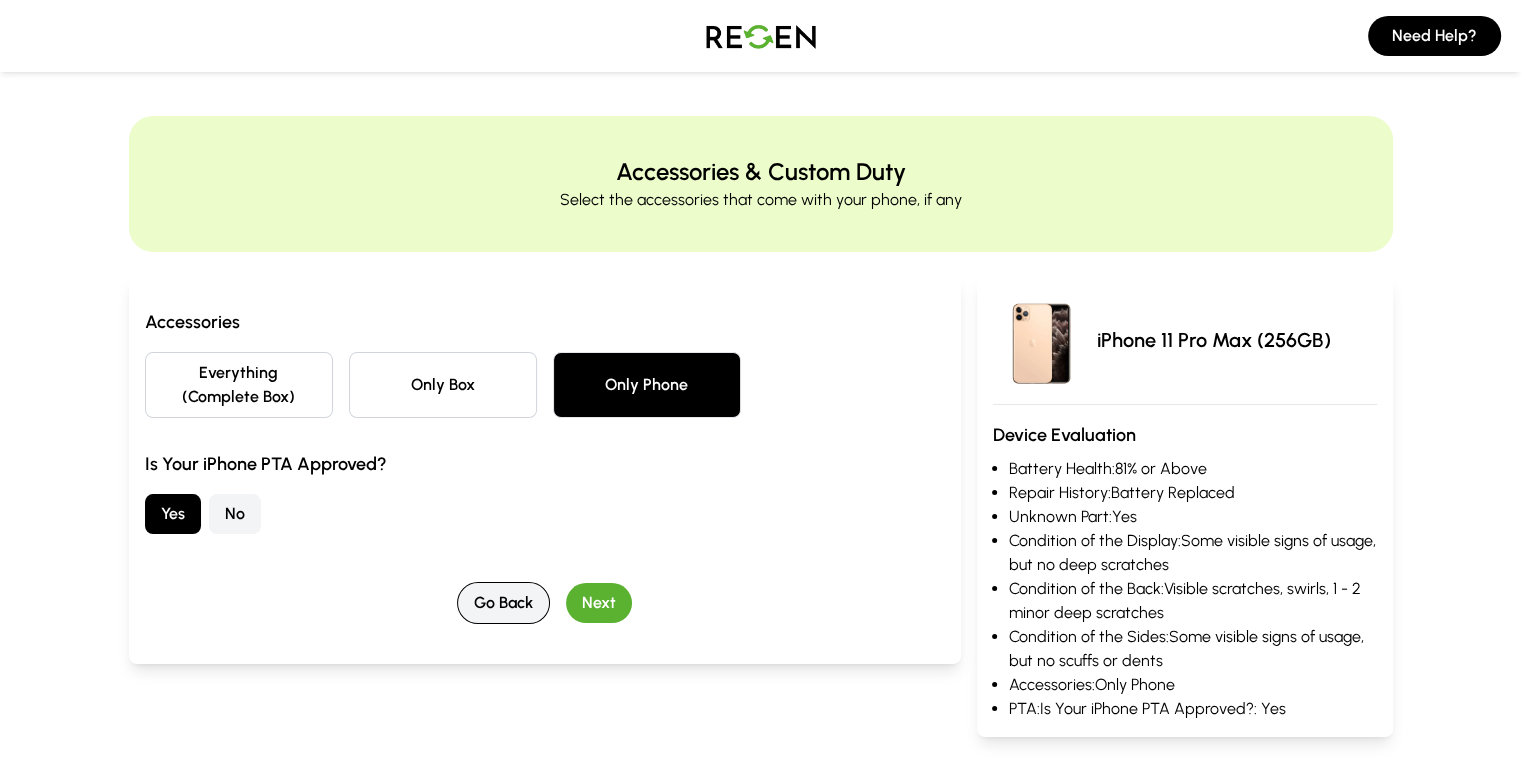 click on "Go Back" at bounding box center [503, 603] 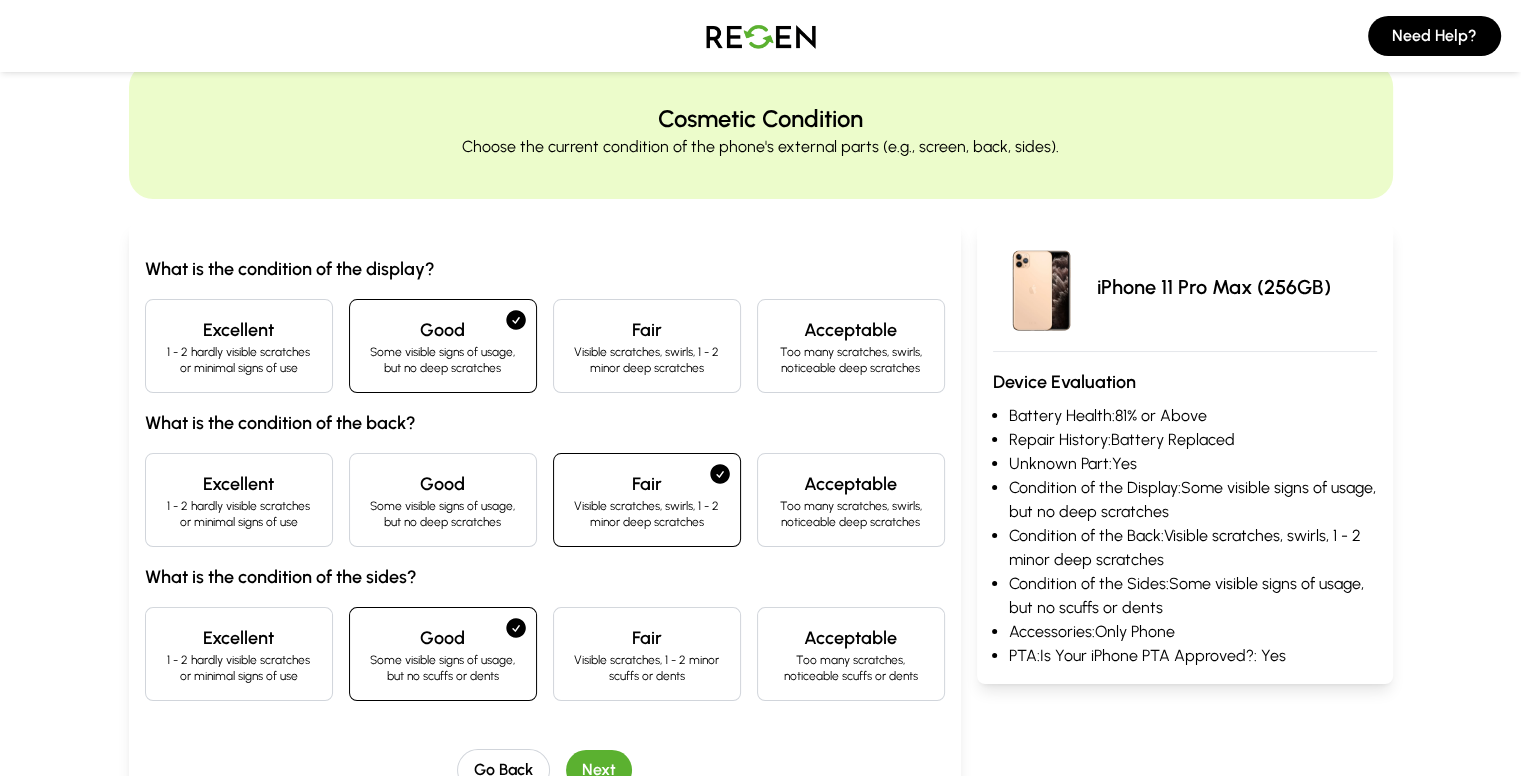 click on "Good" at bounding box center (443, 484) 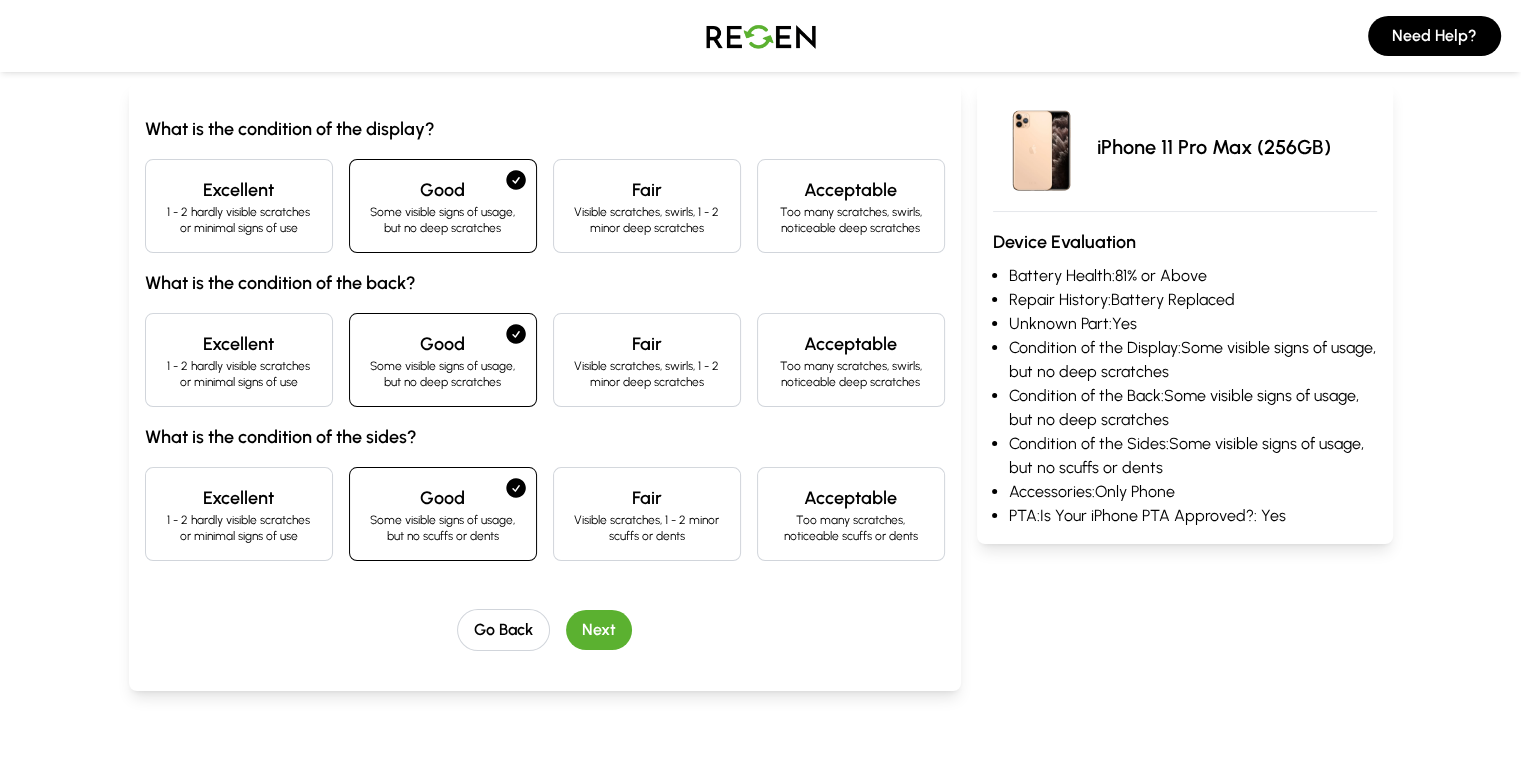 click on "Next" at bounding box center [599, 630] 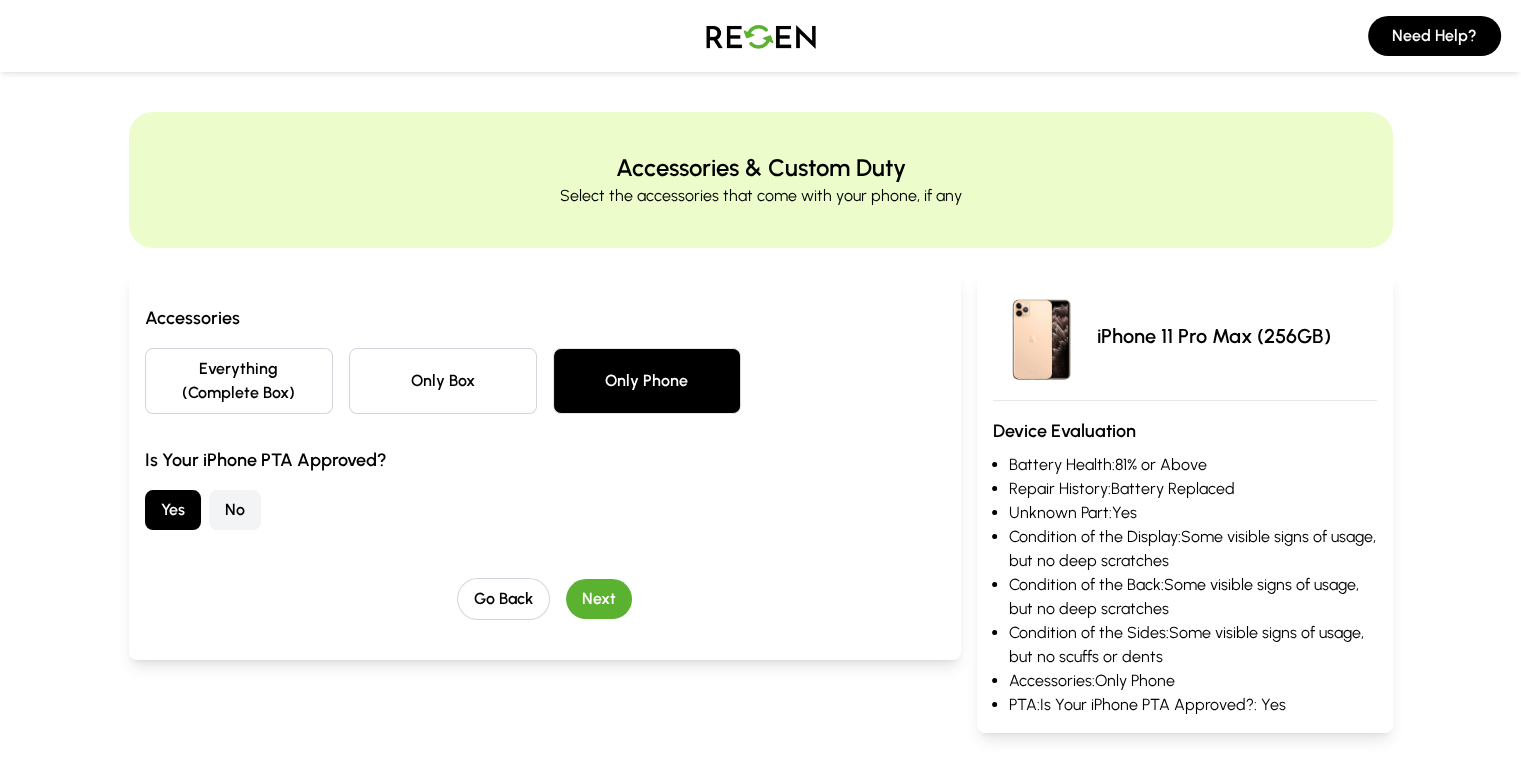 scroll, scrollTop: 0, scrollLeft: 0, axis: both 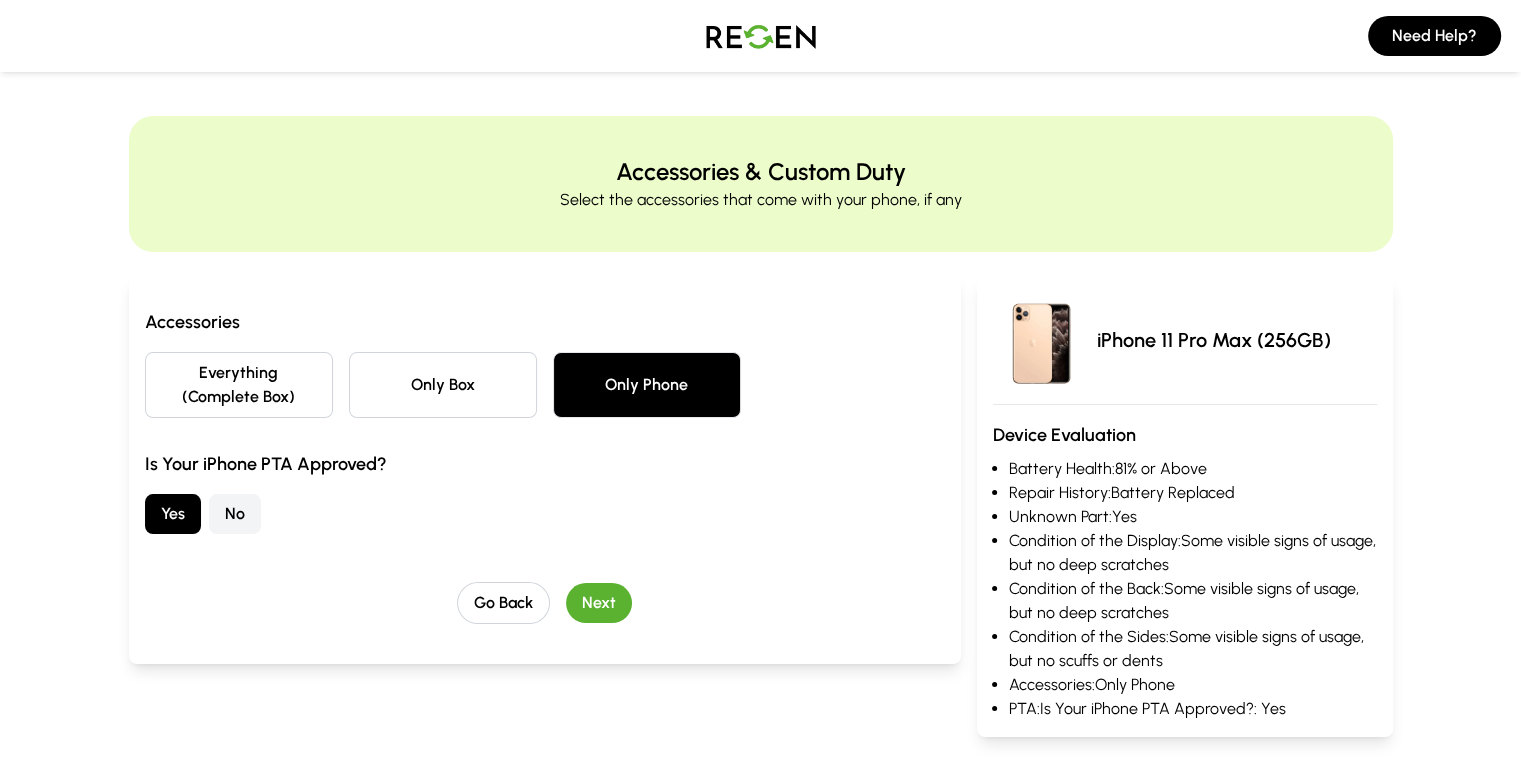 click on "Next" at bounding box center (599, 603) 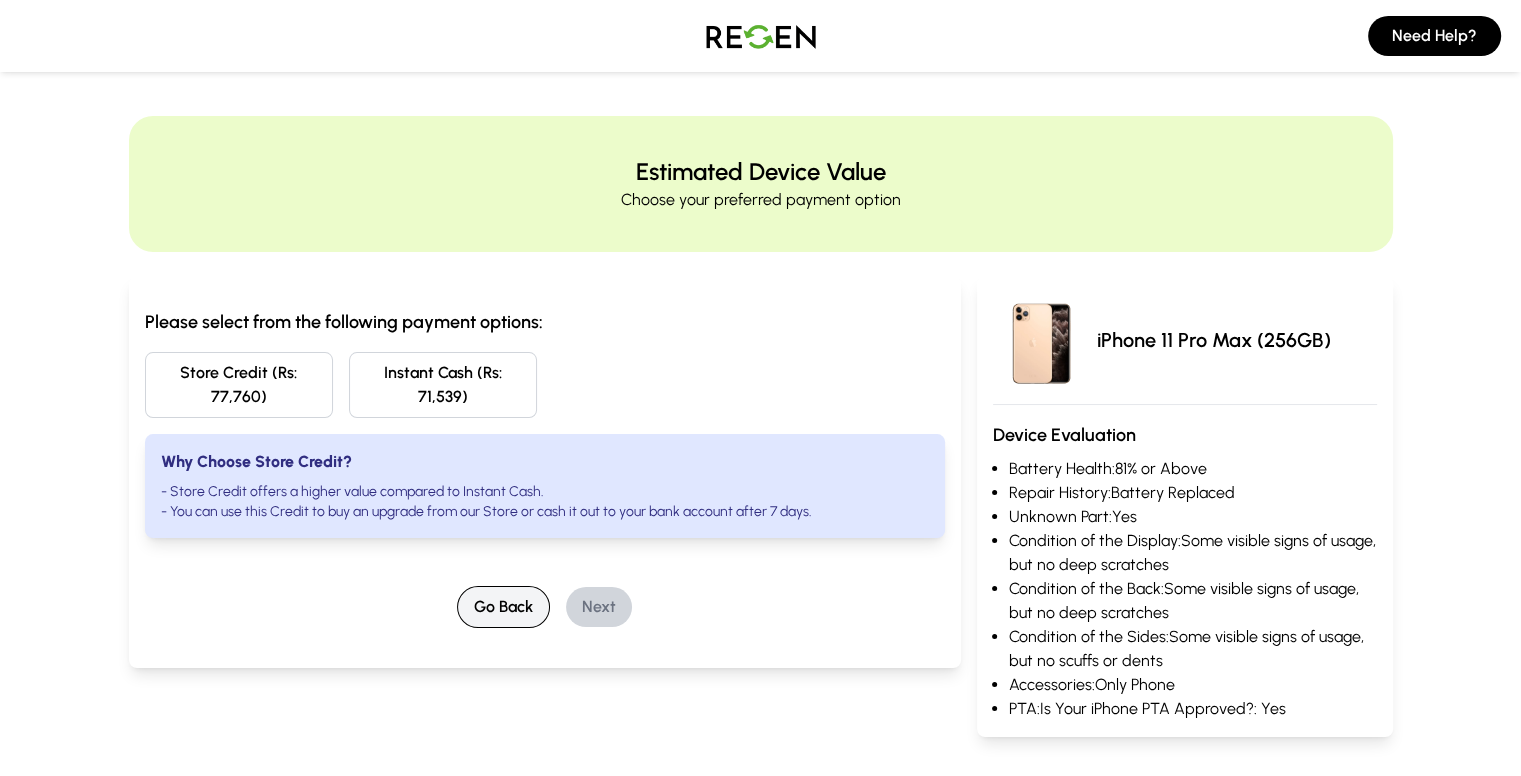 click on "Go Back" at bounding box center (503, 607) 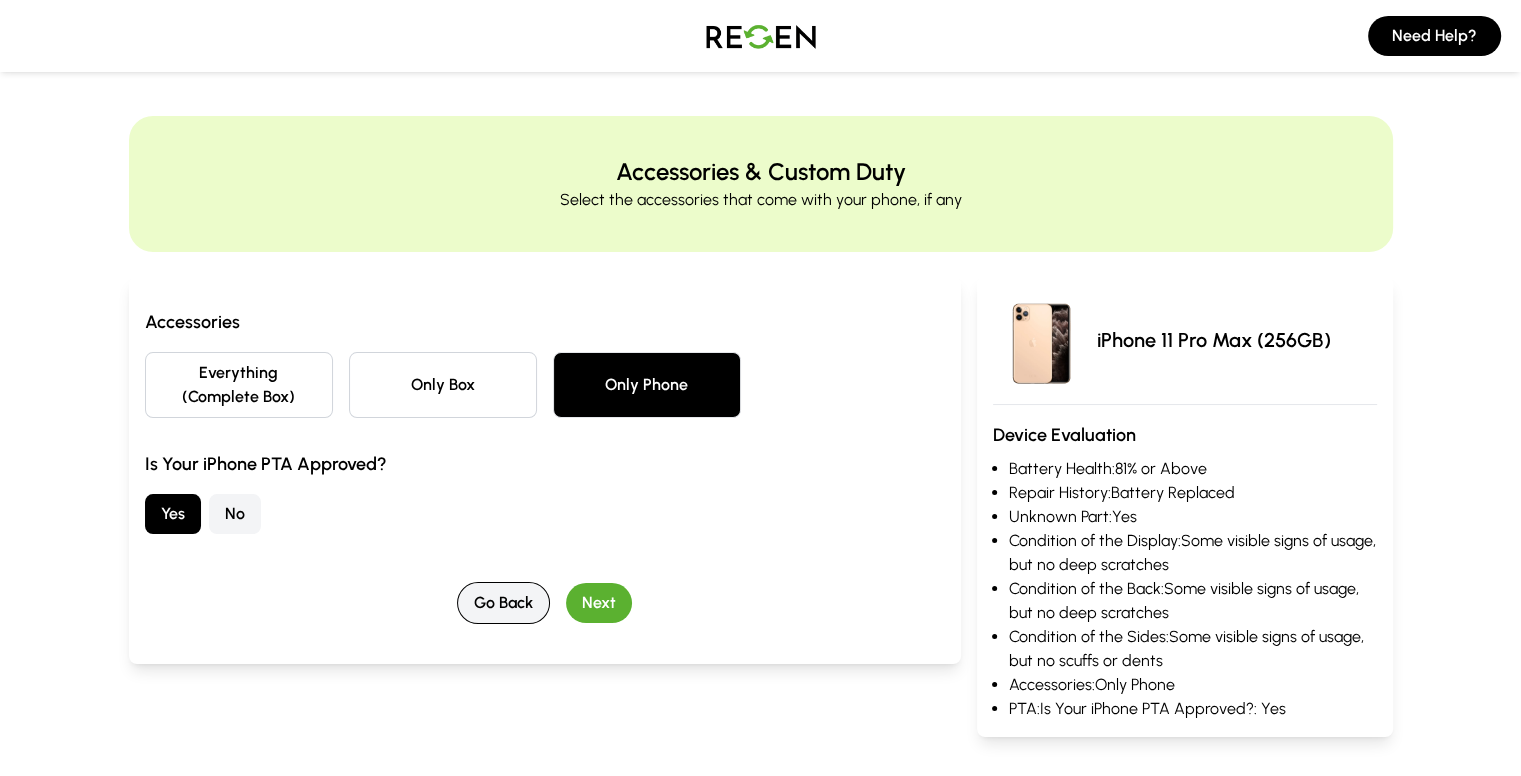 click on "Go Back" at bounding box center [503, 603] 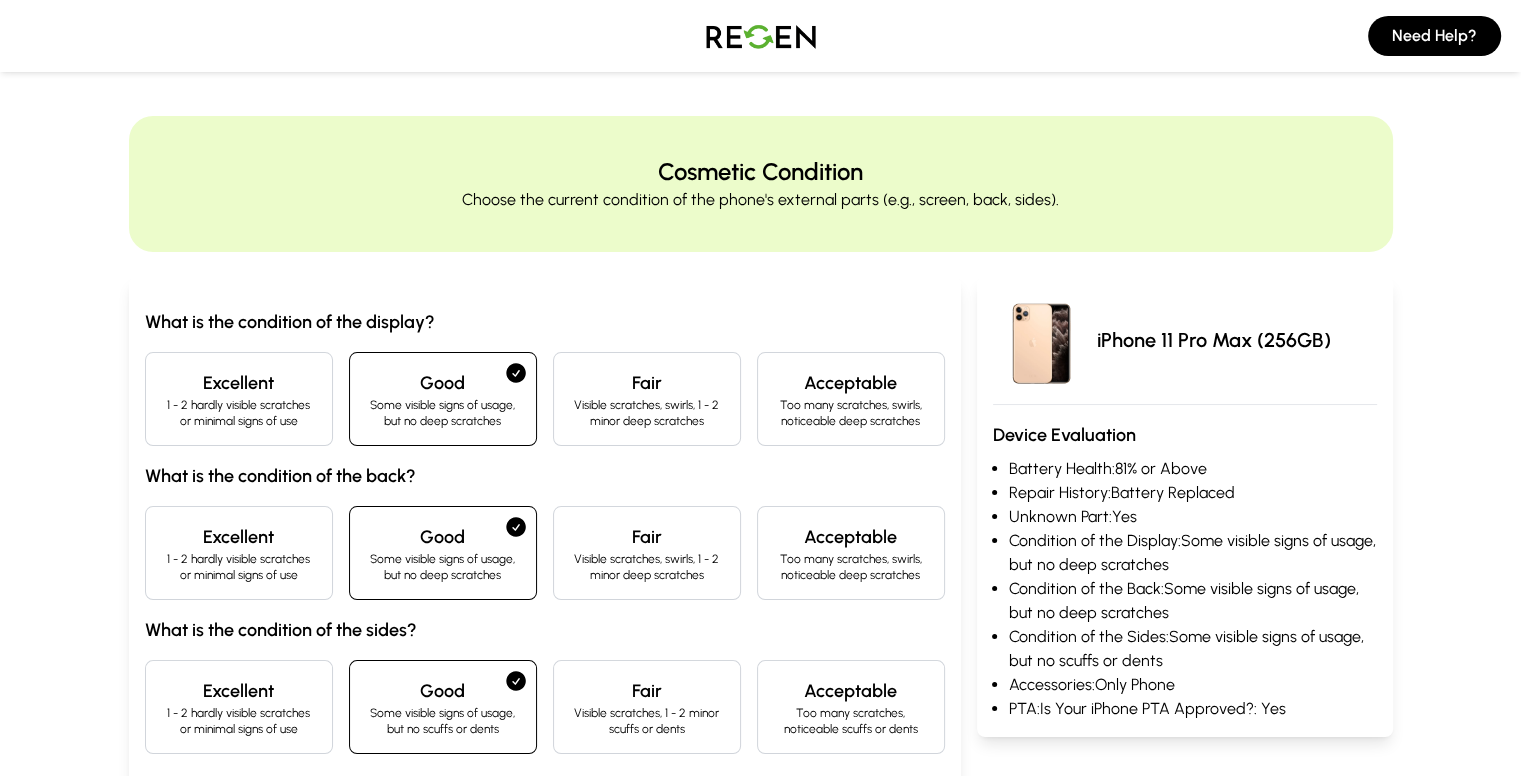click on "Fair" at bounding box center (647, 537) 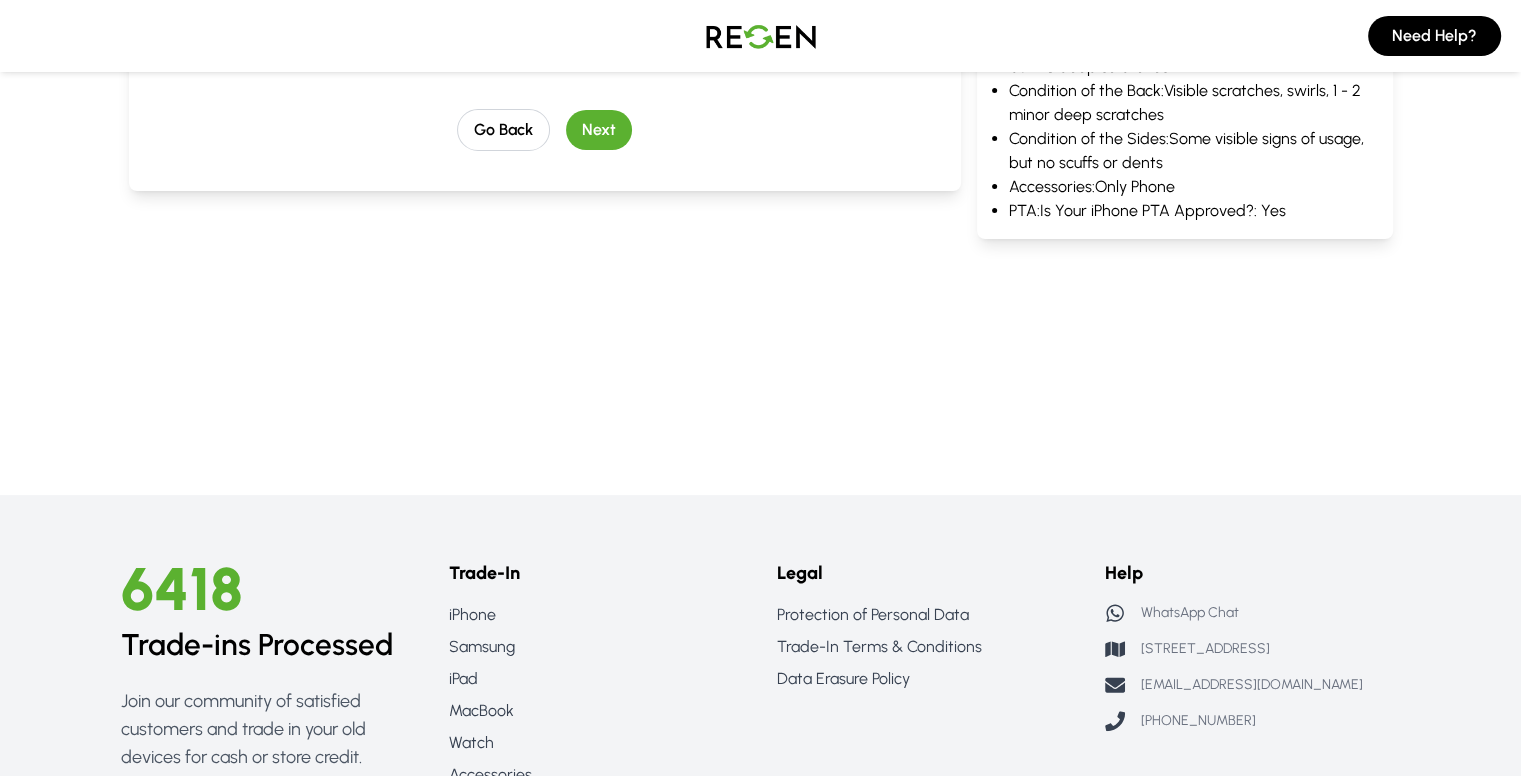 click on "Next" at bounding box center [599, 130] 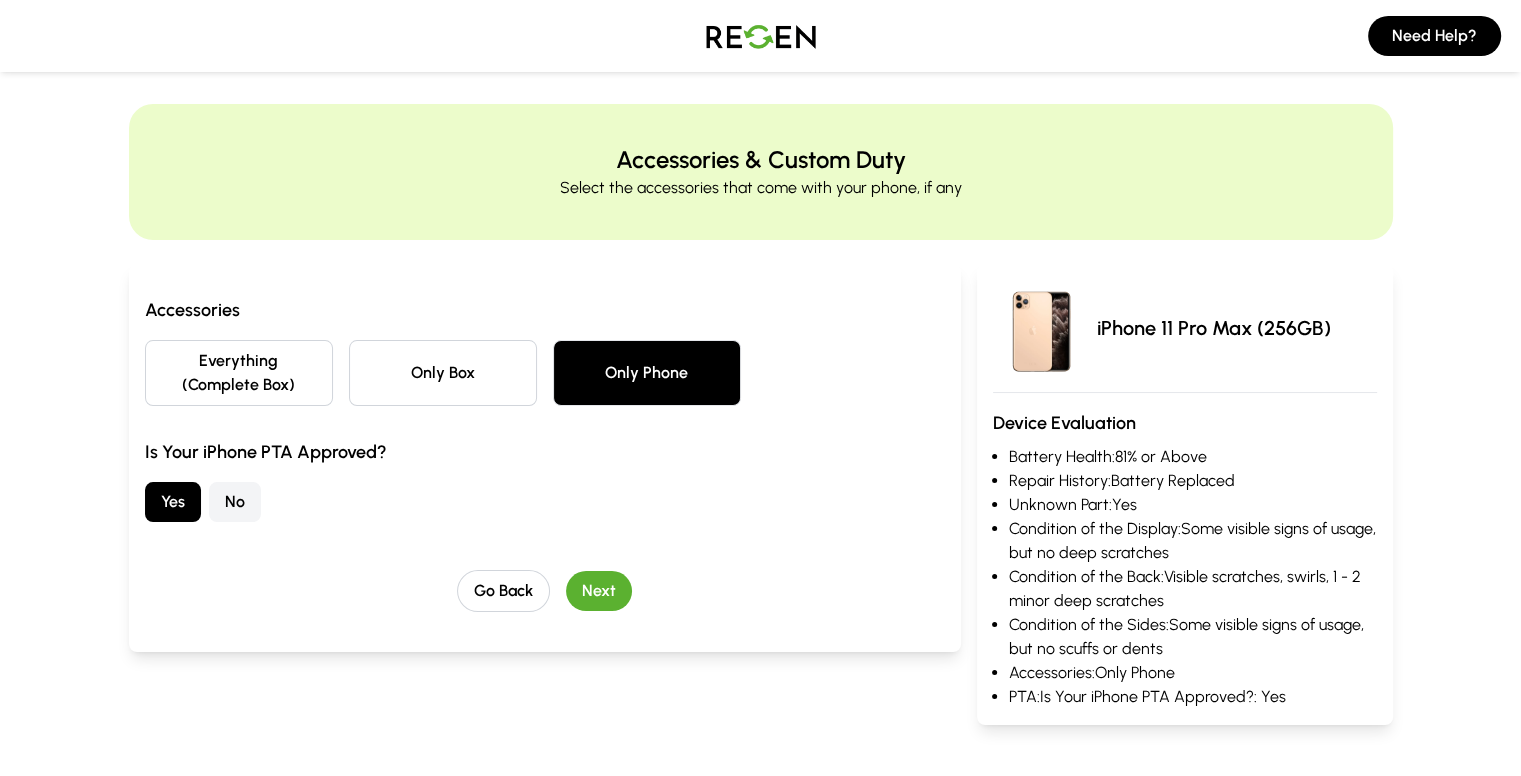 scroll, scrollTop: 0, scrollLeft: 0, axis: both 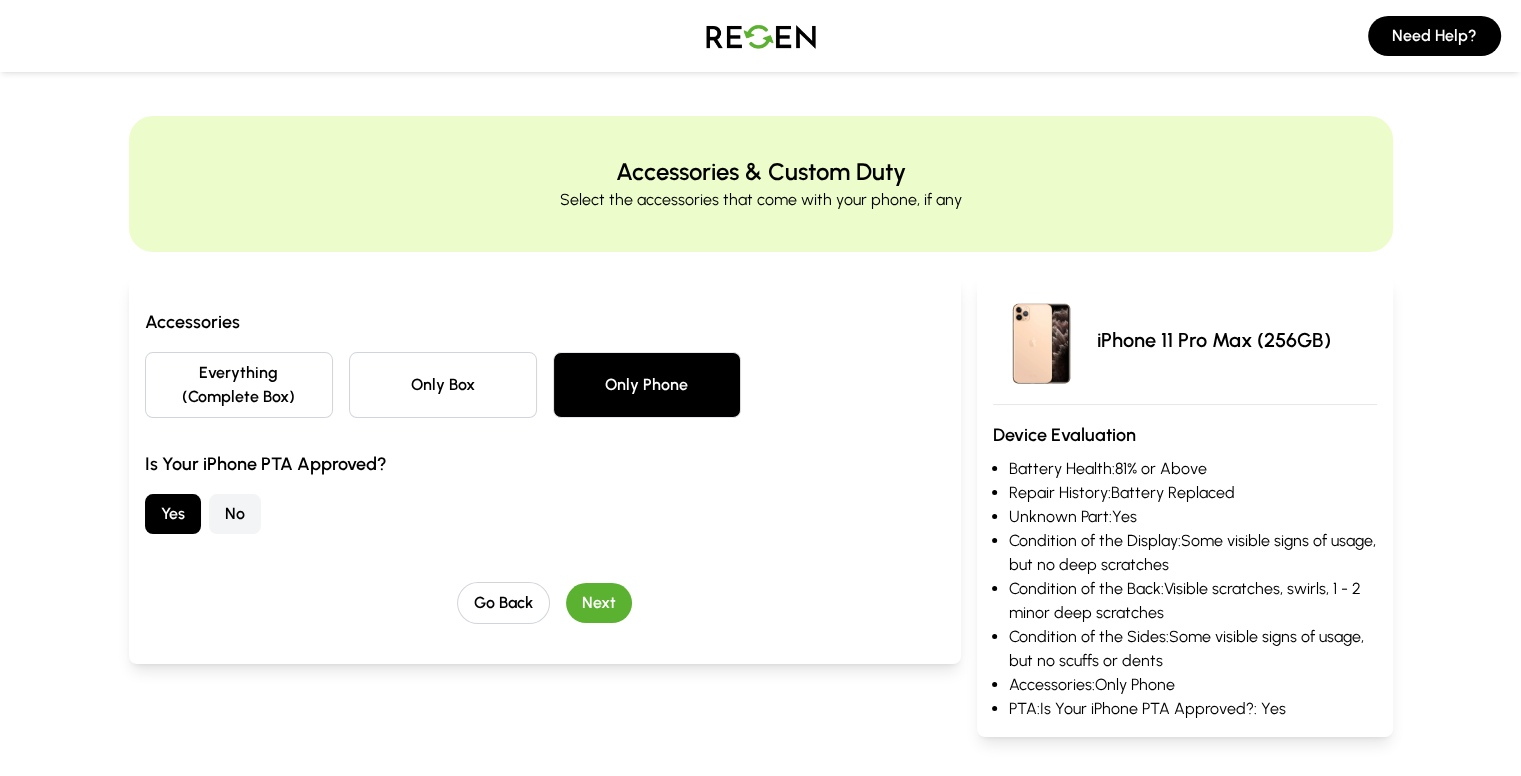 click on "Next" at bounding box center [599, 603] 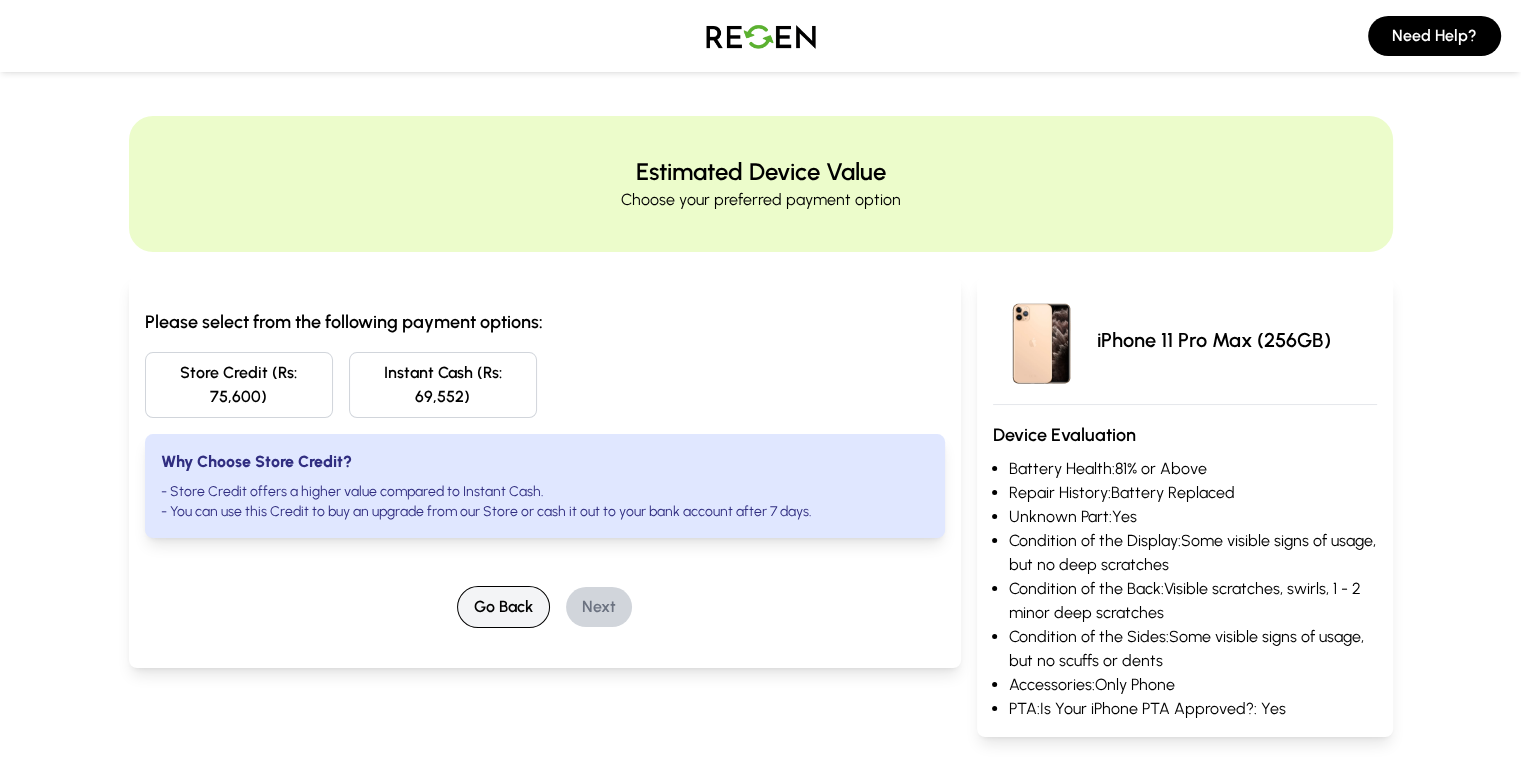 click on "Go Back" at bounding box center (503, 607) 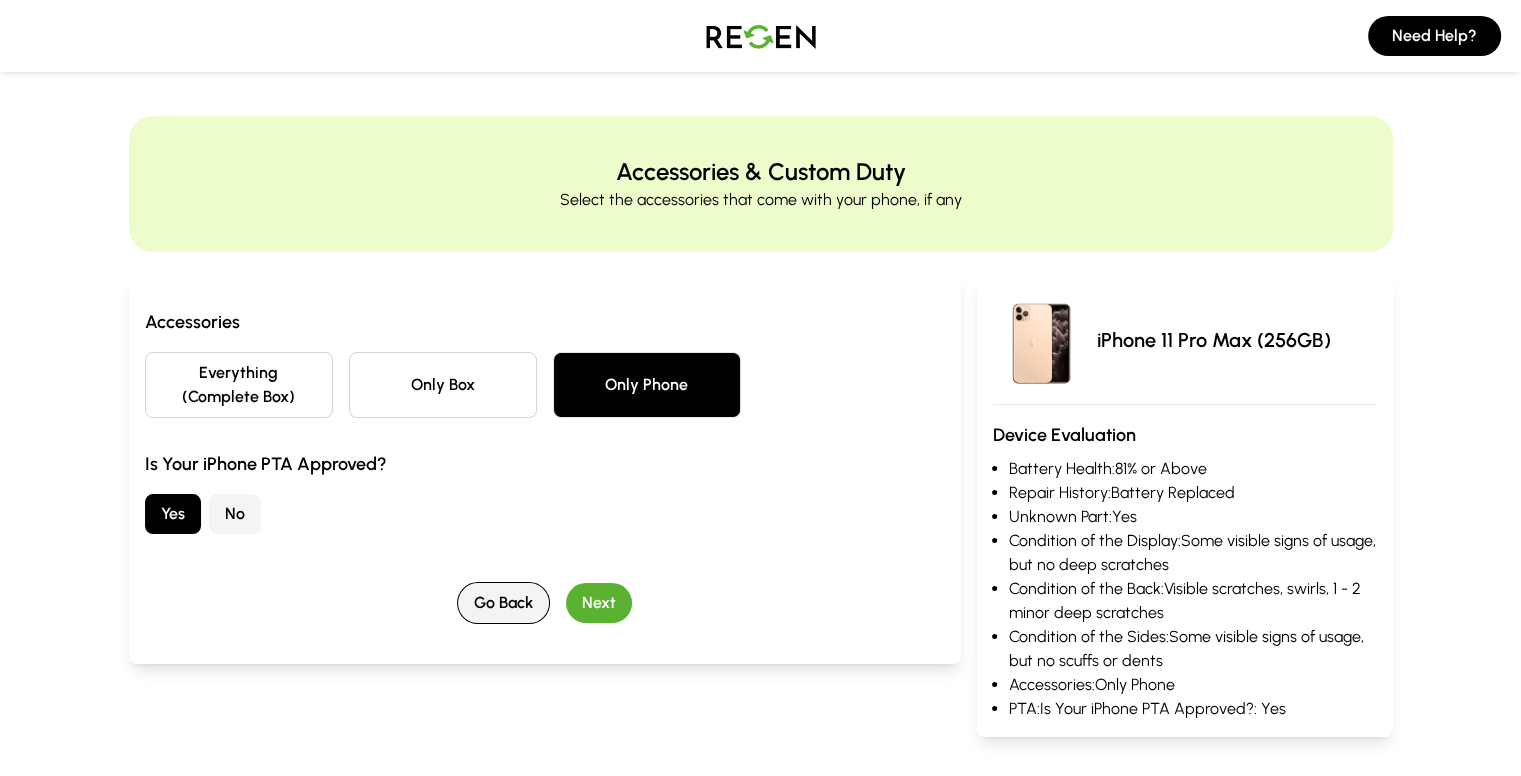 click on "Go Back" at bounding box center (503, 603) 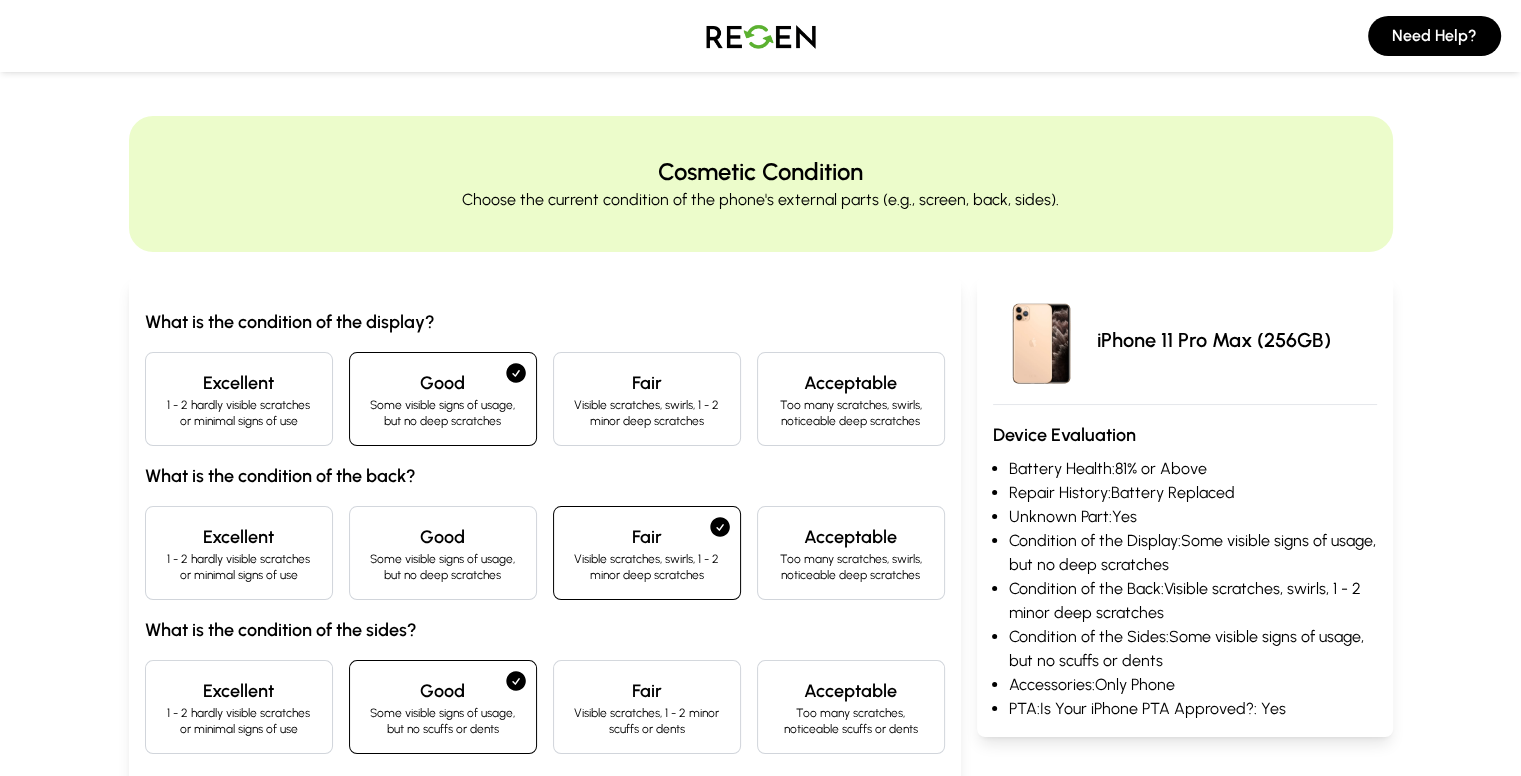 click on "Some visible signs of usage, but no deep scratches" at bounding box center [443, 567] 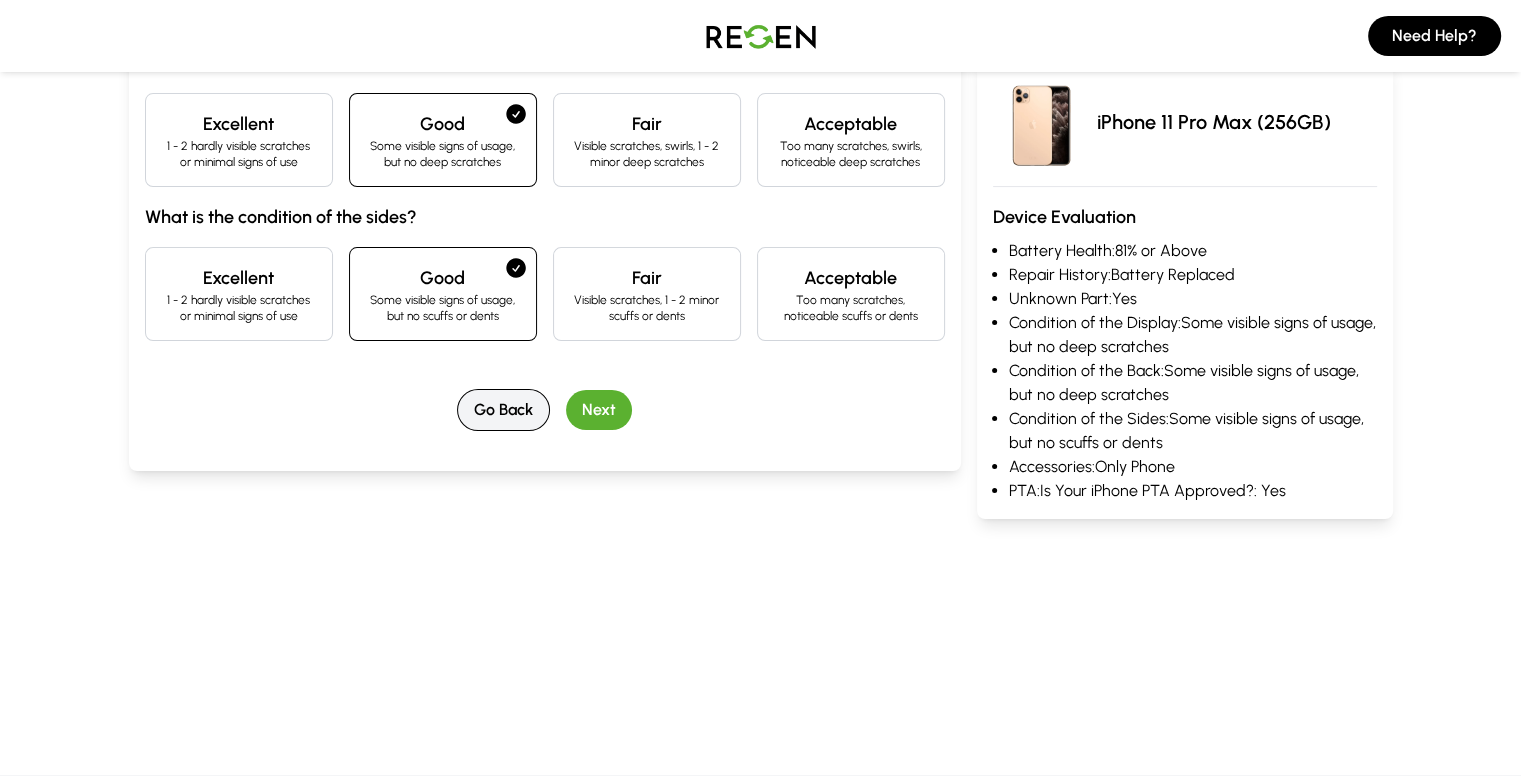 click on "Go Back" at bounding box center (503, 410) 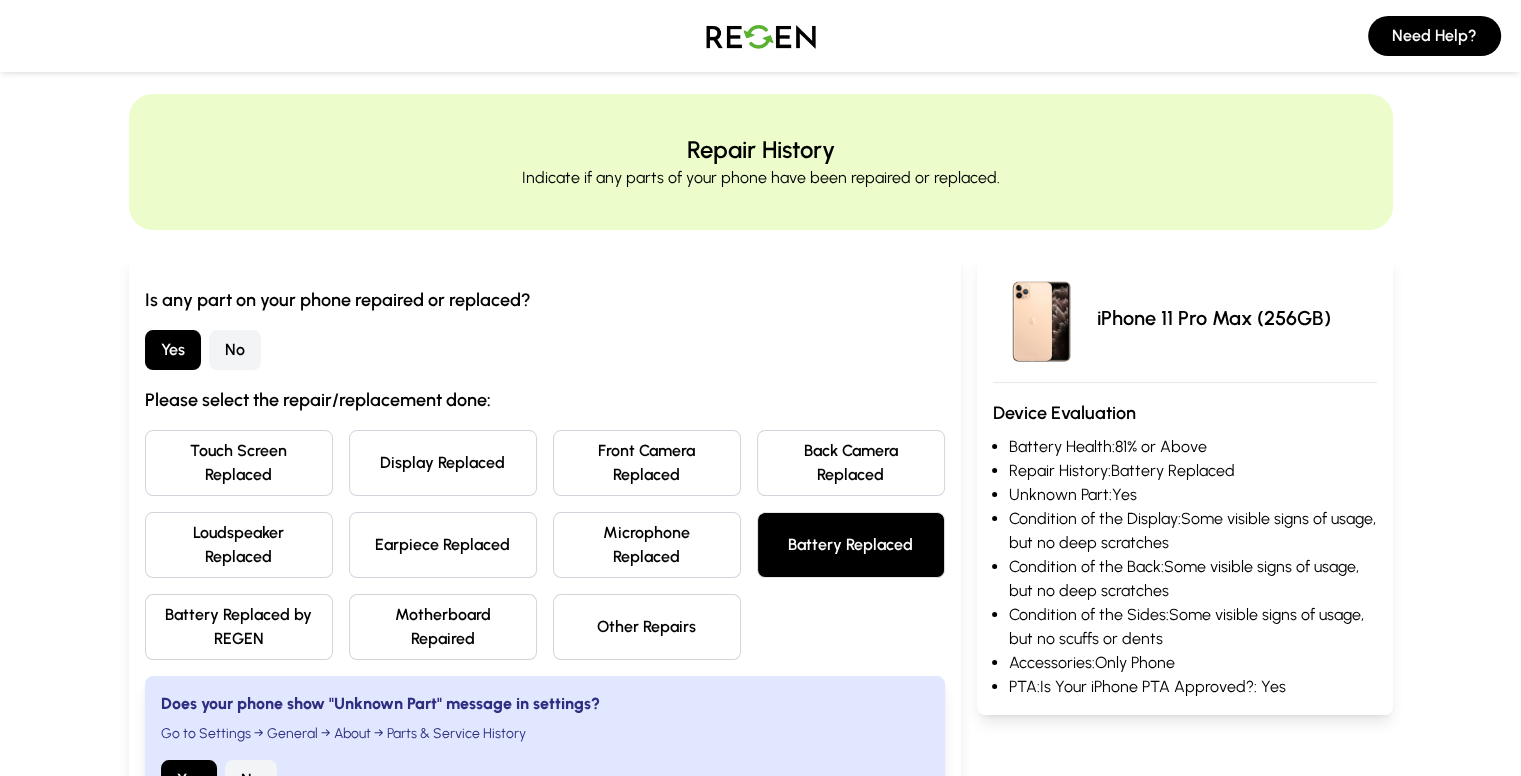 scroll, scrollTop: 0, scrollLeft: 0, axis: both 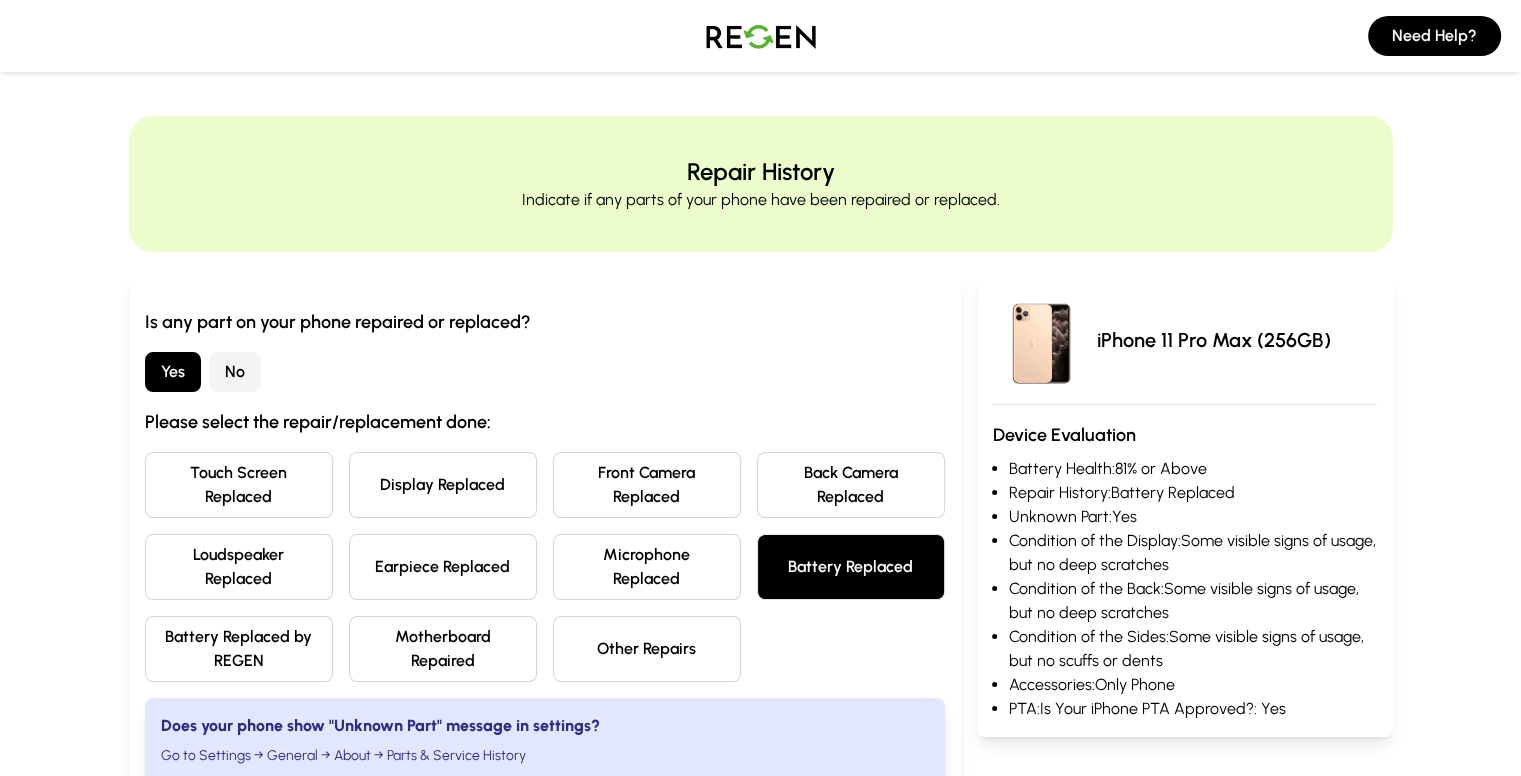 click on "No" at bounding box center [235, 372] 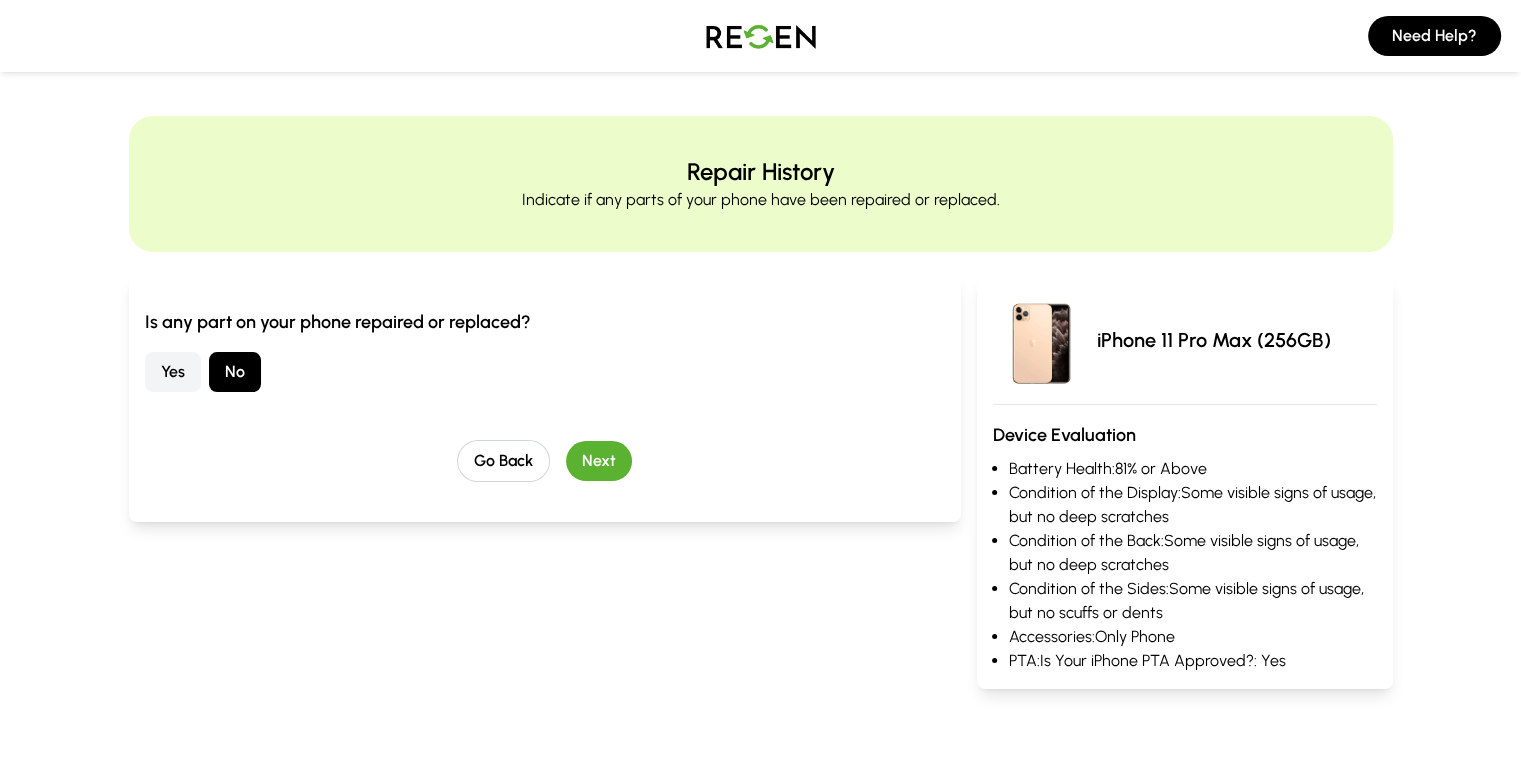 click on "Next" at bounding box center (599, 461) 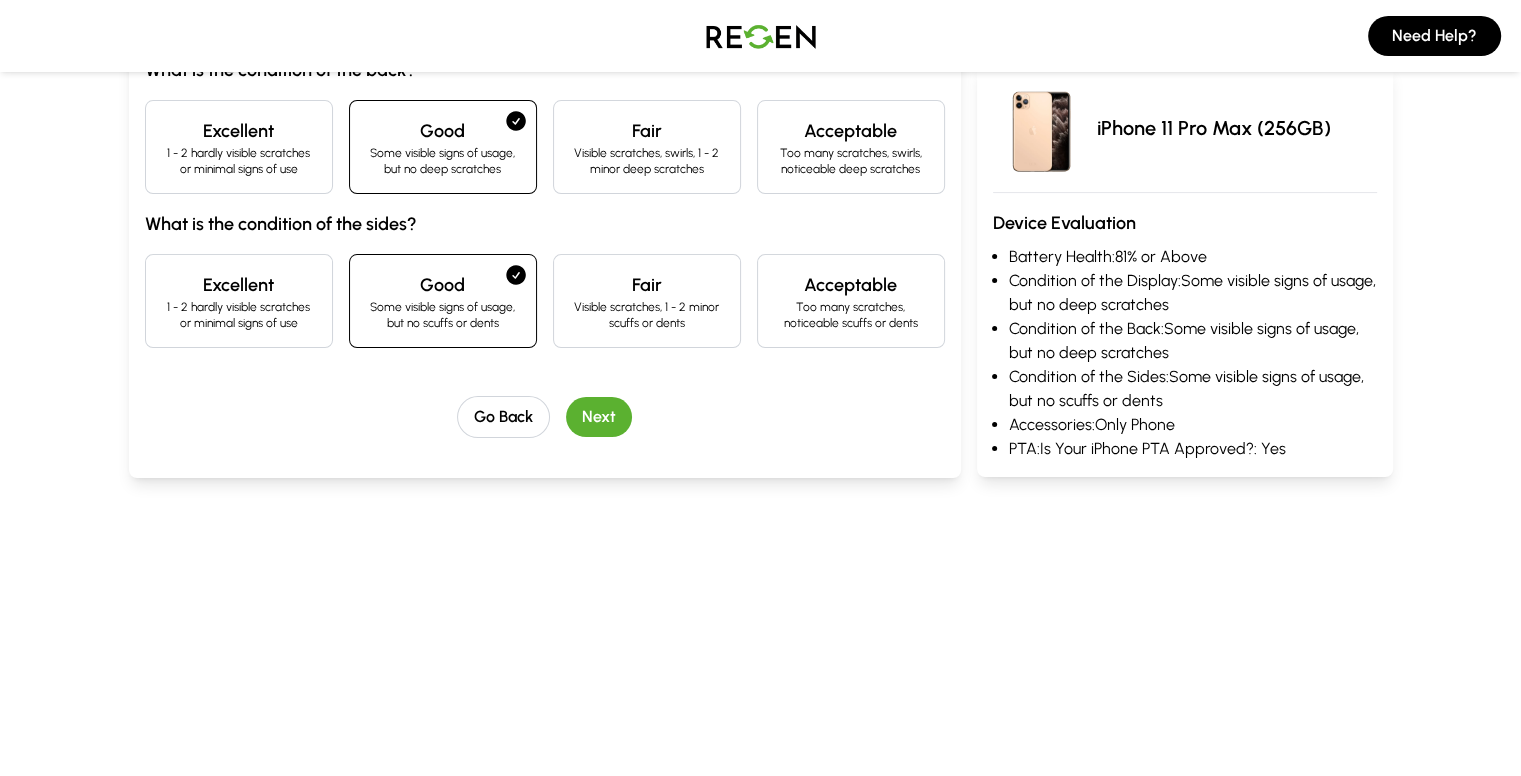 click on "Next" at bounding box center [599, 417] 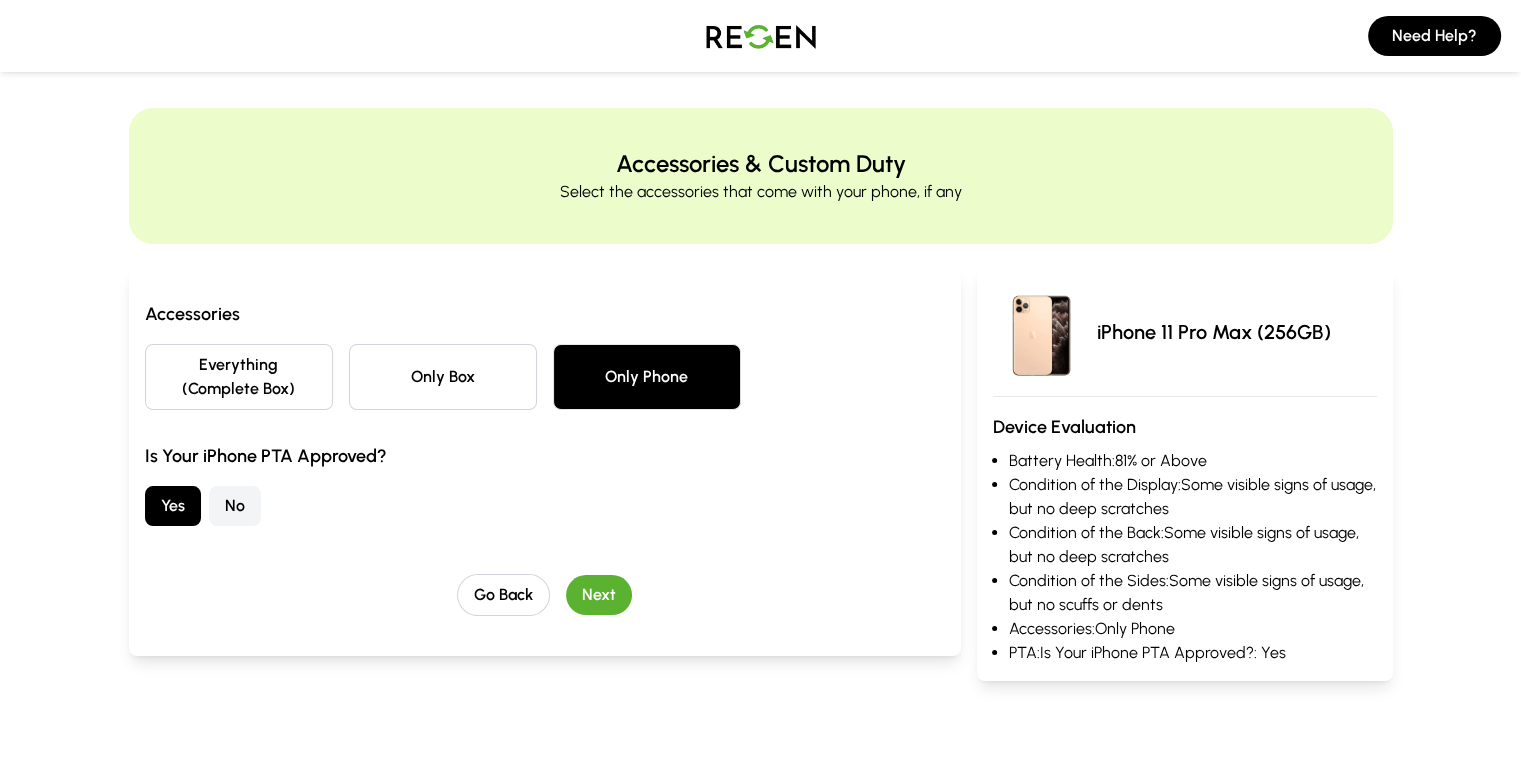 scroll, scrollTop: 0, scrollLeft: 0, axis: both 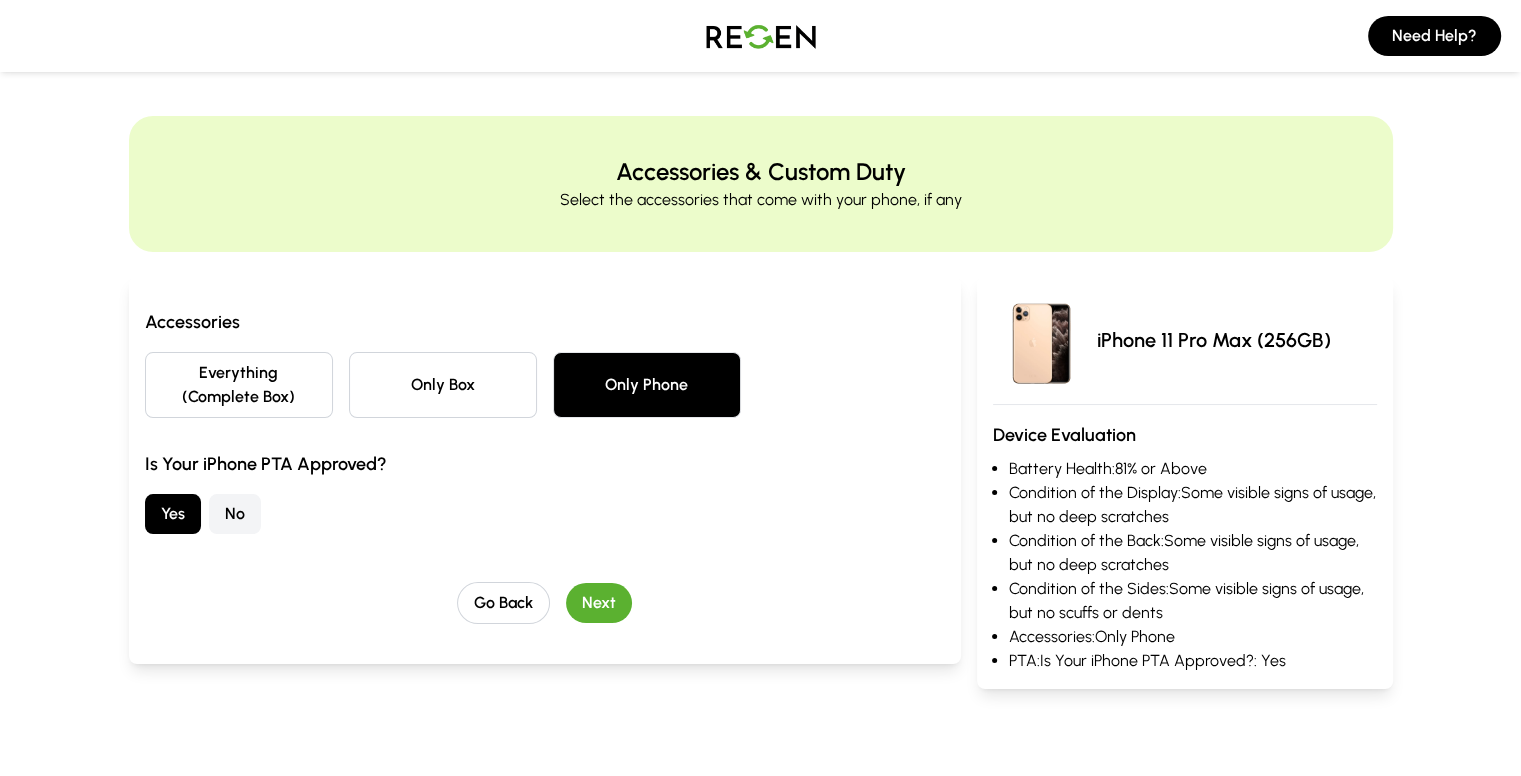 click on "Next" at bounding box center (599, 603) 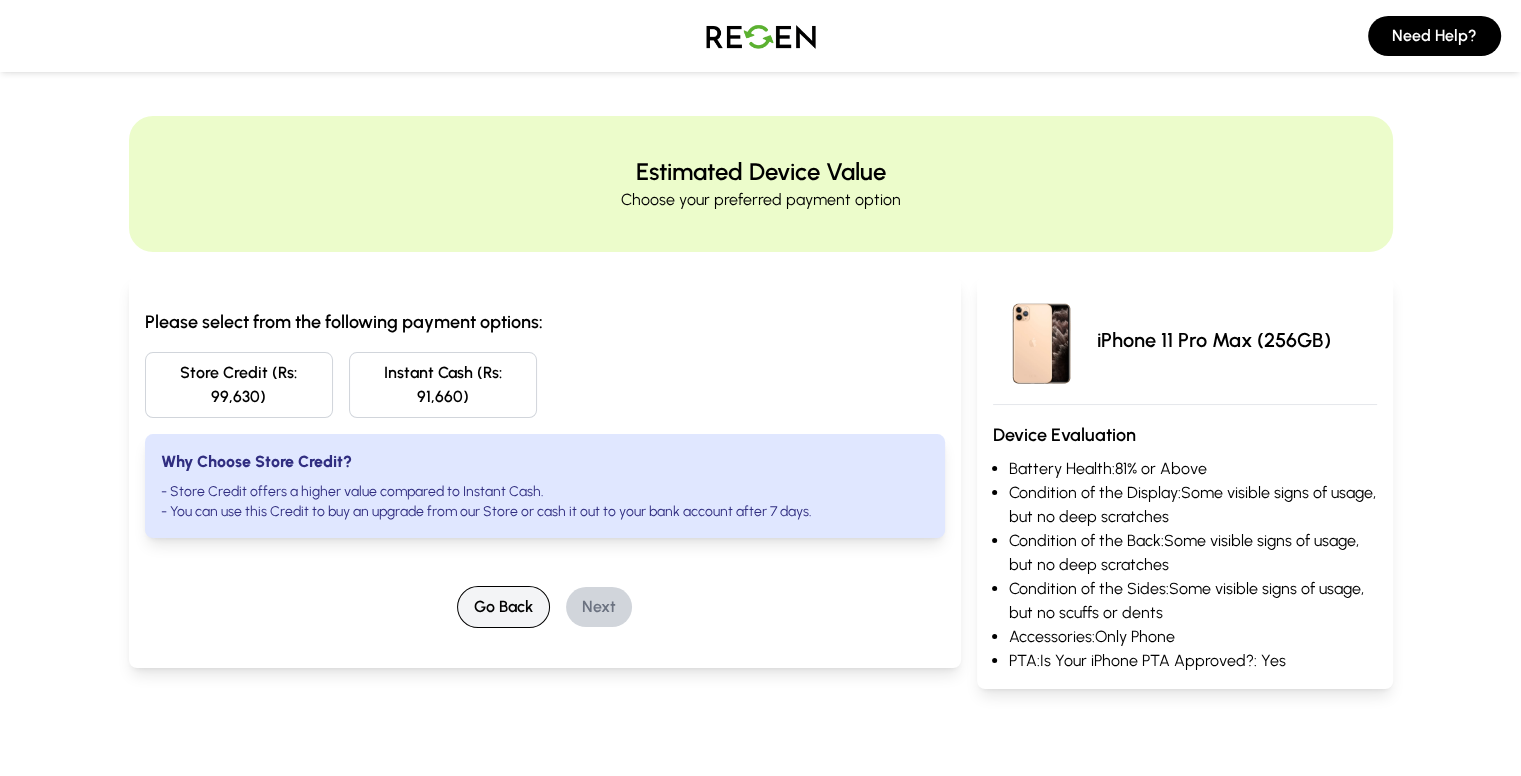 click on "Go Back" at bounding box center (503, 607) 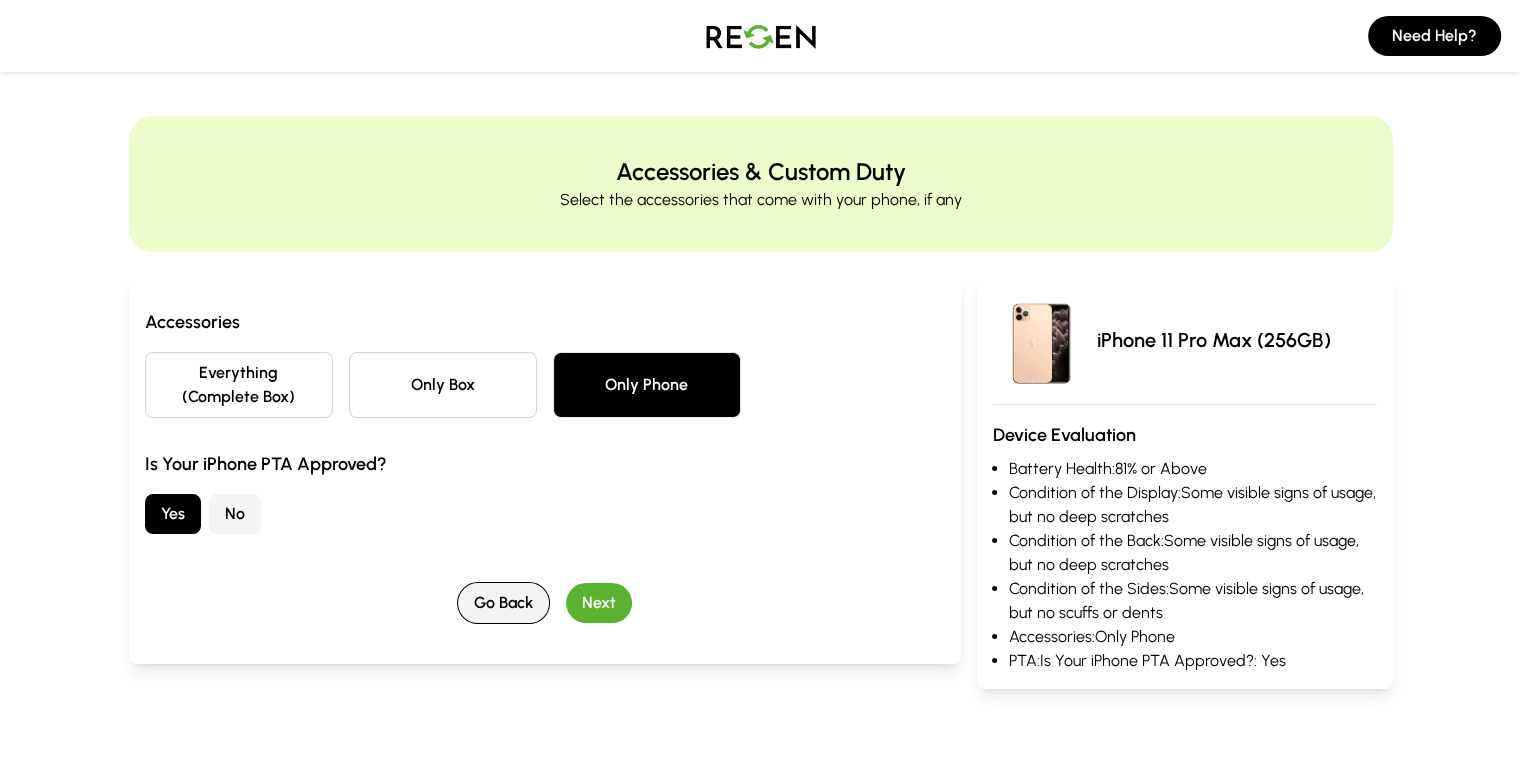 click on "Go Back" at bounding box center (503, 603) 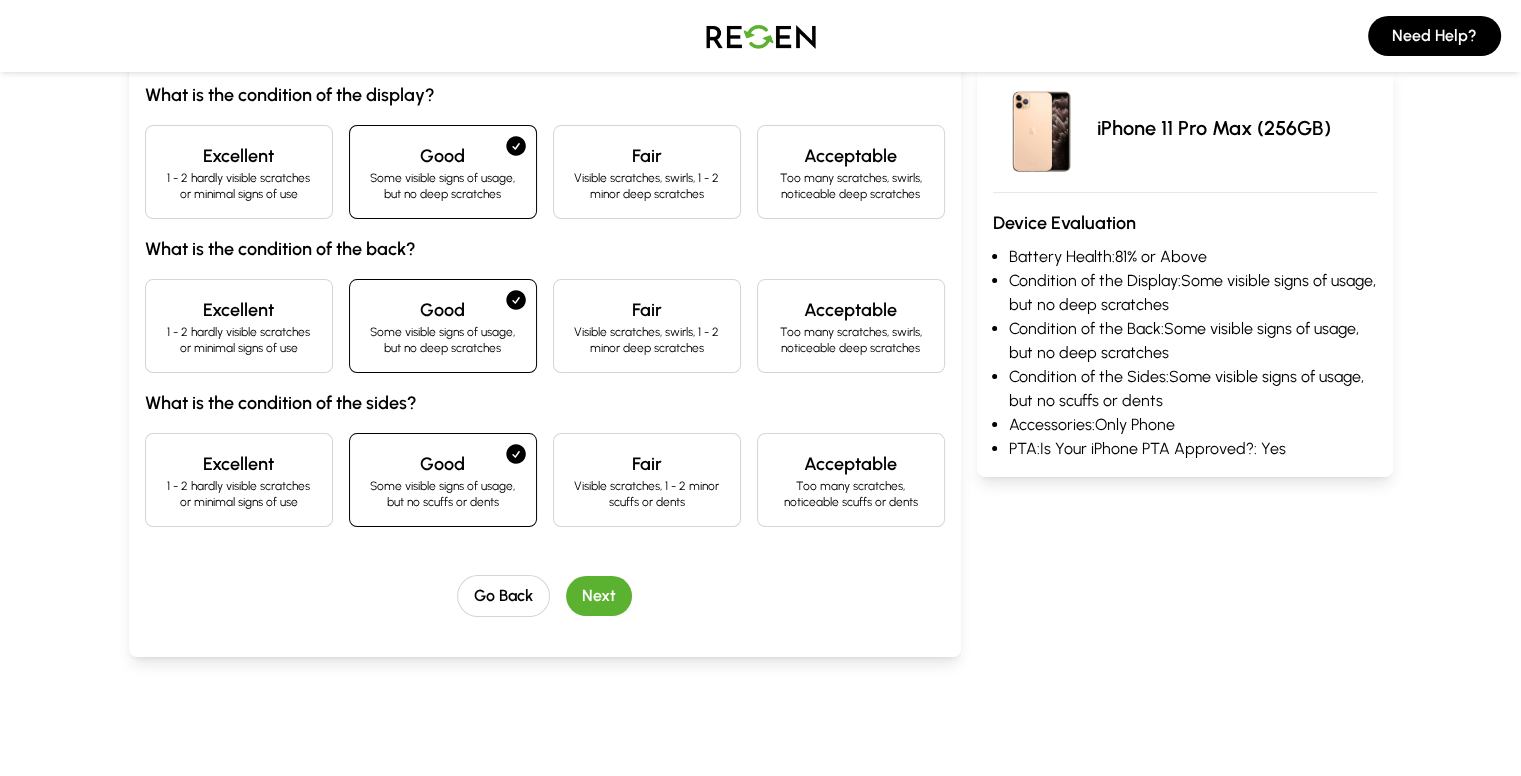 scroll, scrollTop: 206, scrollLeft: 0, axis: vertical 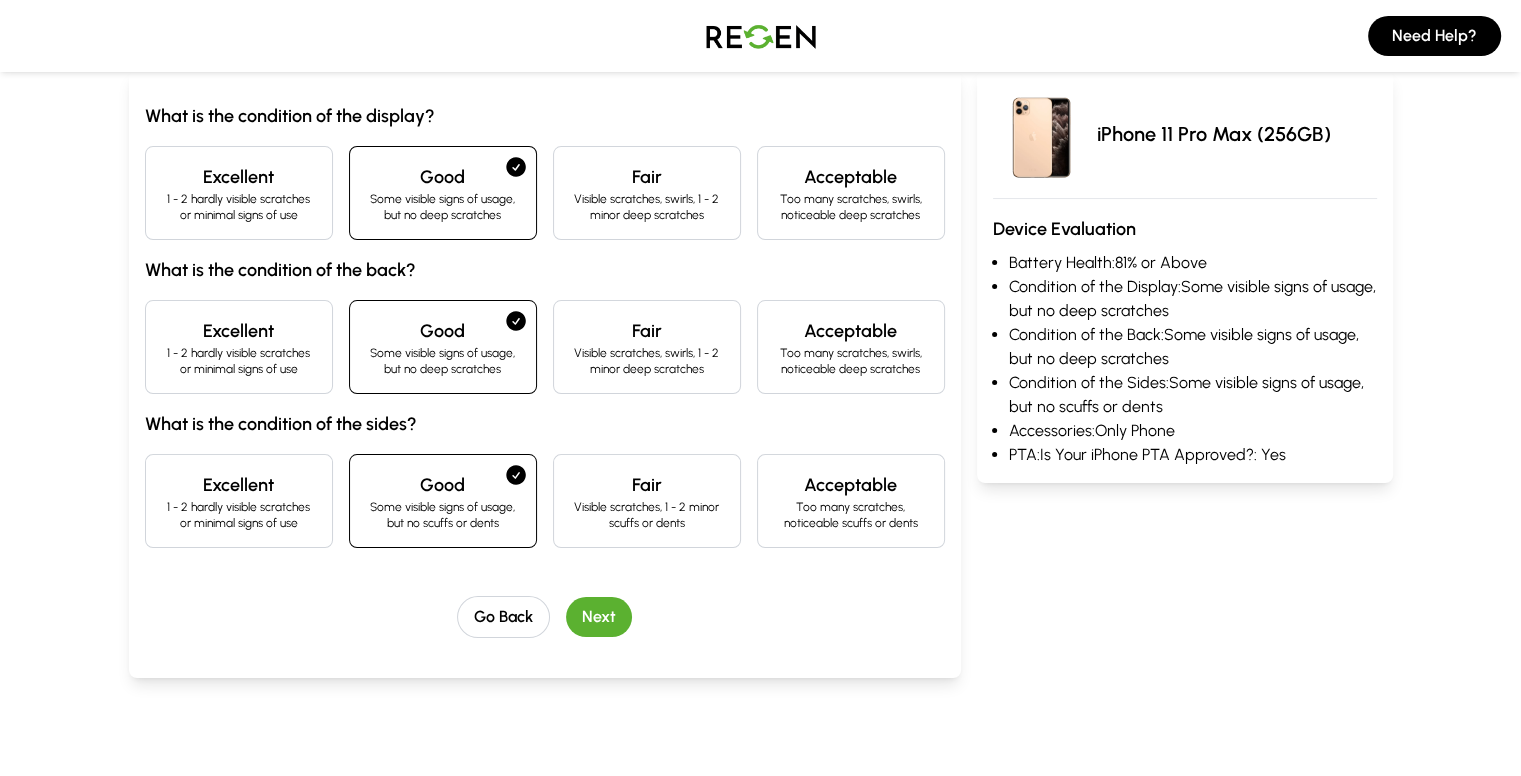 click on "1 - 2 hardly visible scratches or minimal signs of use" at bounding box center (239, 515) 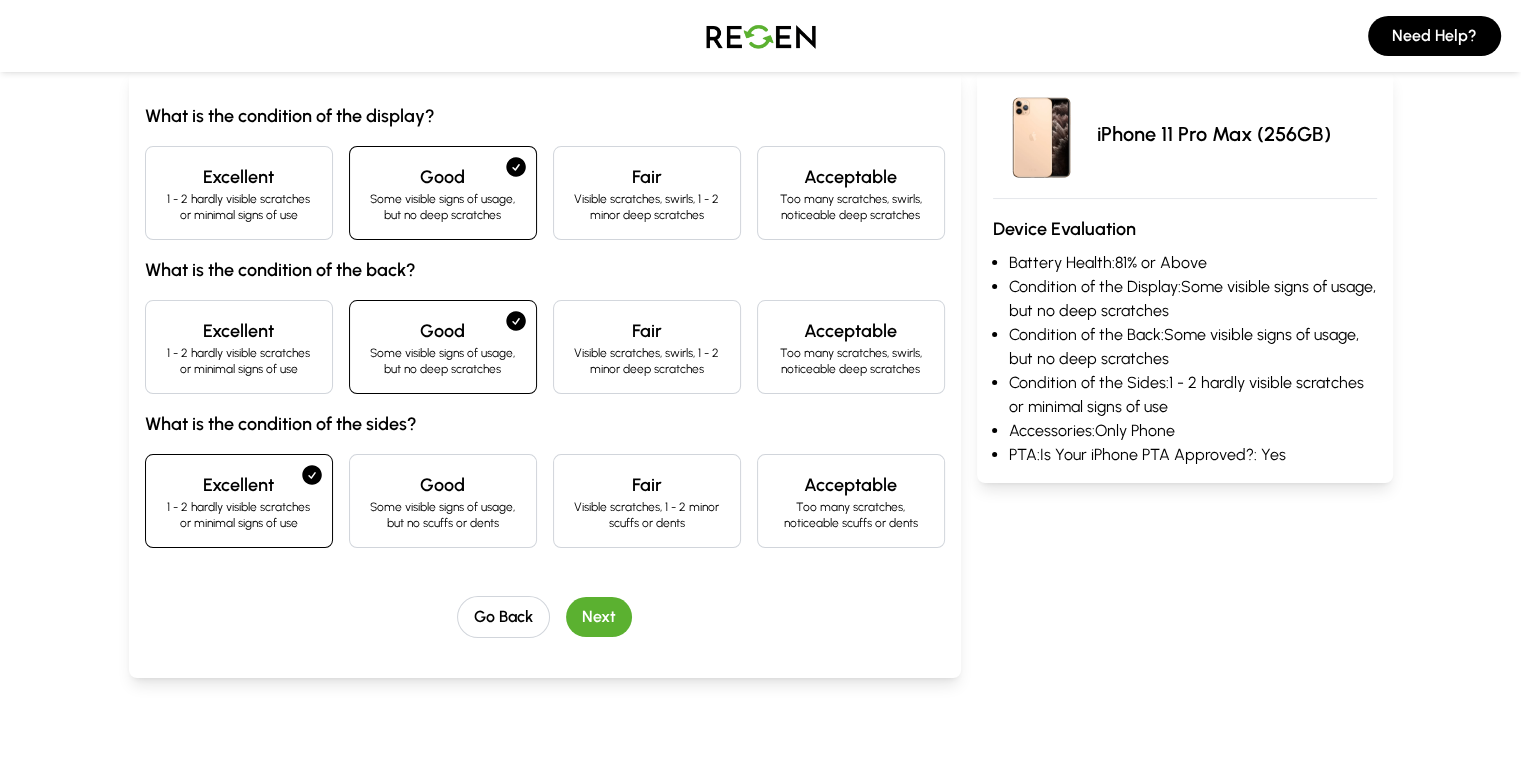 click on "1 - 2 hardly visible scratches or minimal signs of use" at bounding box center (239, 207) 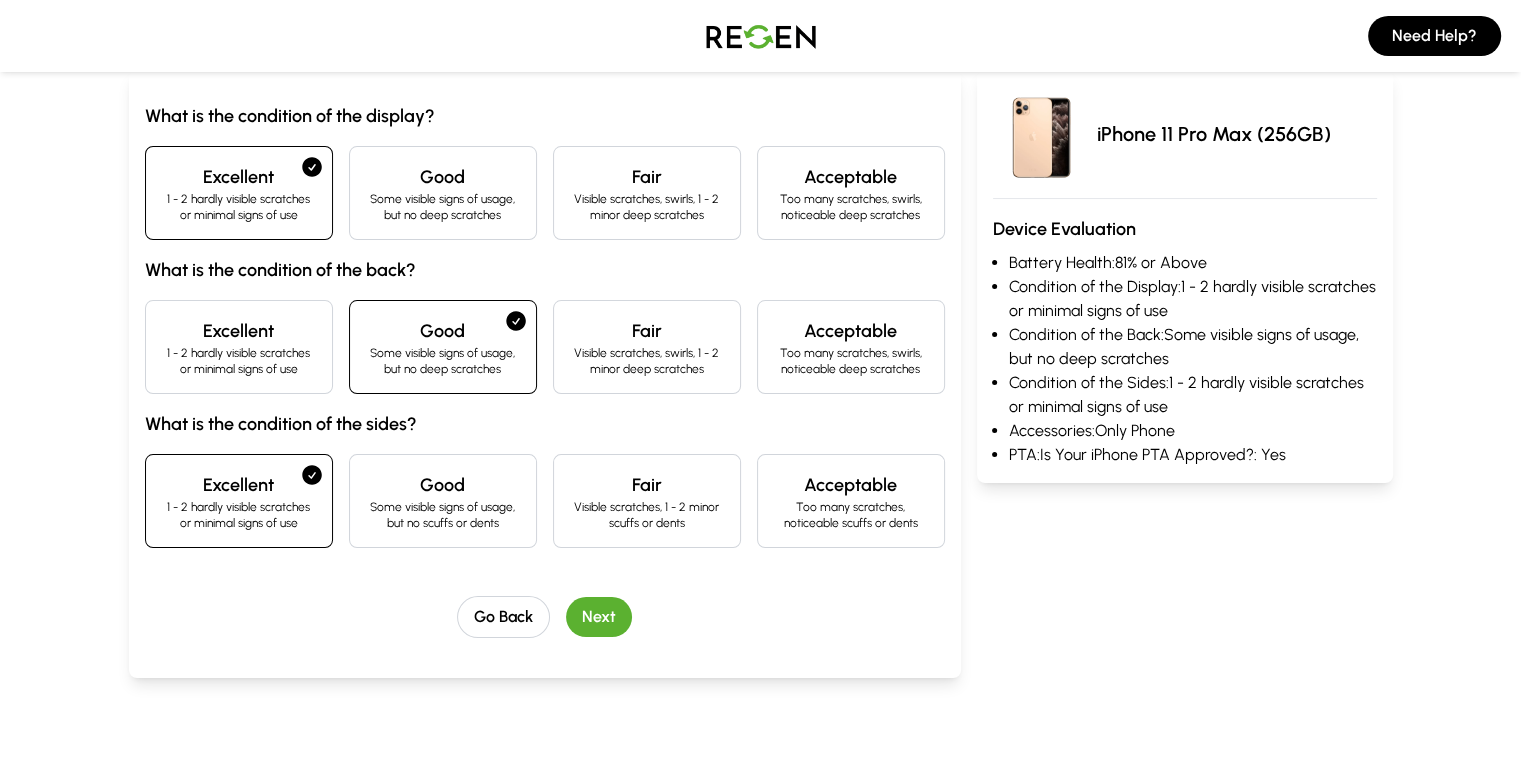 click on "Next" at bounding box center (599, 617) 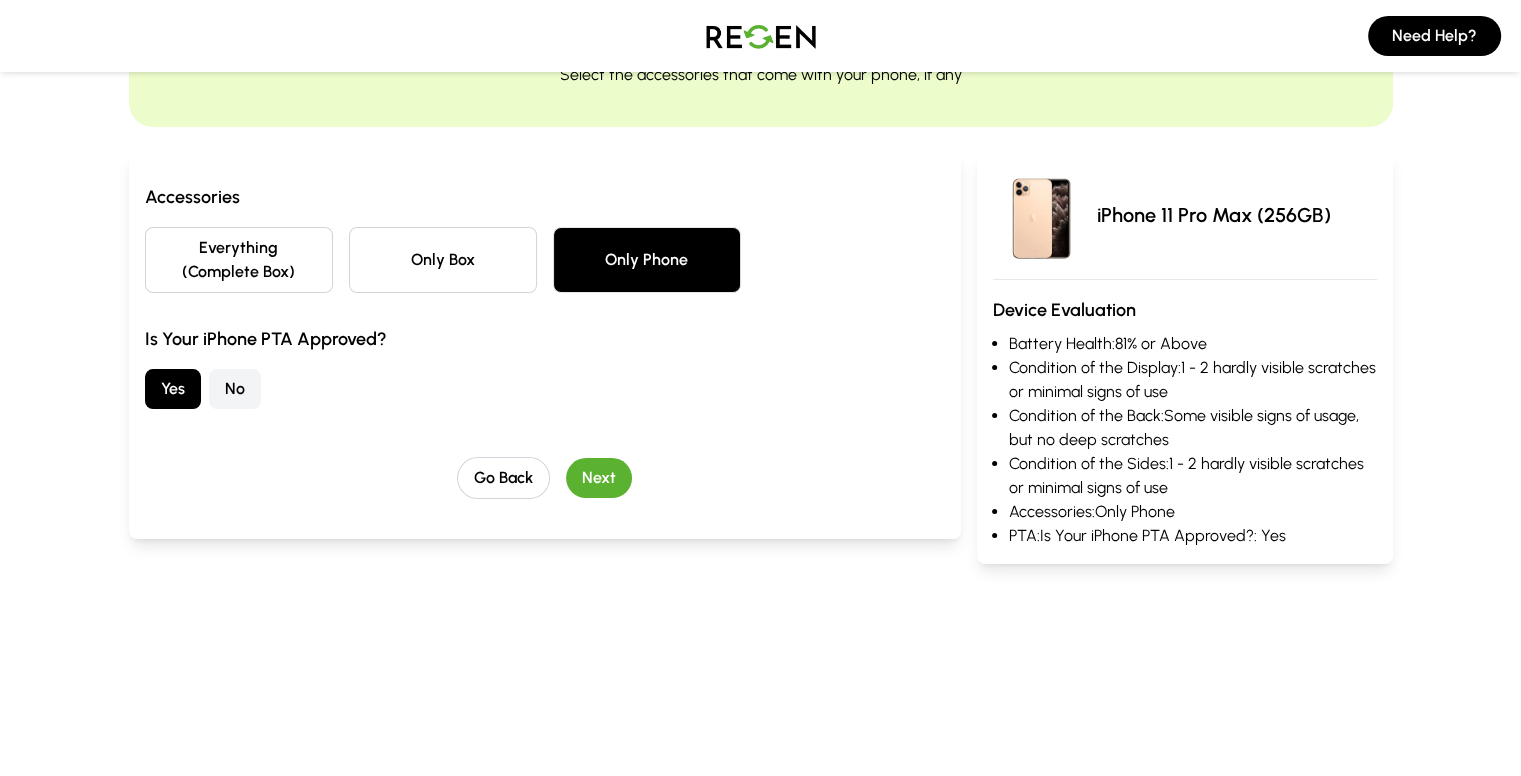scroll, scrollTop: 0, scrollLeft: 0, axis: both 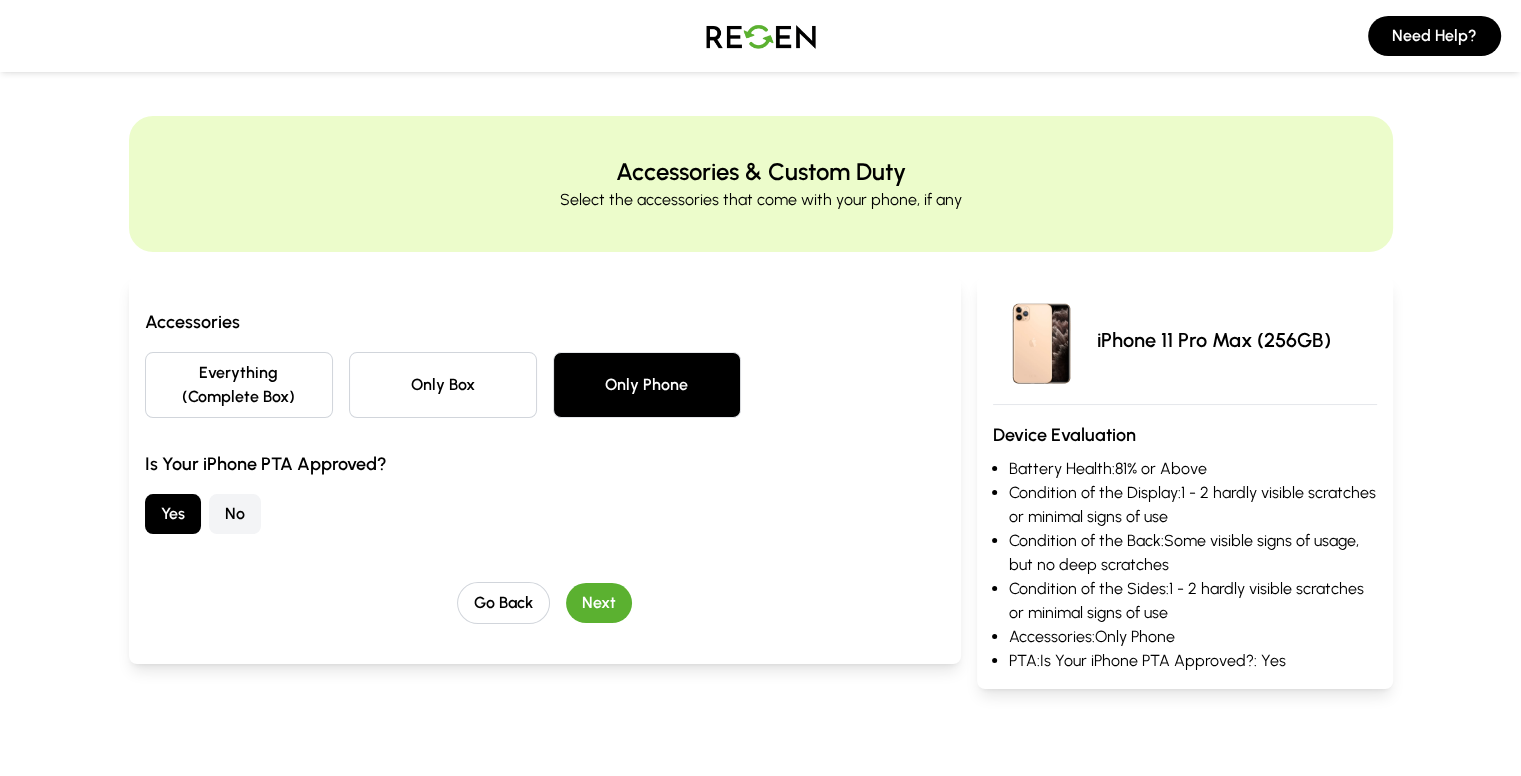 click on "Next" at bounding box center [599, 603] 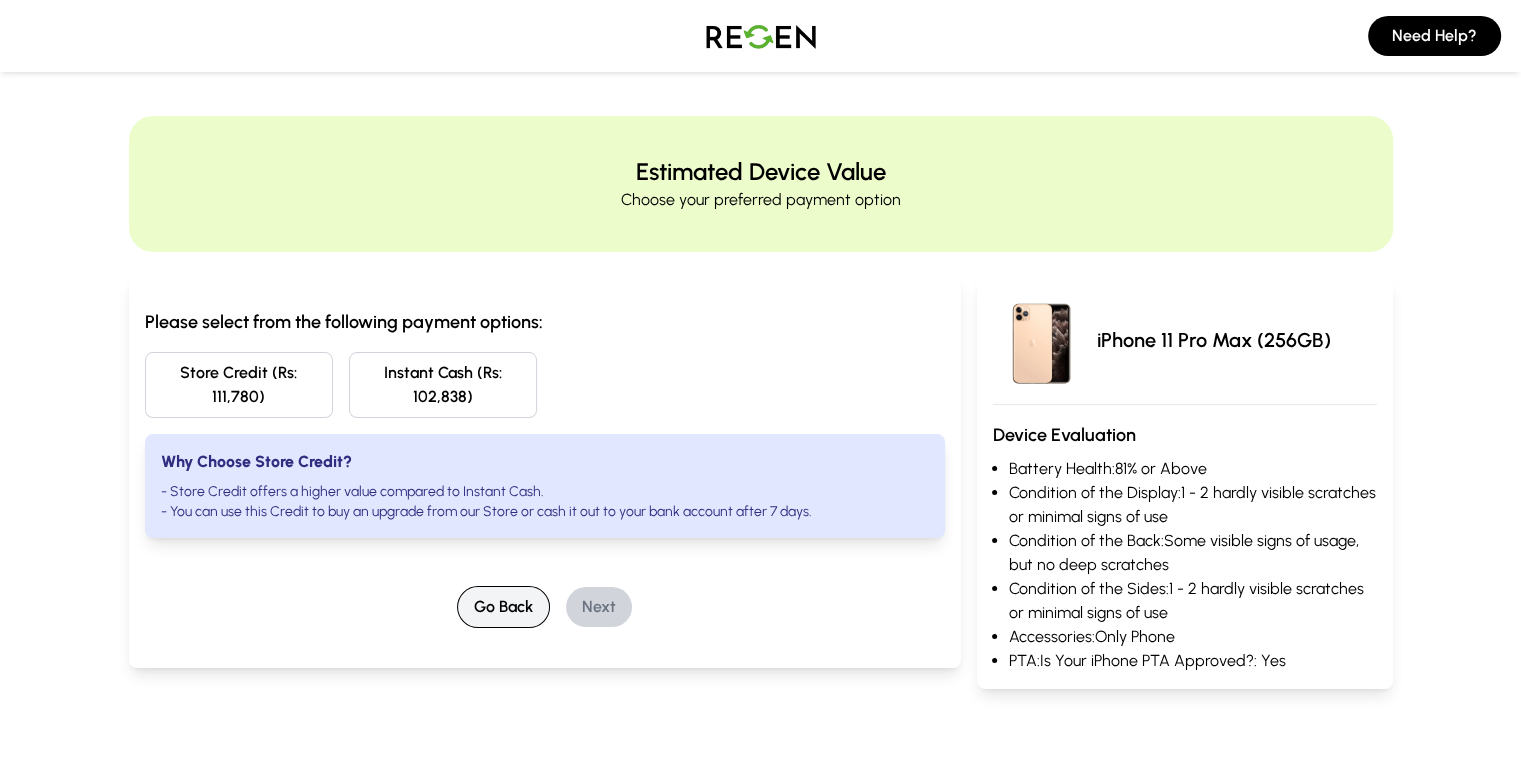 click on "Go Back" at bounding box center (503, 607) 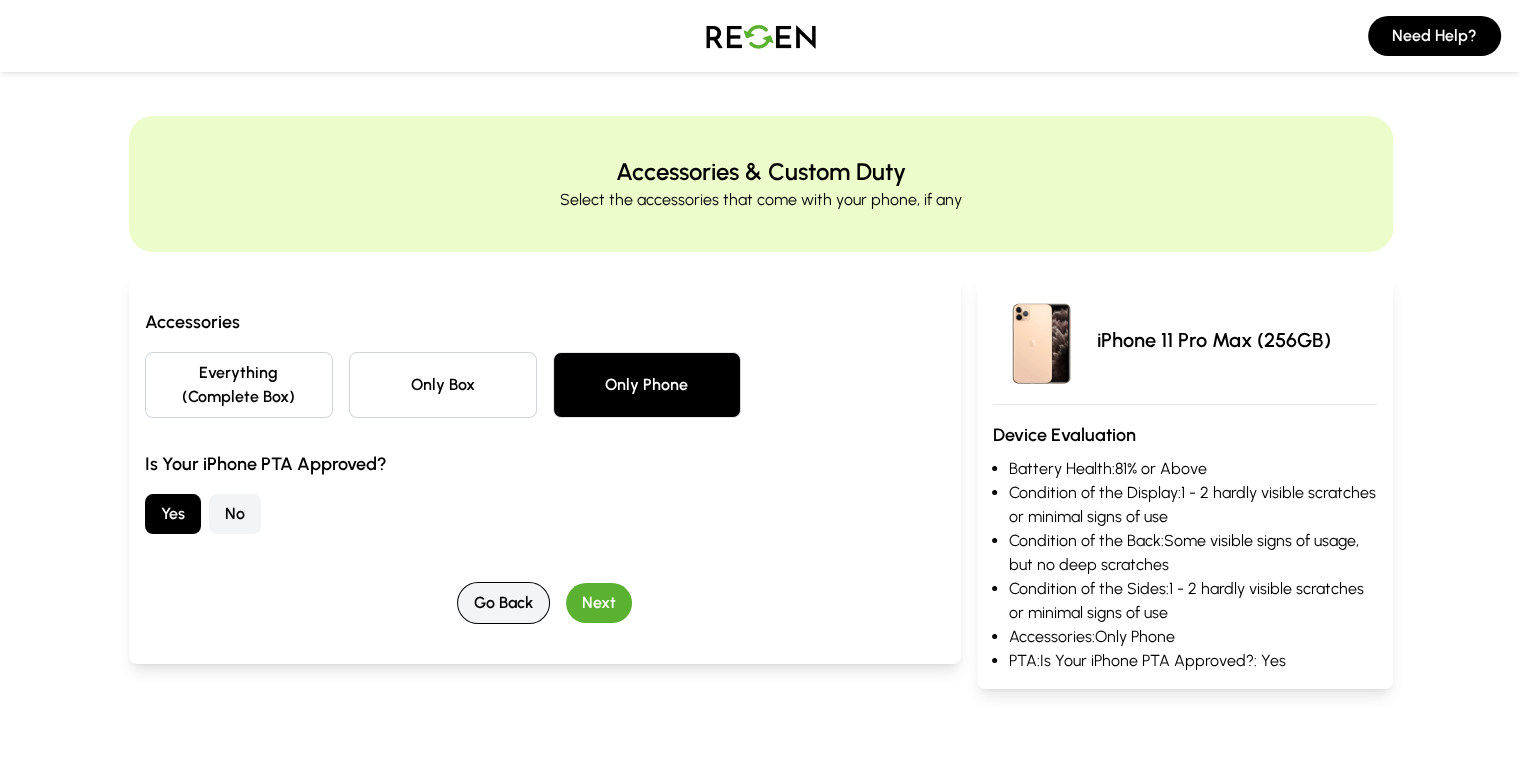 click on "Go Back" at bounding box center [503, 603] 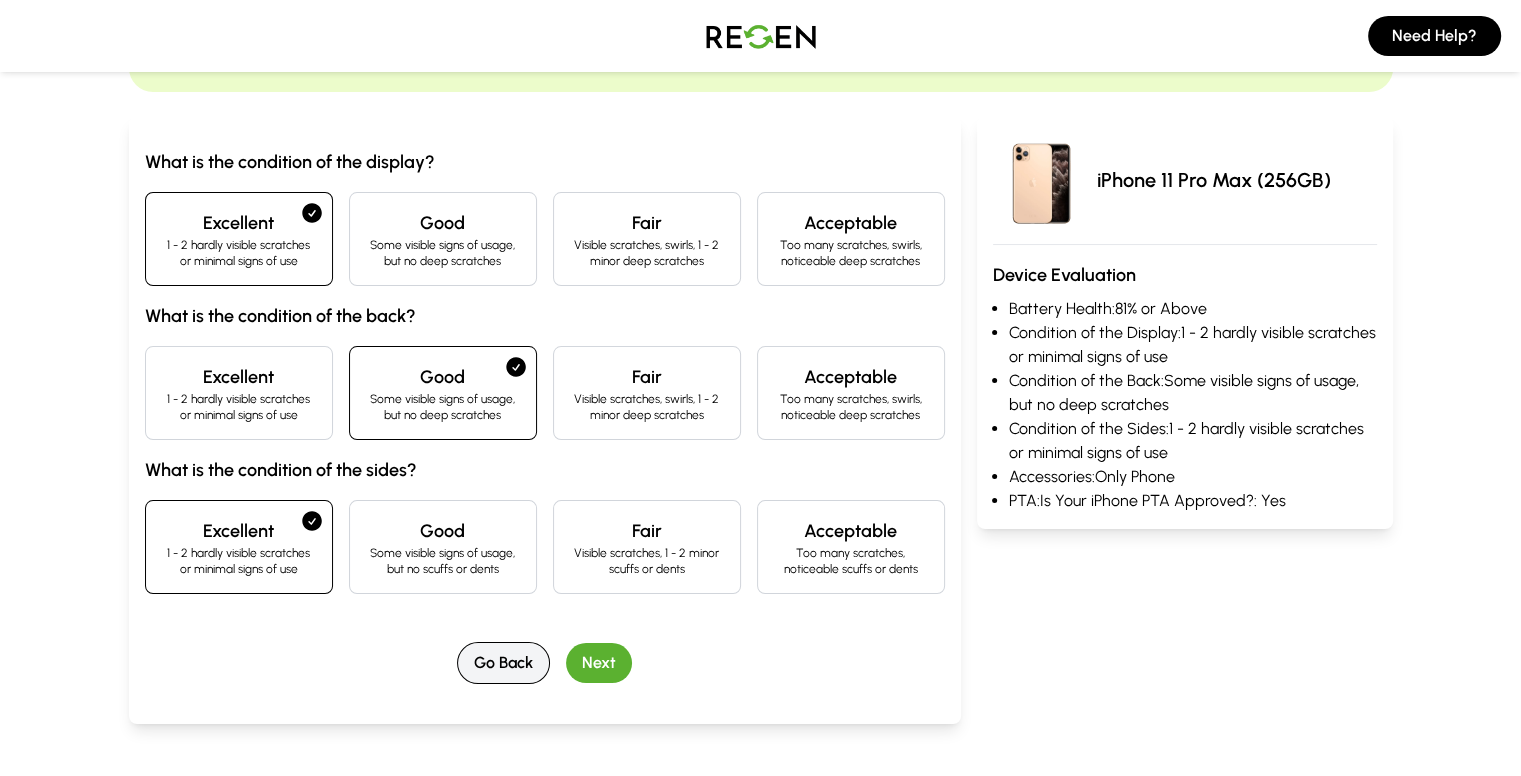 click on "Go Back" at bounding box center (503, 663) 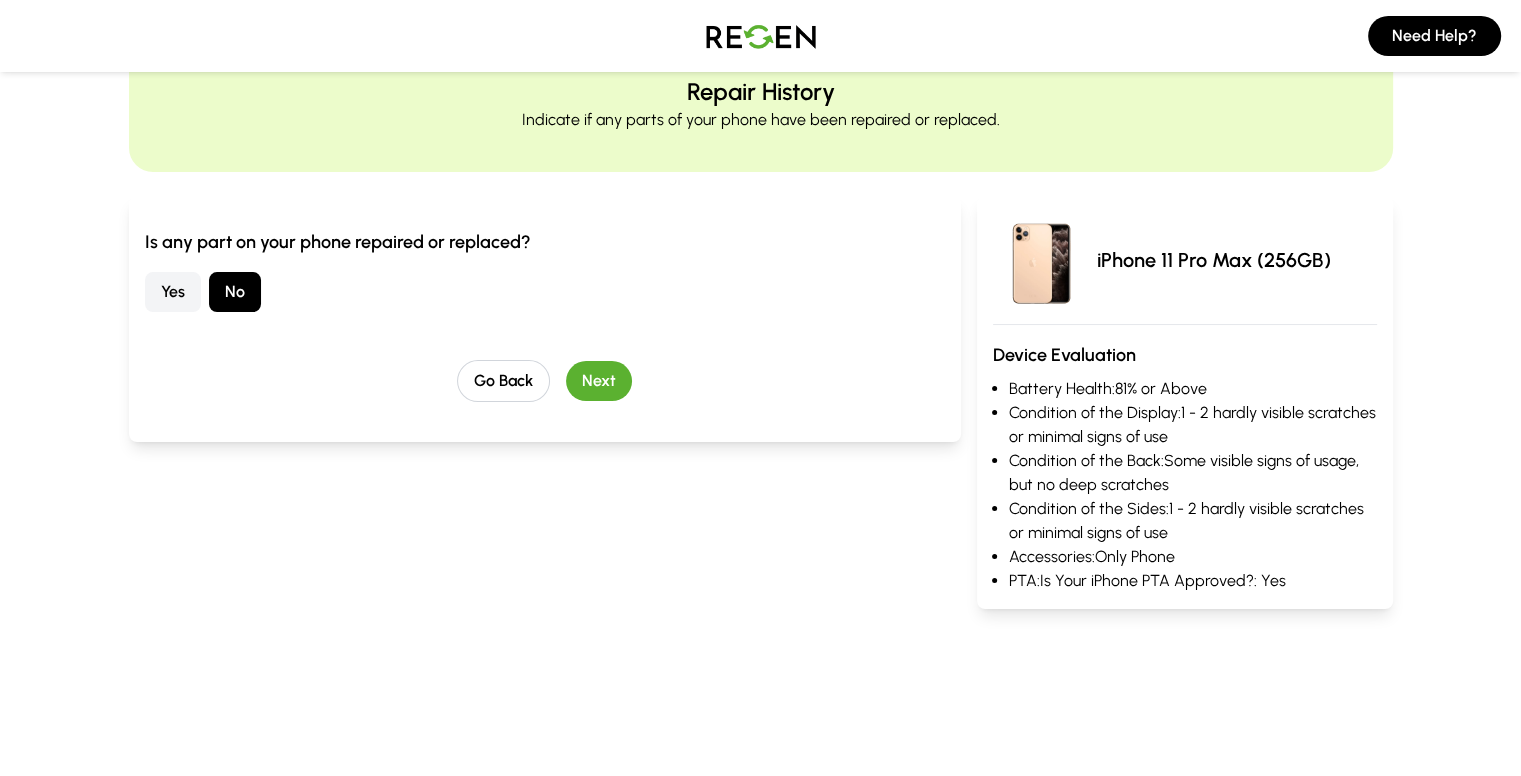 scroll, scrollTop: 0, scrollLeft: 0, axis: both 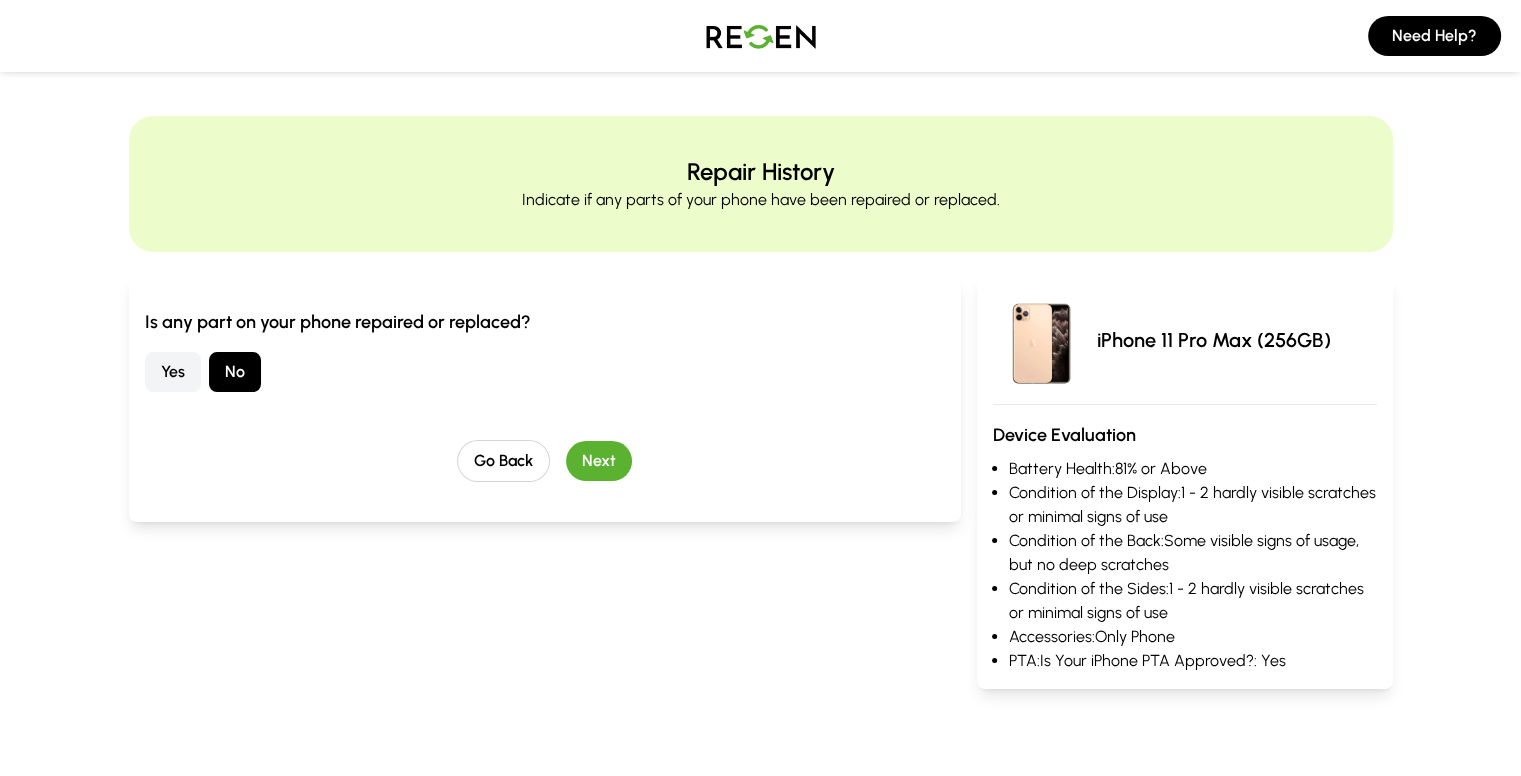 click on "Yes" at bounding box center (173, 372) 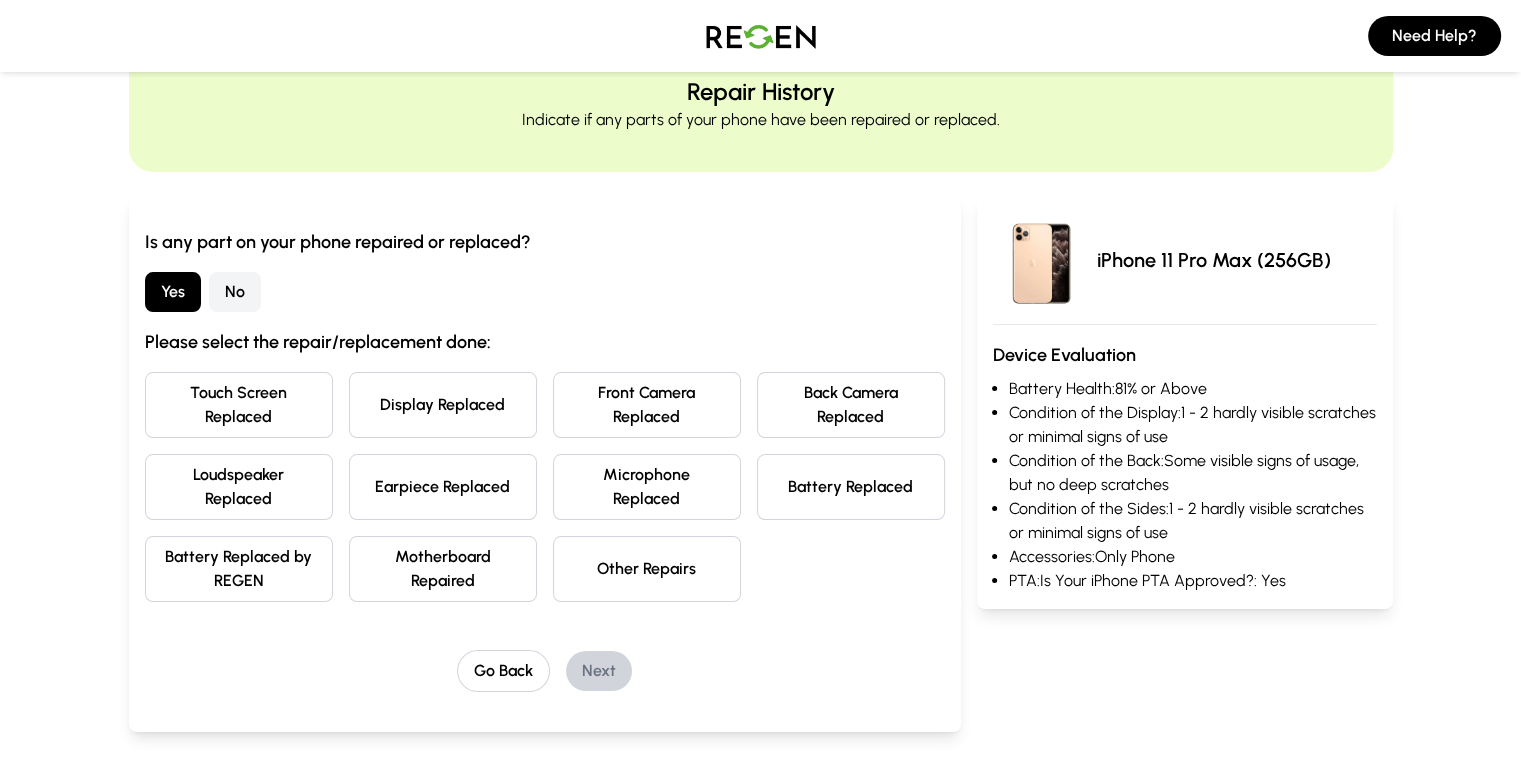 scroll, scrollTop: 106, scrollLeft: 0, axis: vertical 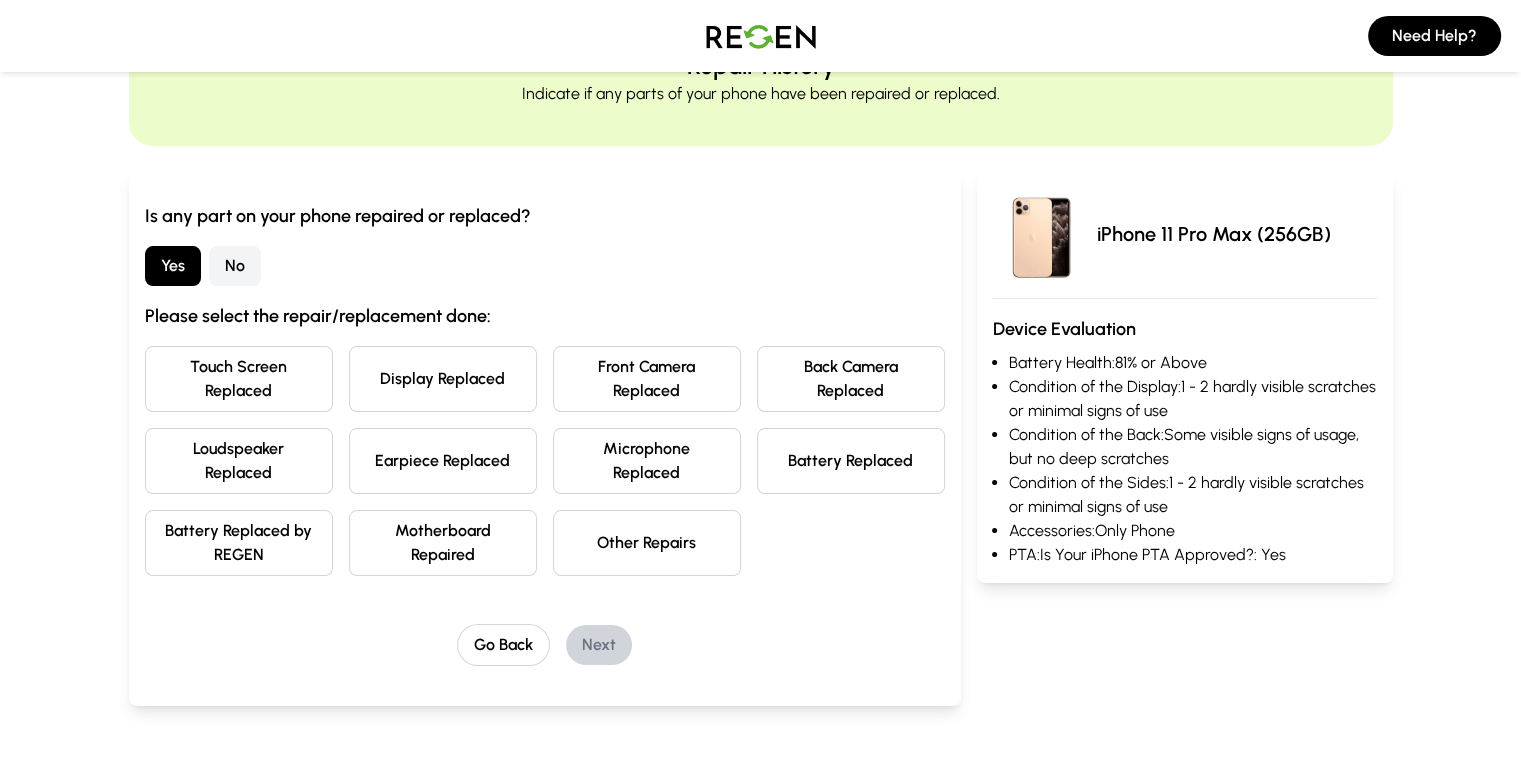 click on "Other Repairs" at bounding box center (647, 543) 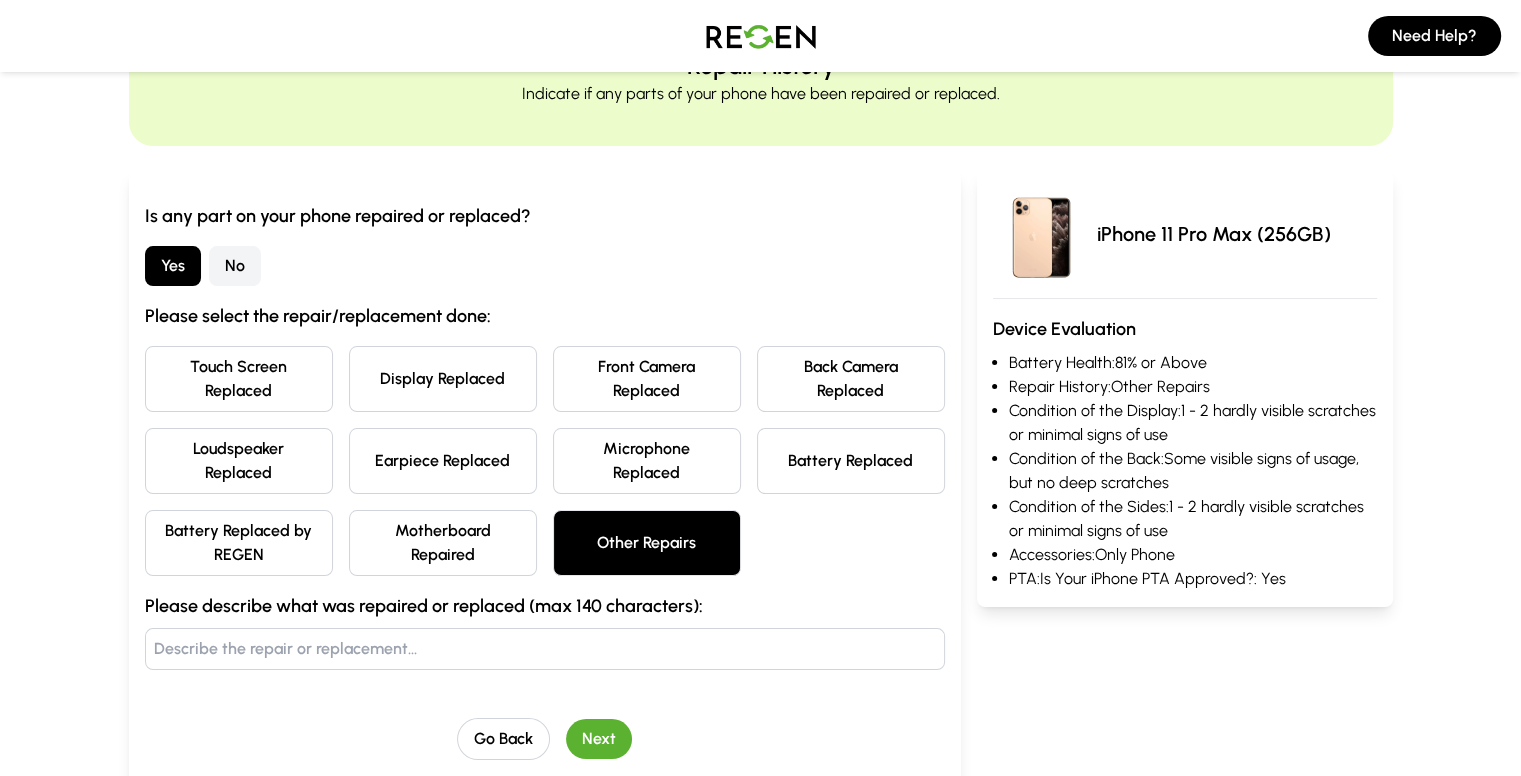 click on "Battery Replaced" at bounding box center (851, 461) 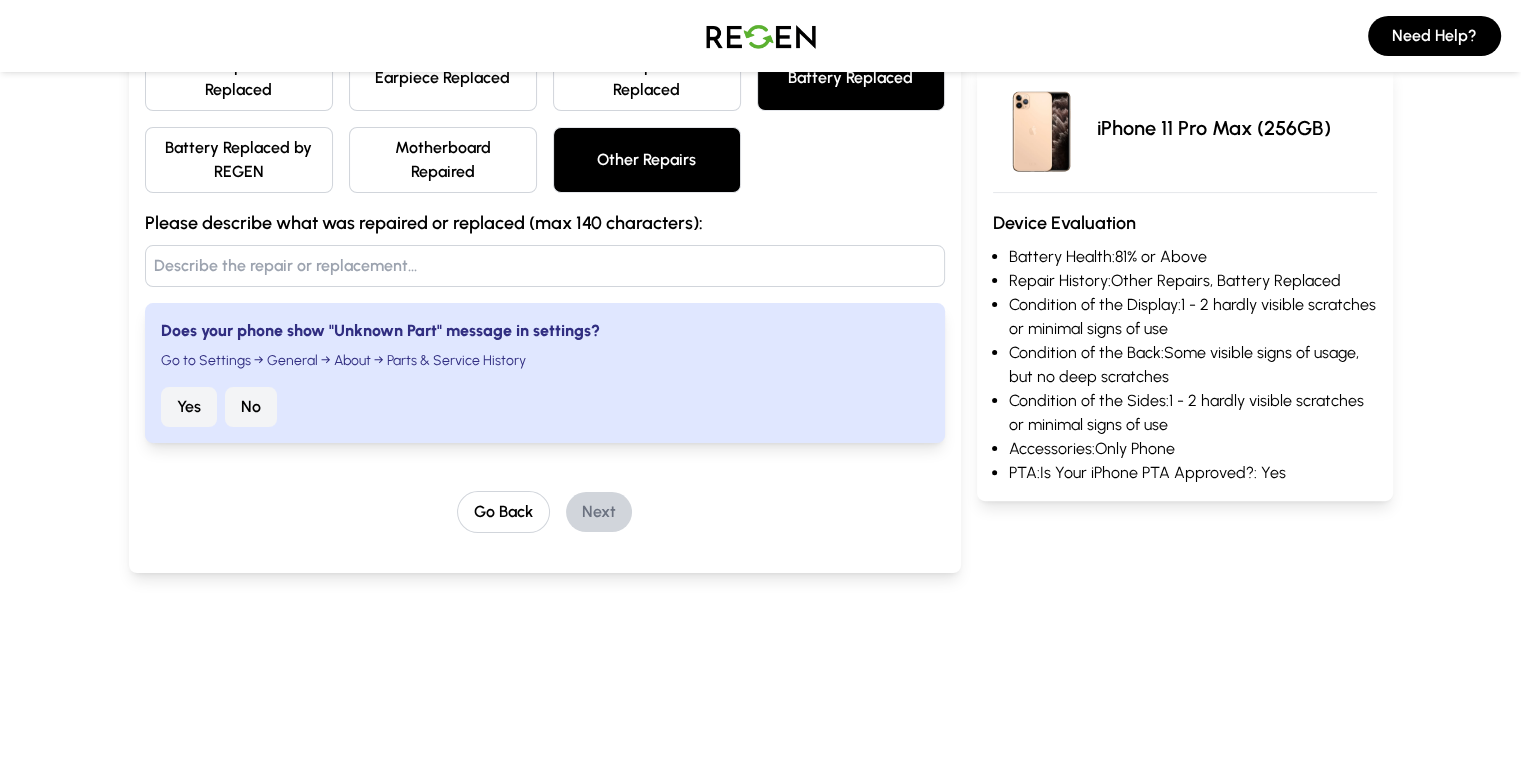 scroll, scrollTop: 413, scrollLeft: 0, axis: vertical 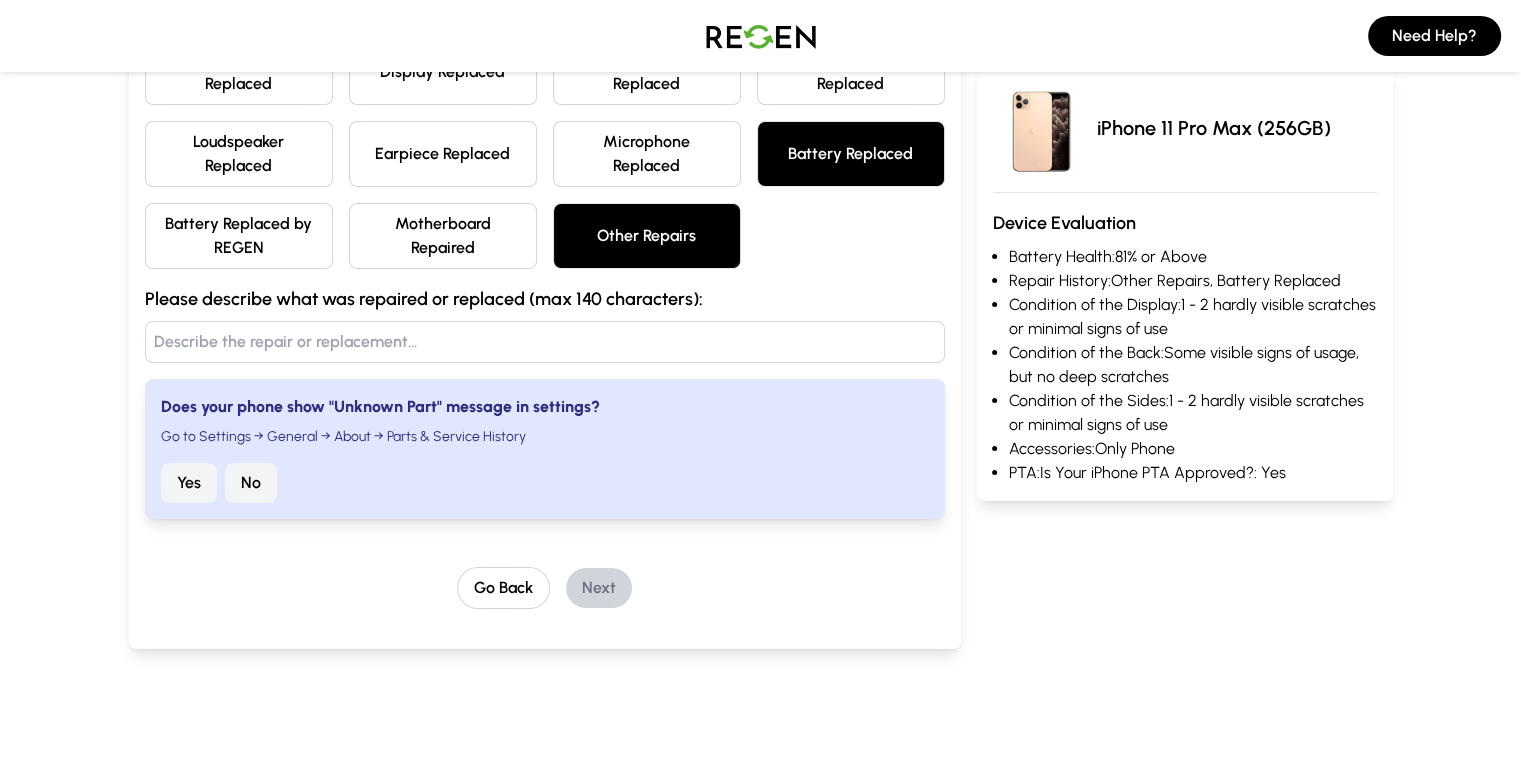 click on "Other Repairs" at bounding box center (647, 236) 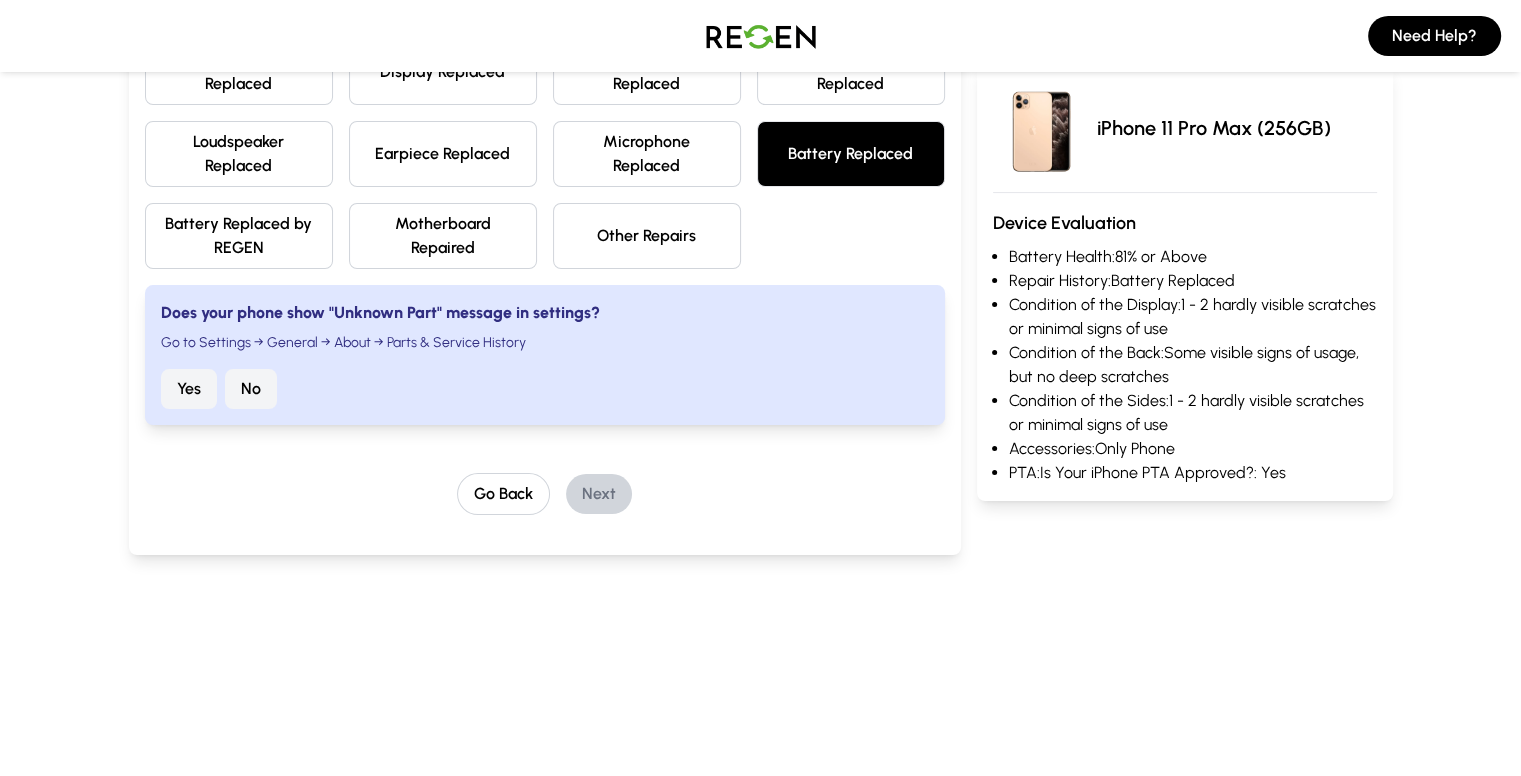 click on "Yes" at bounding box center (189, 389) 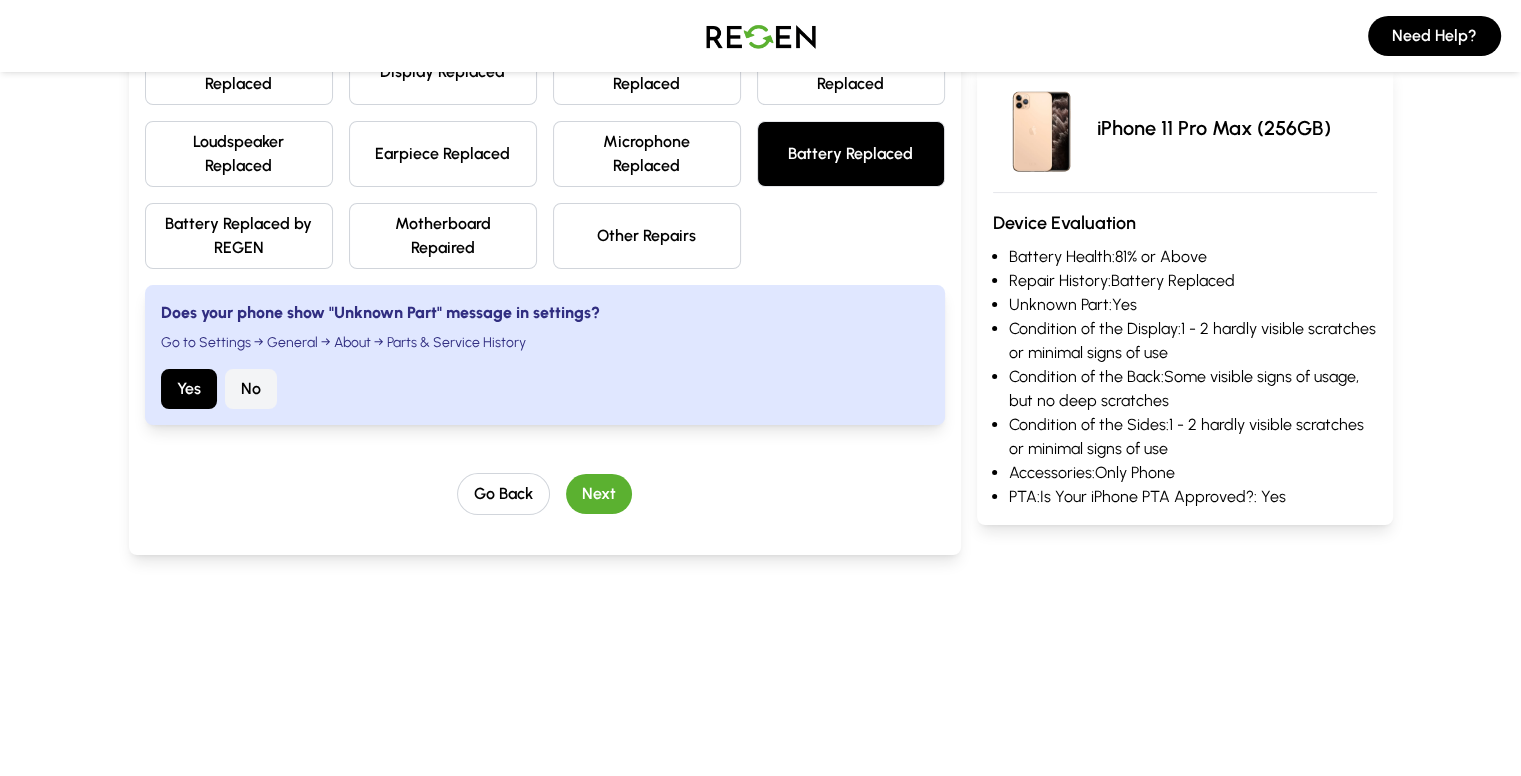 click on "Go Back Next" at bounding box center [545, 494] 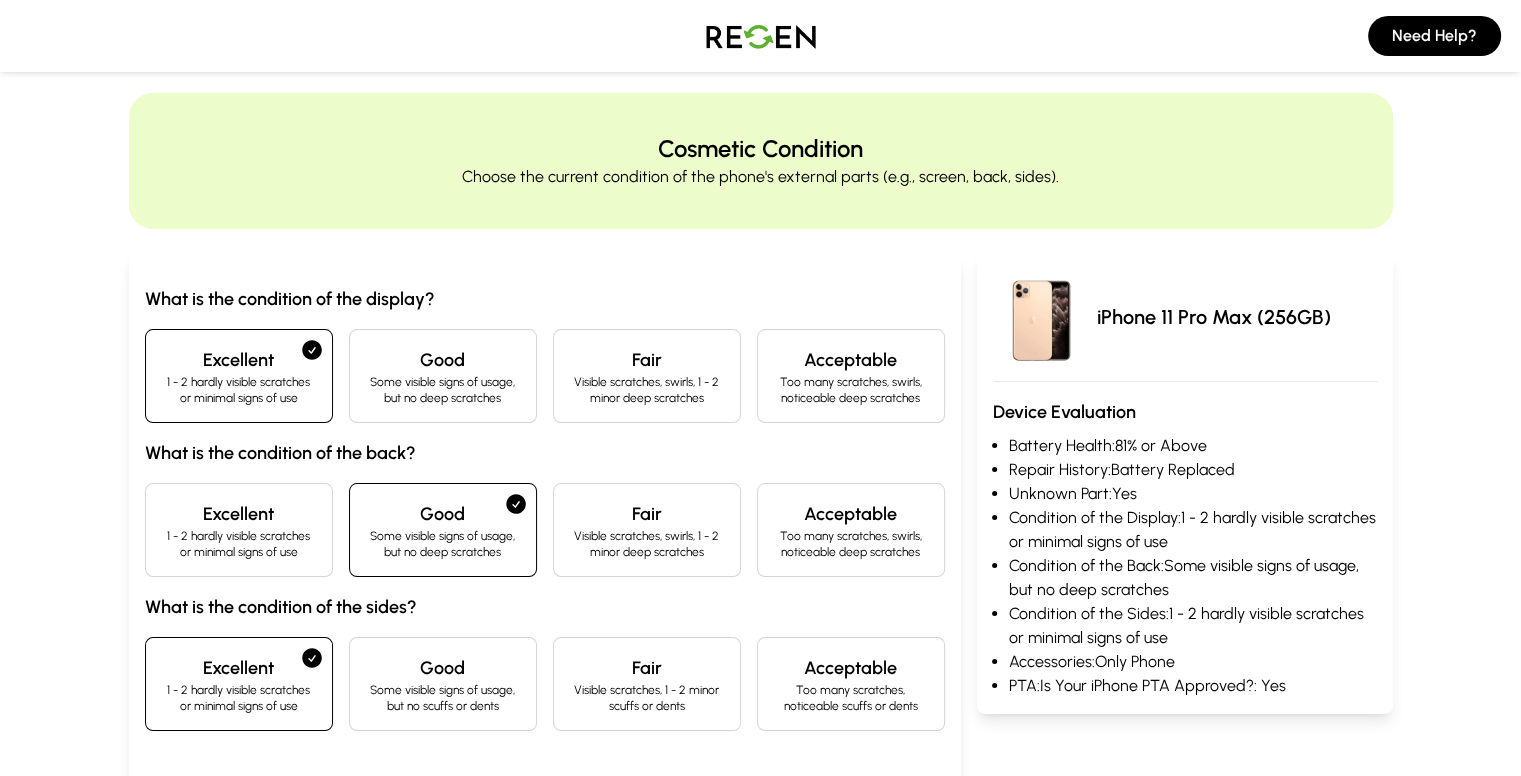 scroll, scrollTop: 0, scrollLeft: 0, axis: both 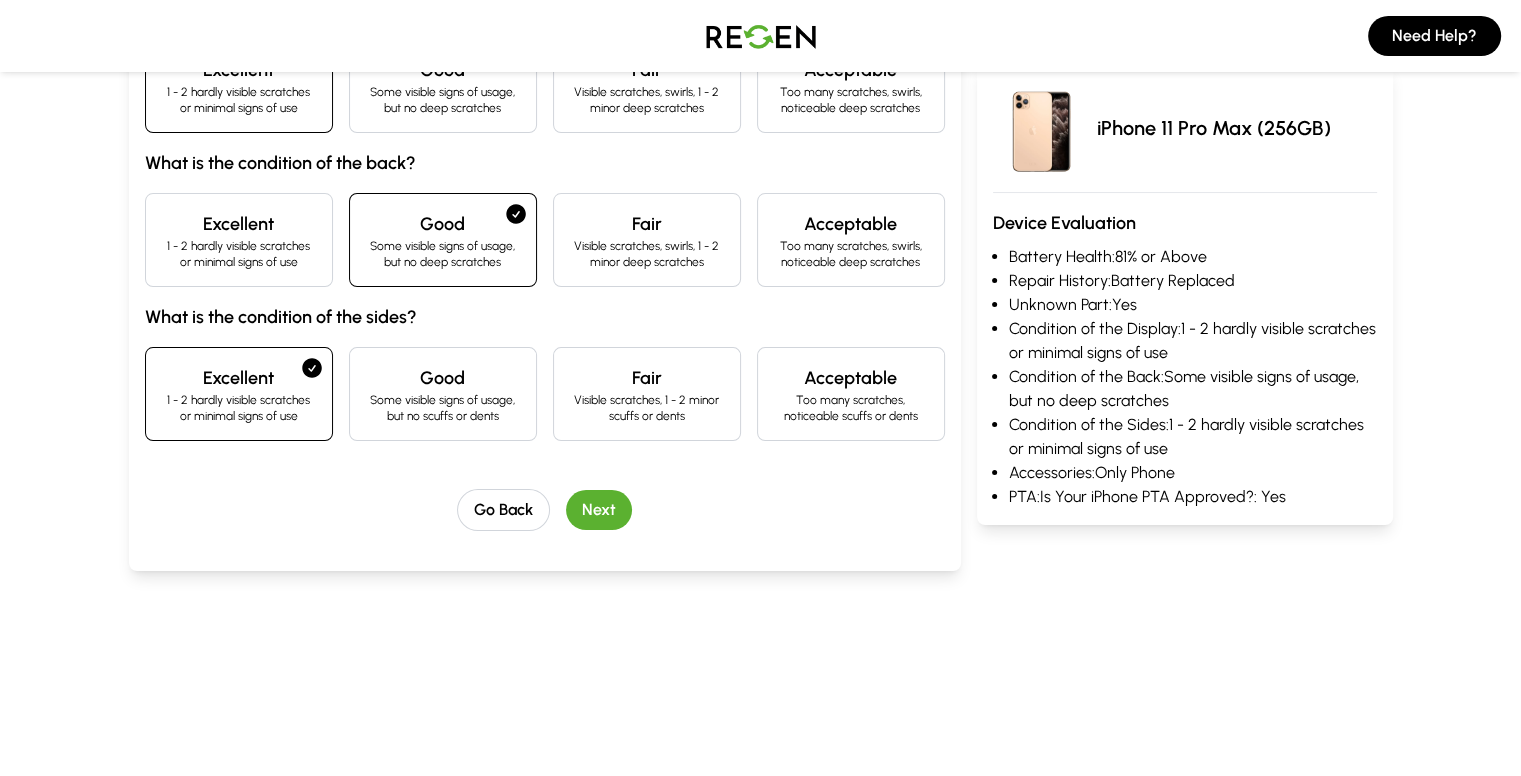 click on "Next" at bounding box center (599, 510) 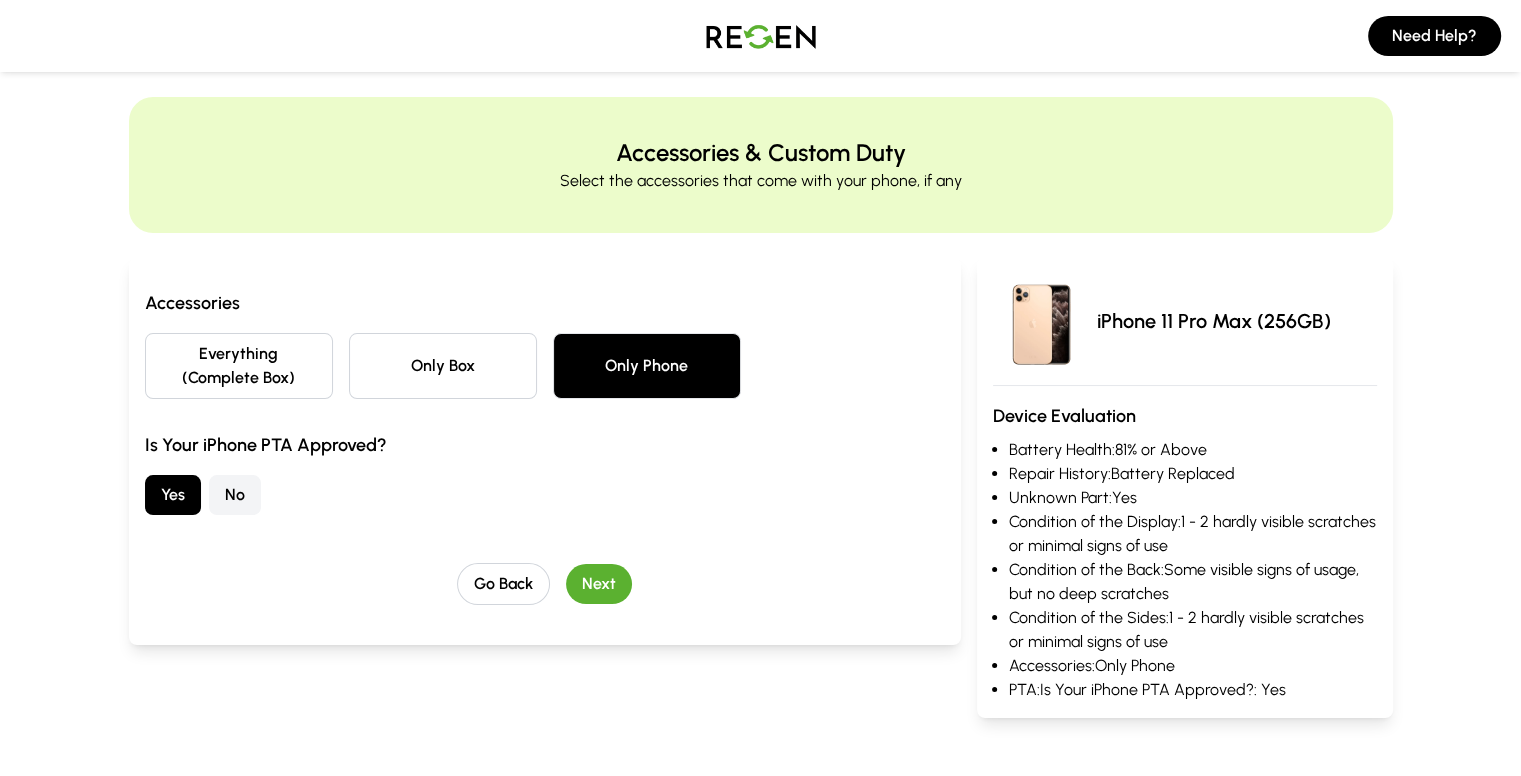 scroll, scrollTop: 0, scrollLeft: 0, axis: both 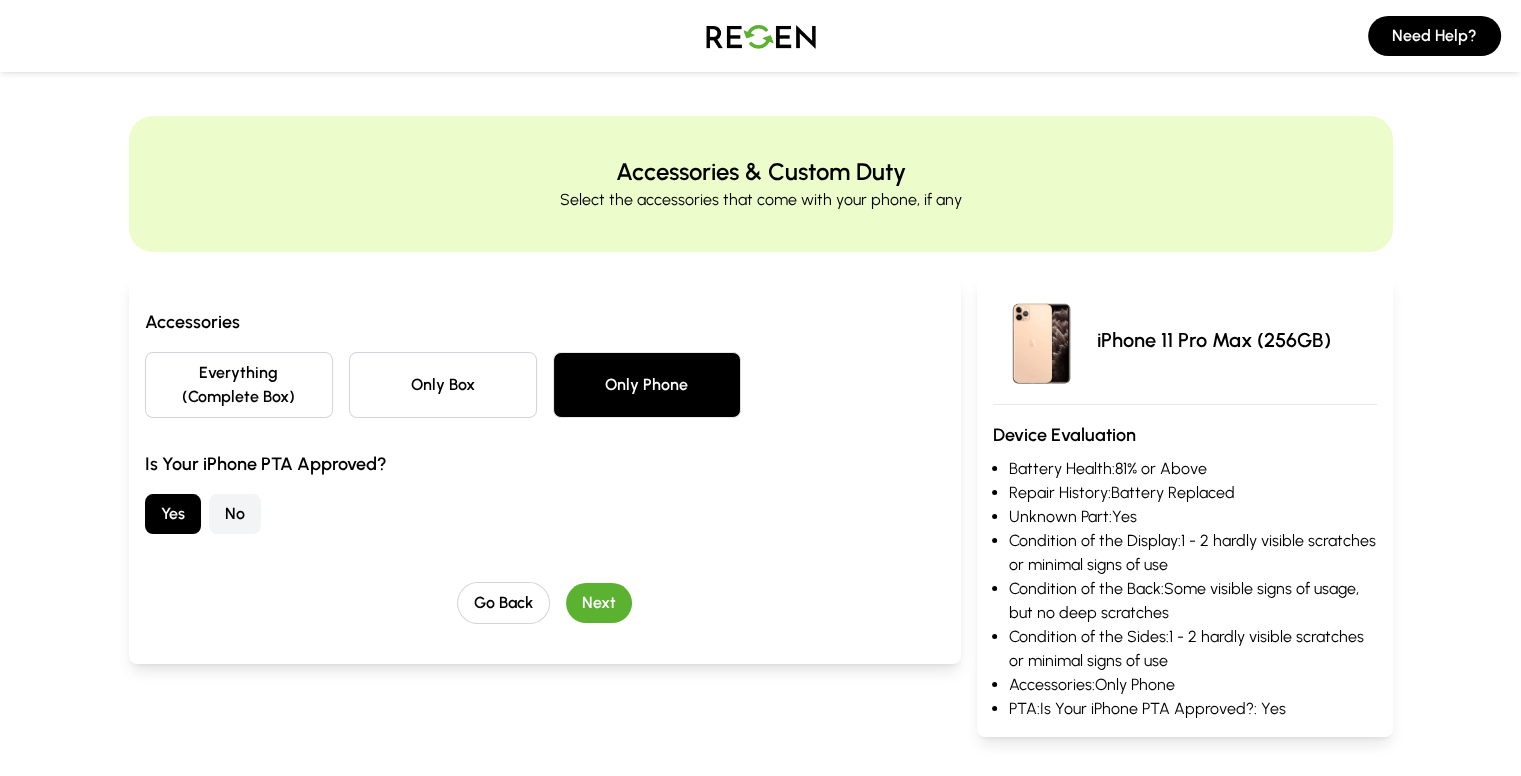 click on "Next" at bounding box center [599, 603] 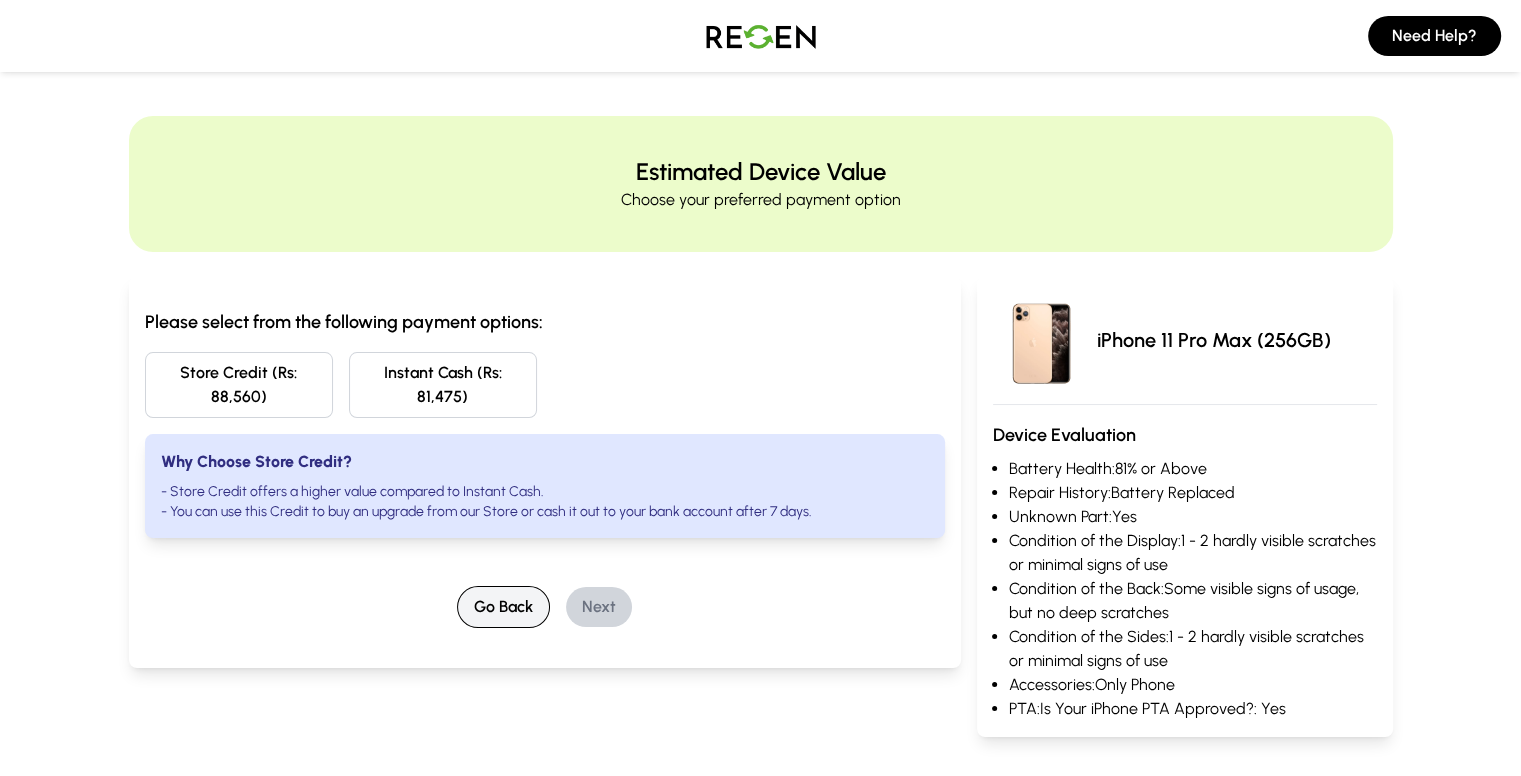 click on "Go Back" at bounding box center [503, 607] 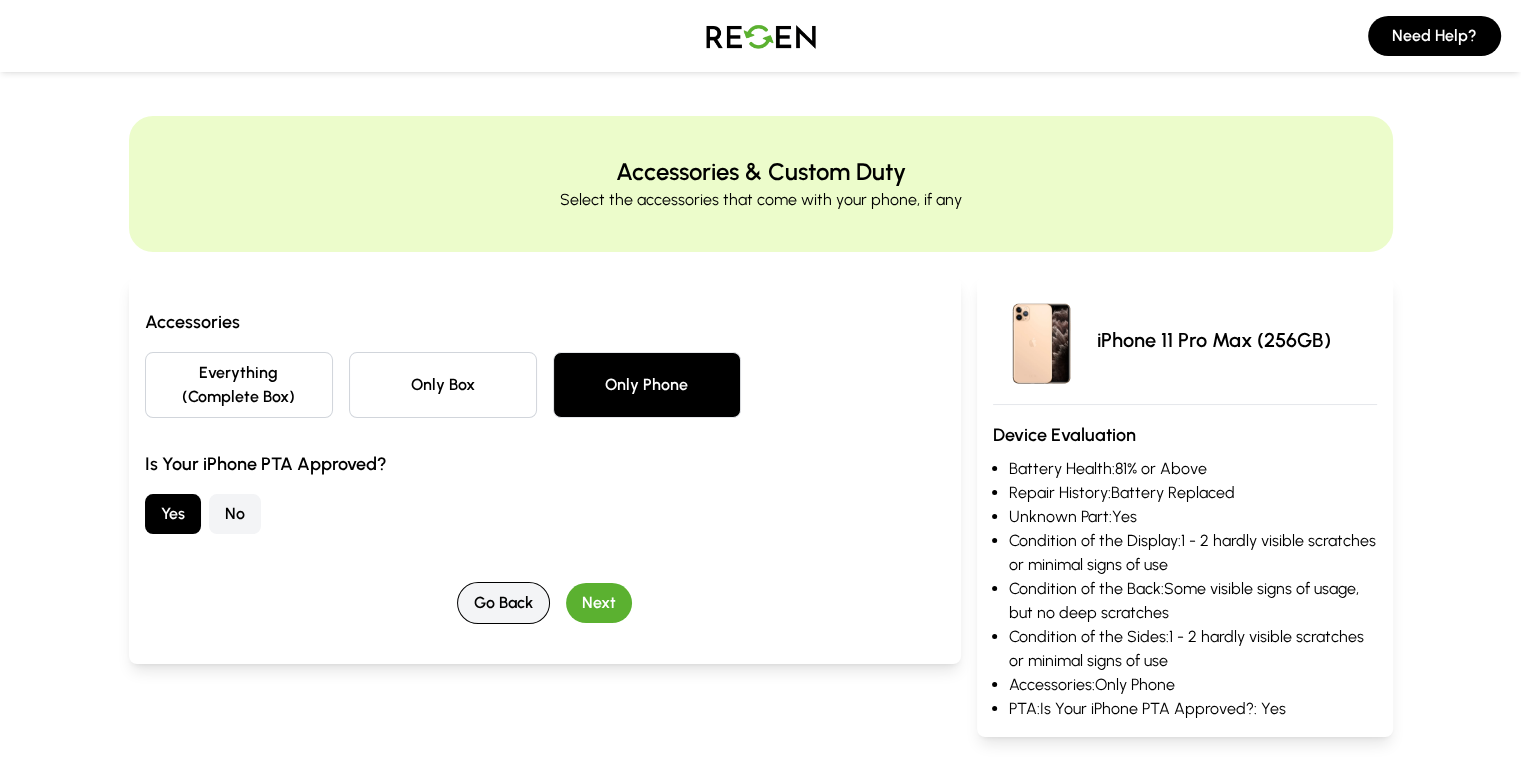 click on "Go Back" at bounding box center [503, 603] 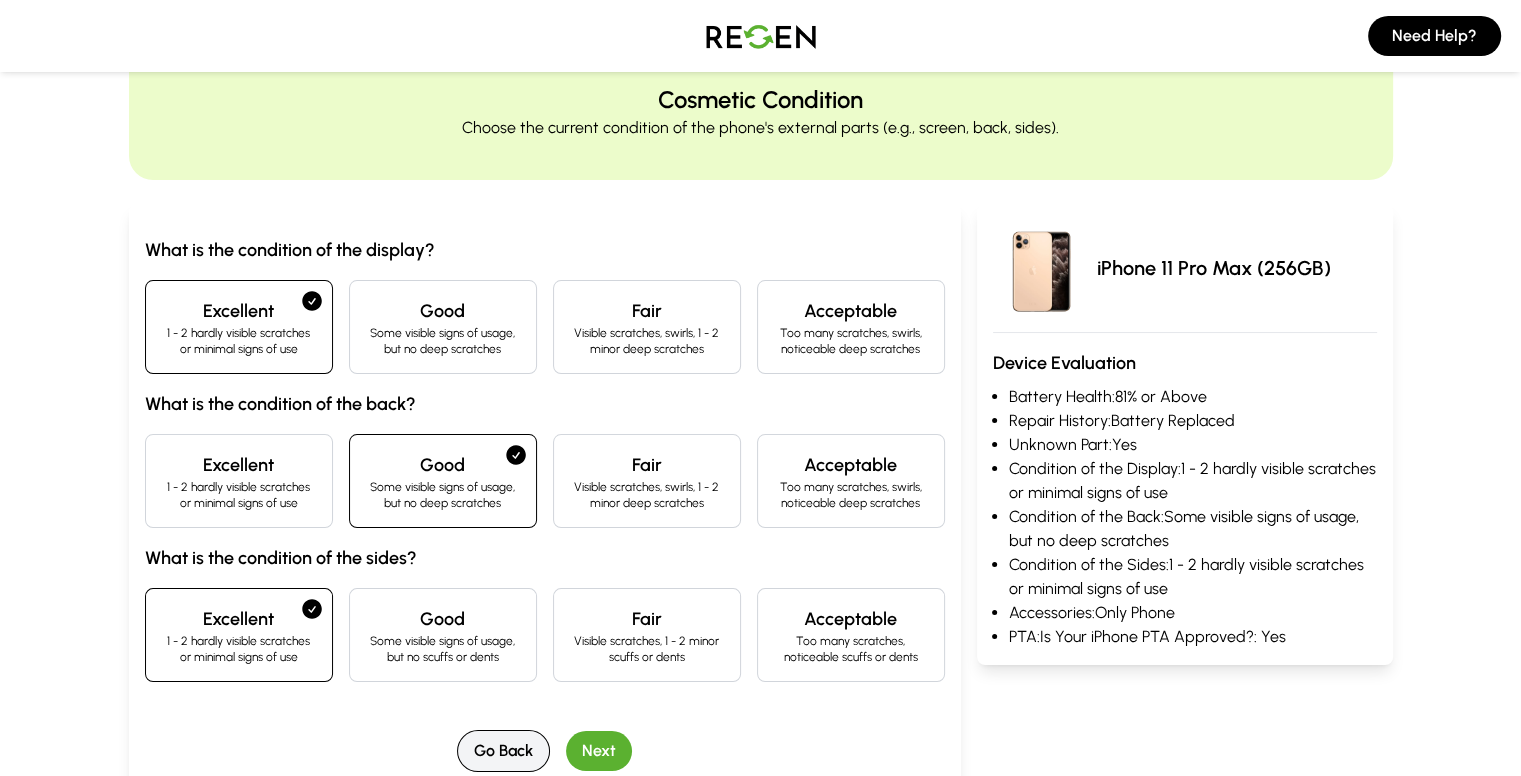 scroll, scrollTop: 106, scrollLeft: 0, axis: vertical 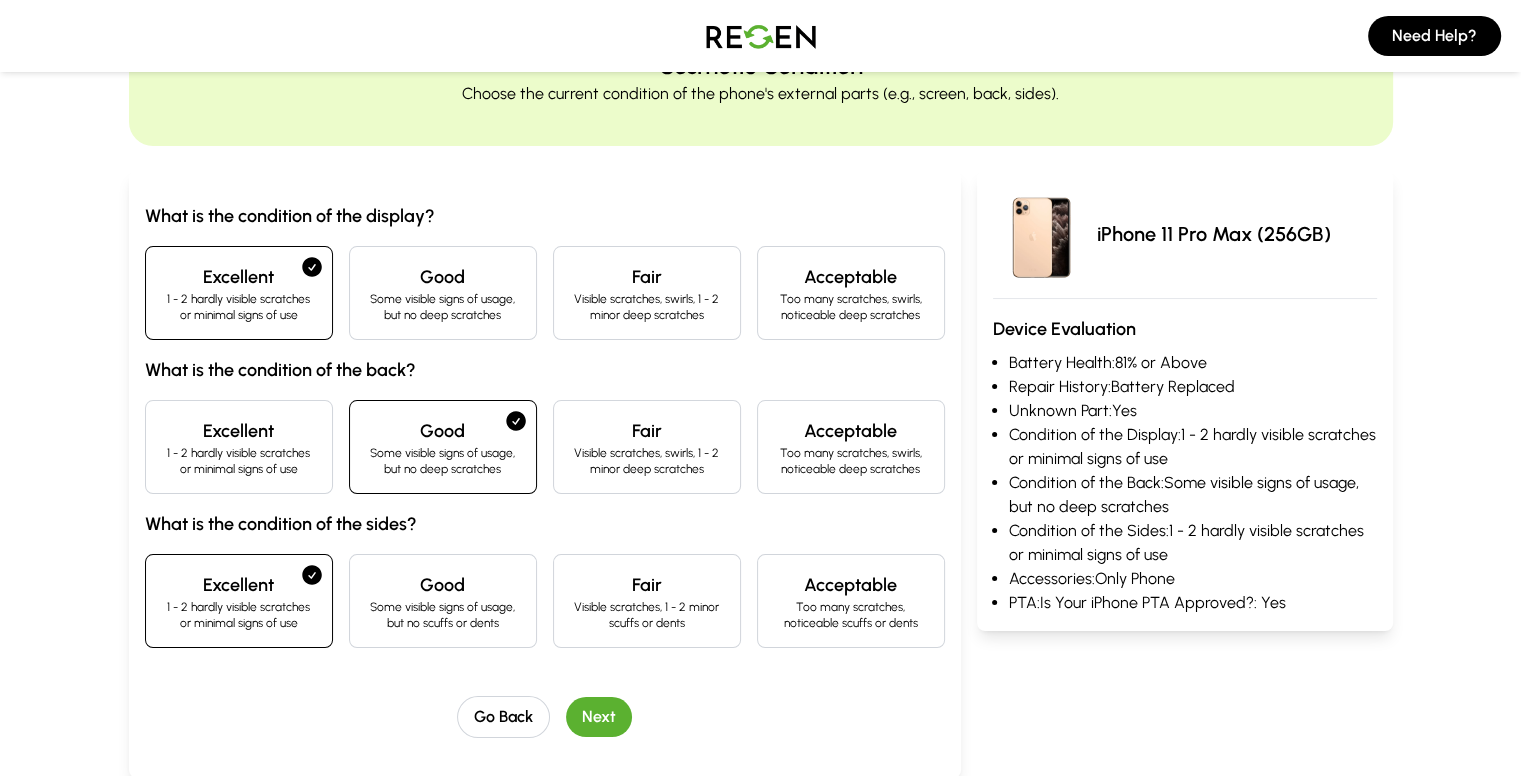 click on "Good" at bounding box center [443, 277] 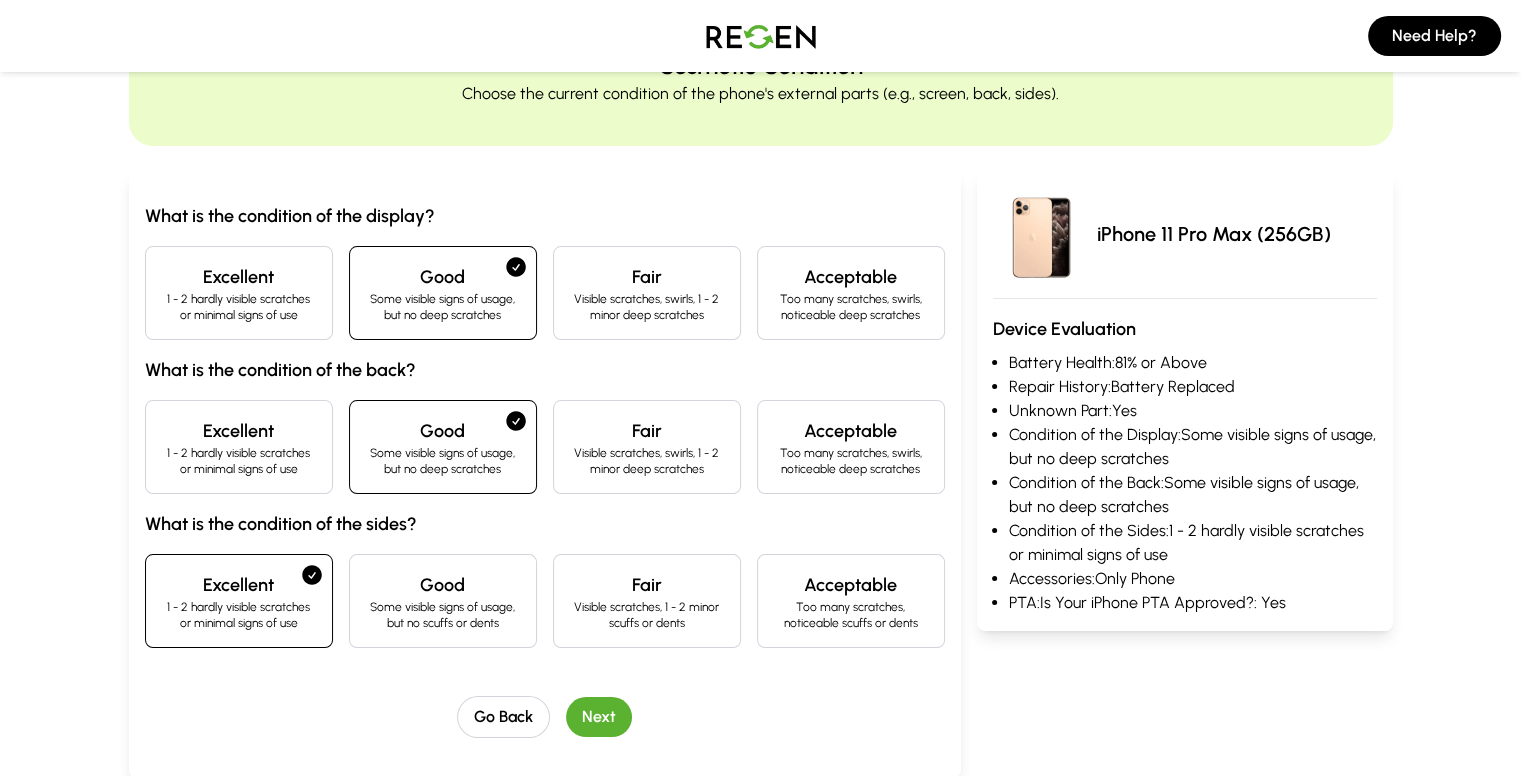 click on "Good Some visible signs of usage, but no scuffs or dents" at bounding box center (443, 601) 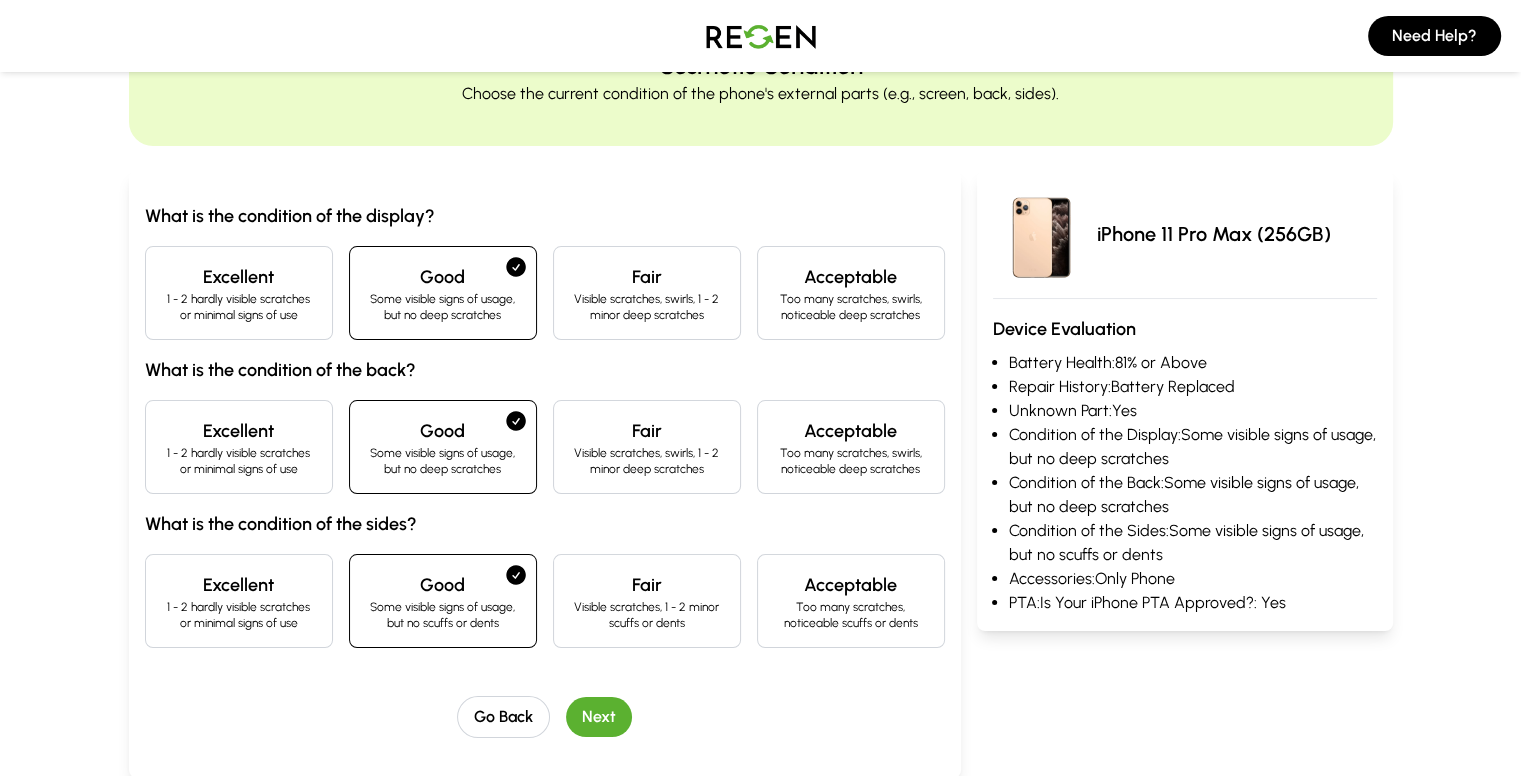 click on "Next" at bounding box center (599, 717) 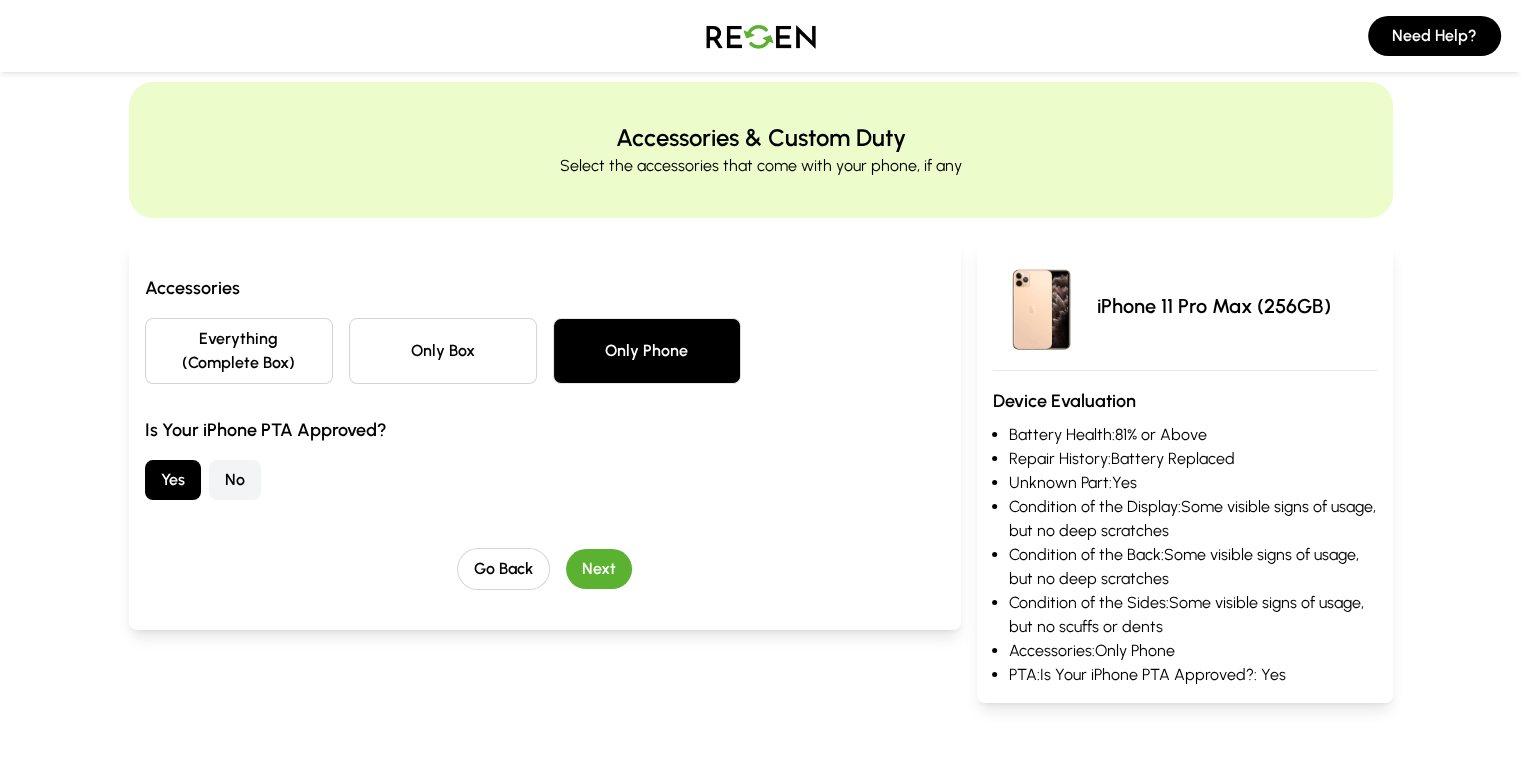 scroll, scrollTop: 0, scrollLeft: 0, axis: both 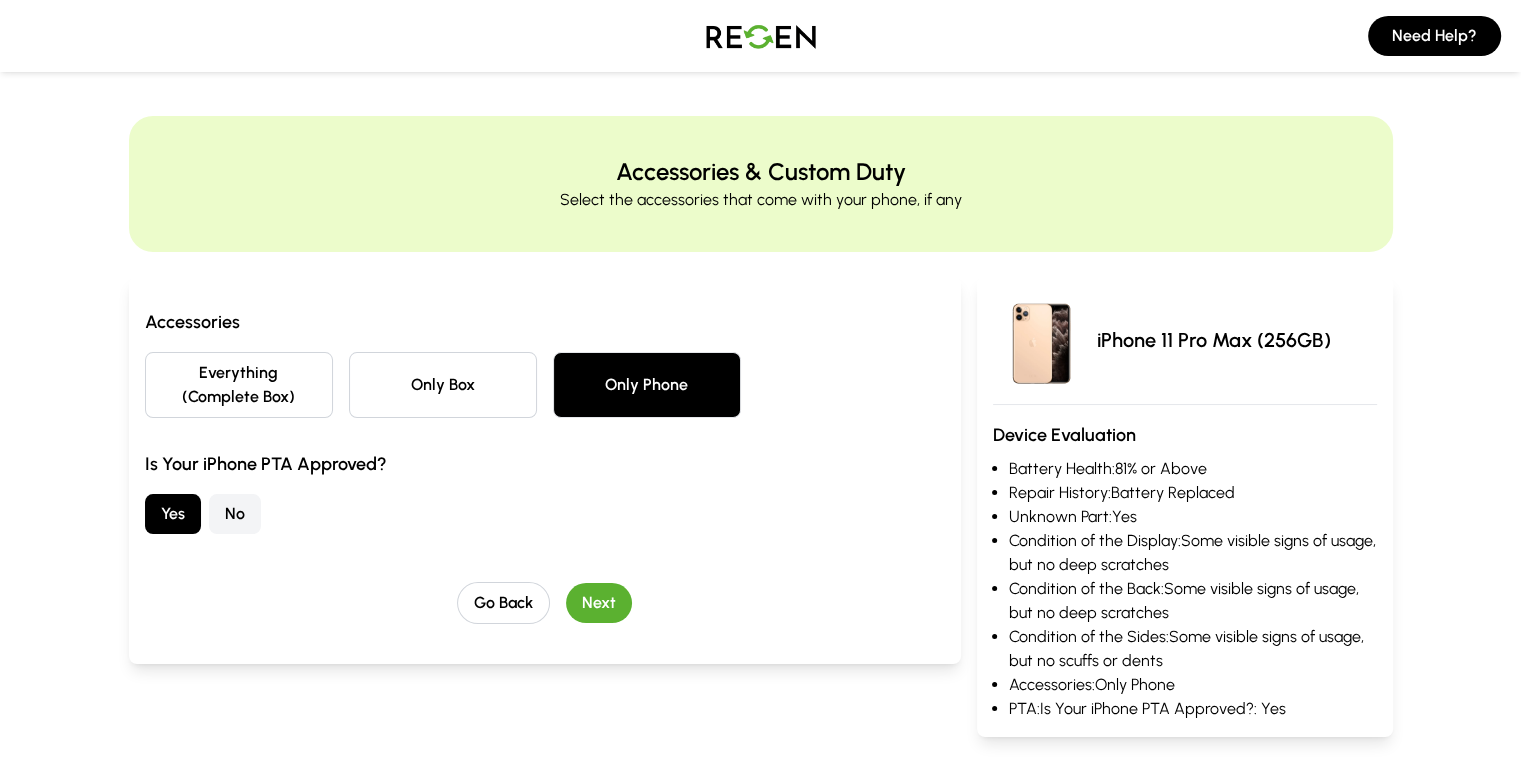 click on "Next" at bounding box center (599, 603) 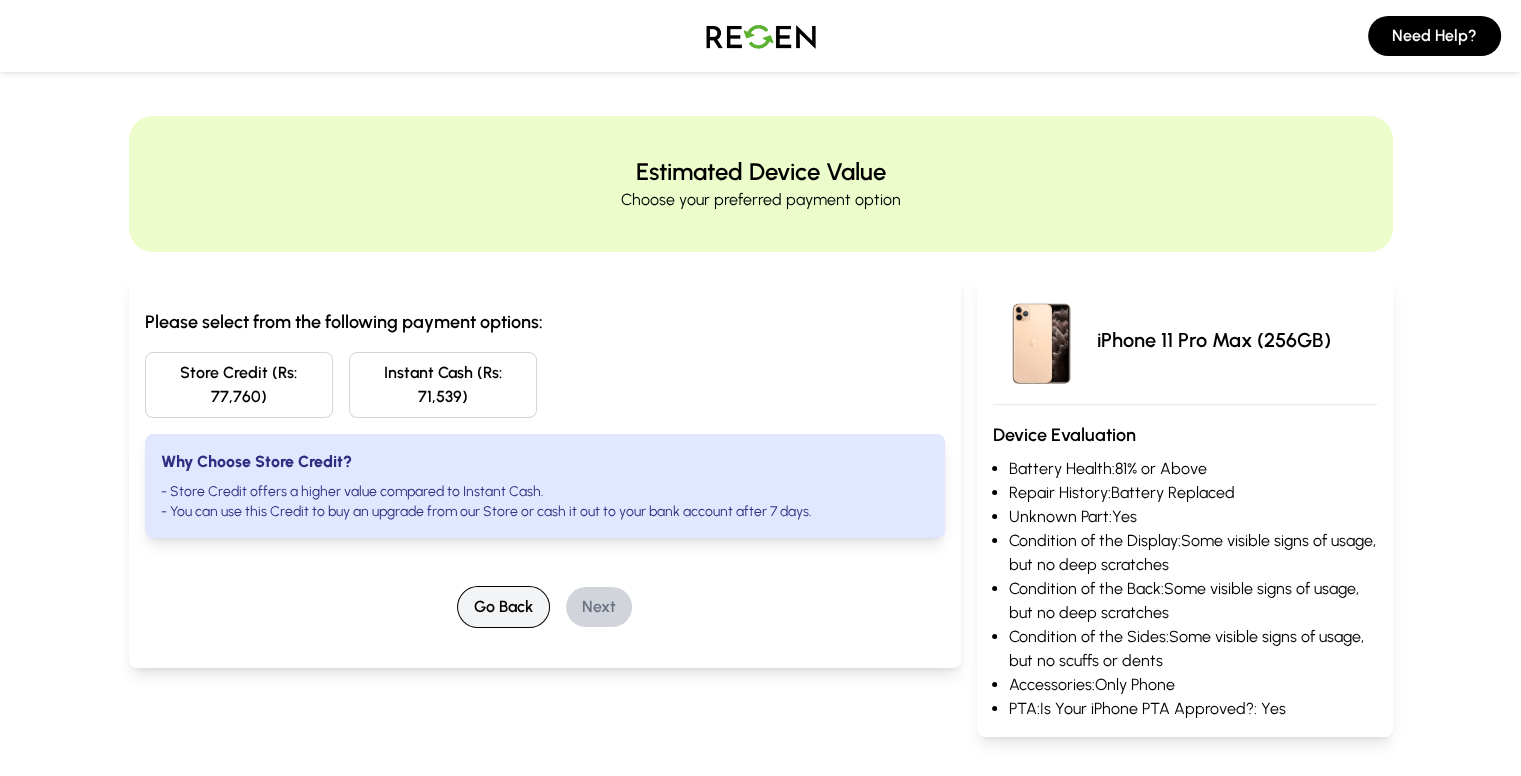 click on "Go Back" at bounding box center (503, 607) 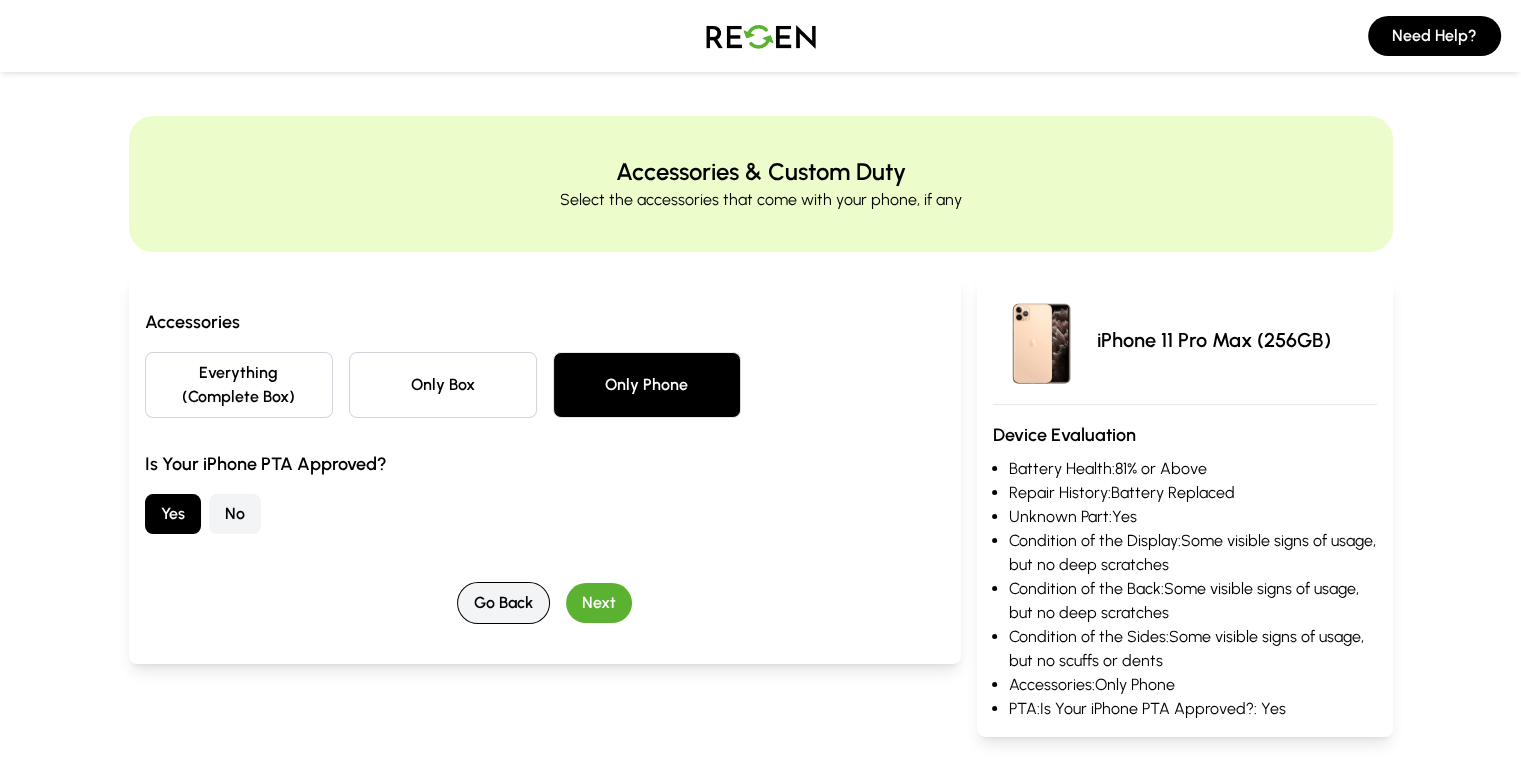 click on "Go Back" at bounding box center (503, 603) 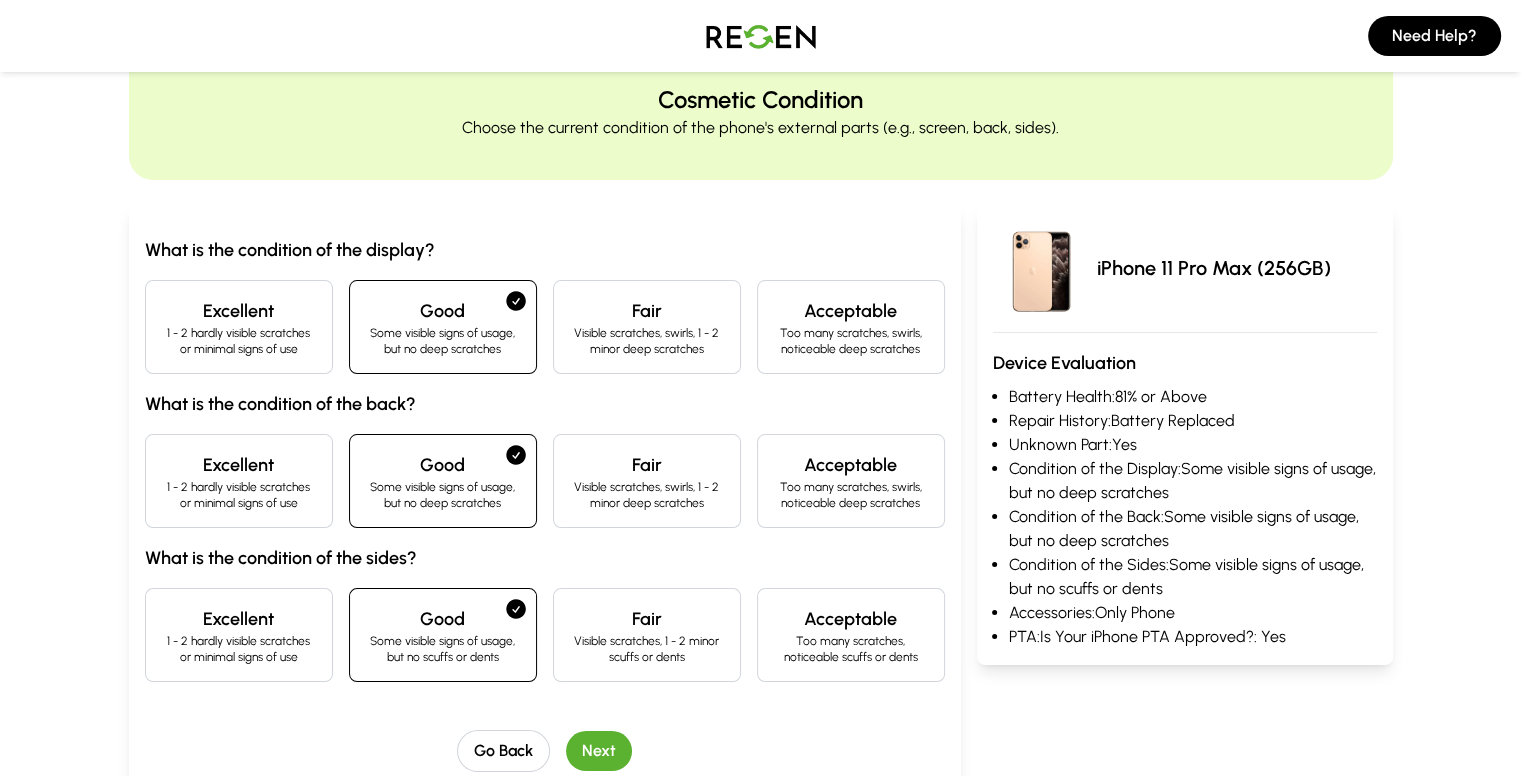 scroll, scrollTop: 100, scrollLeft: 0, axis: vertical 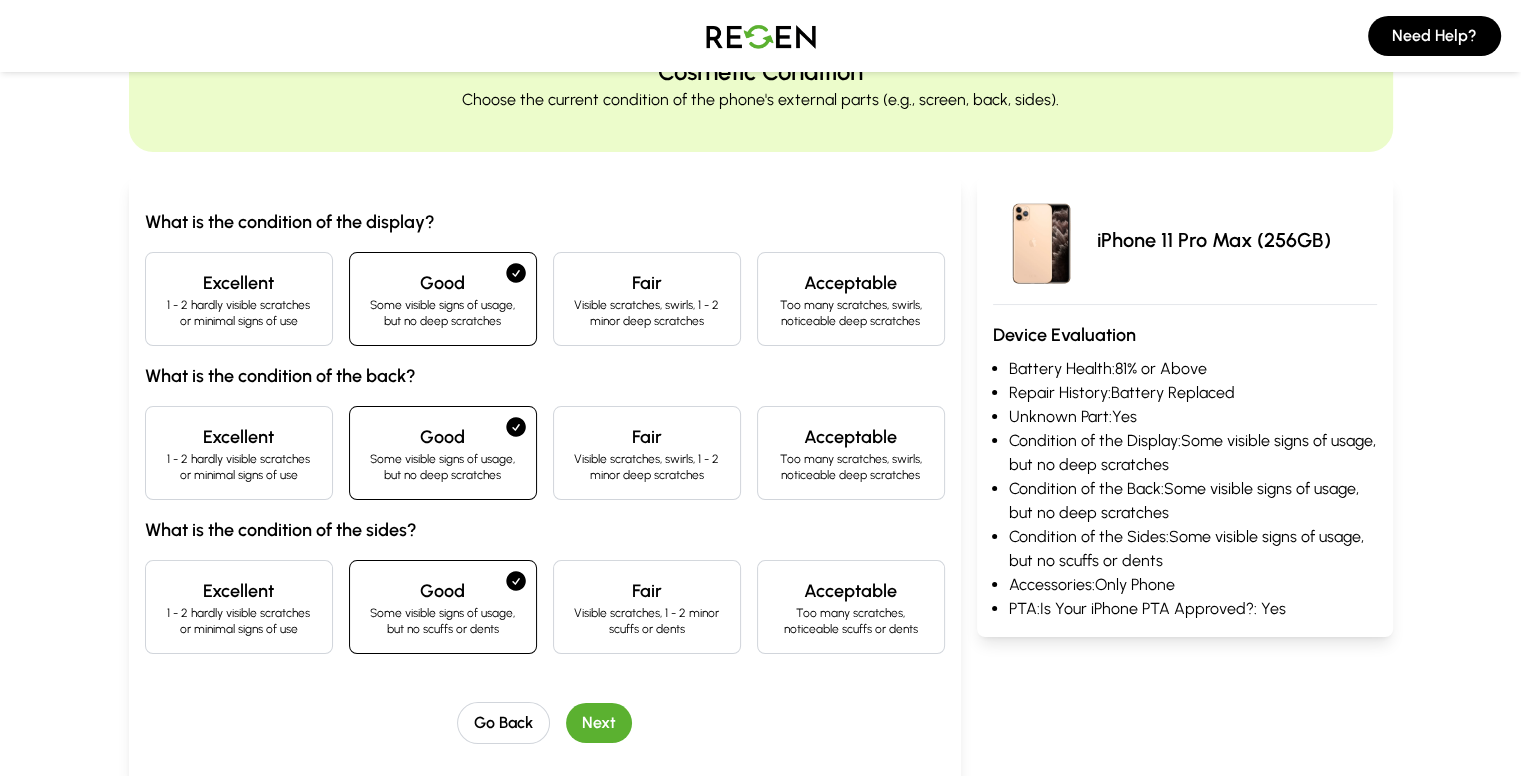click on "Excellent" at bounding box center [239, 591] 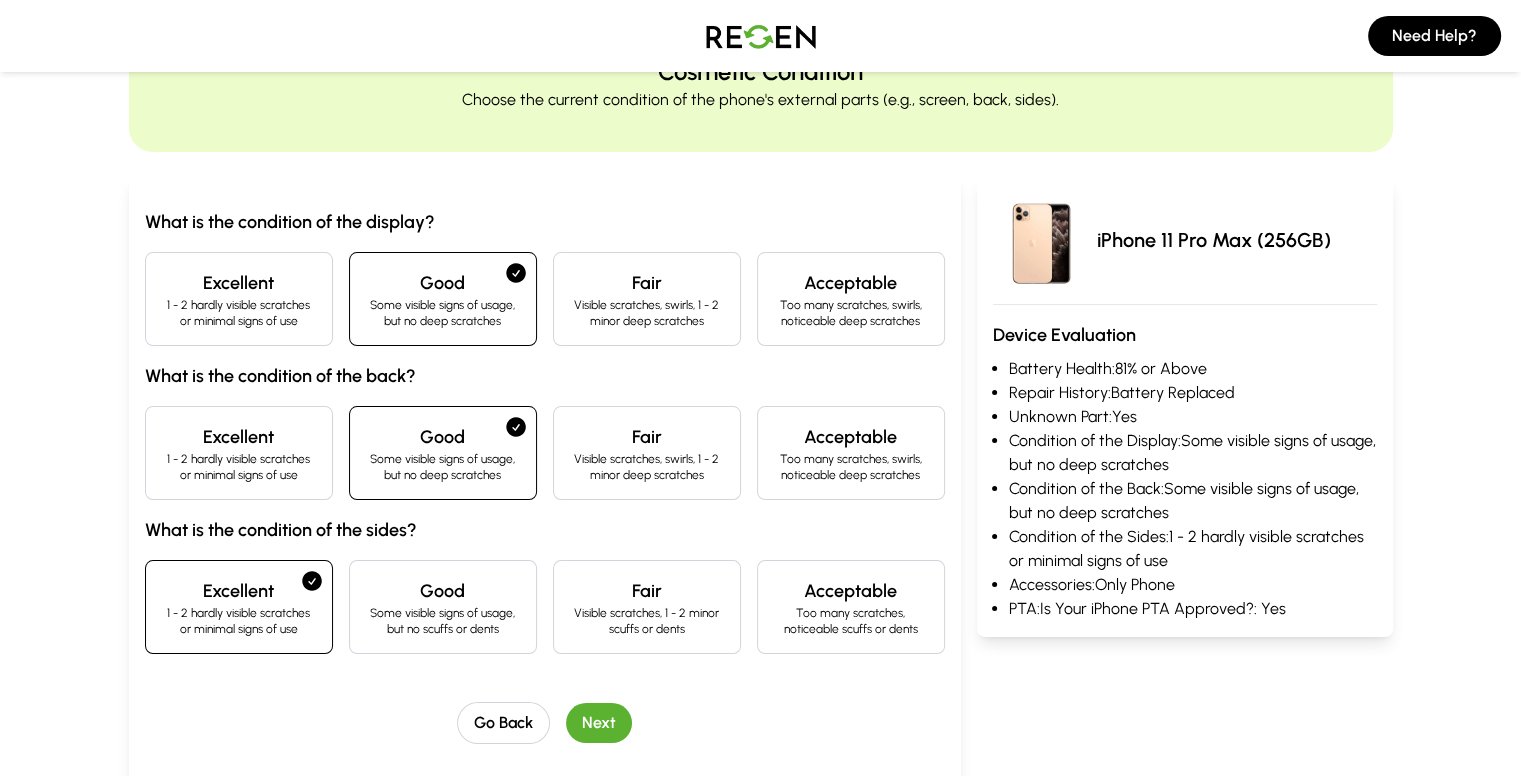 click on "Excellent 1 - 2 hardly visible scratches or minimal signs of use" at bounding box center (239, 299) 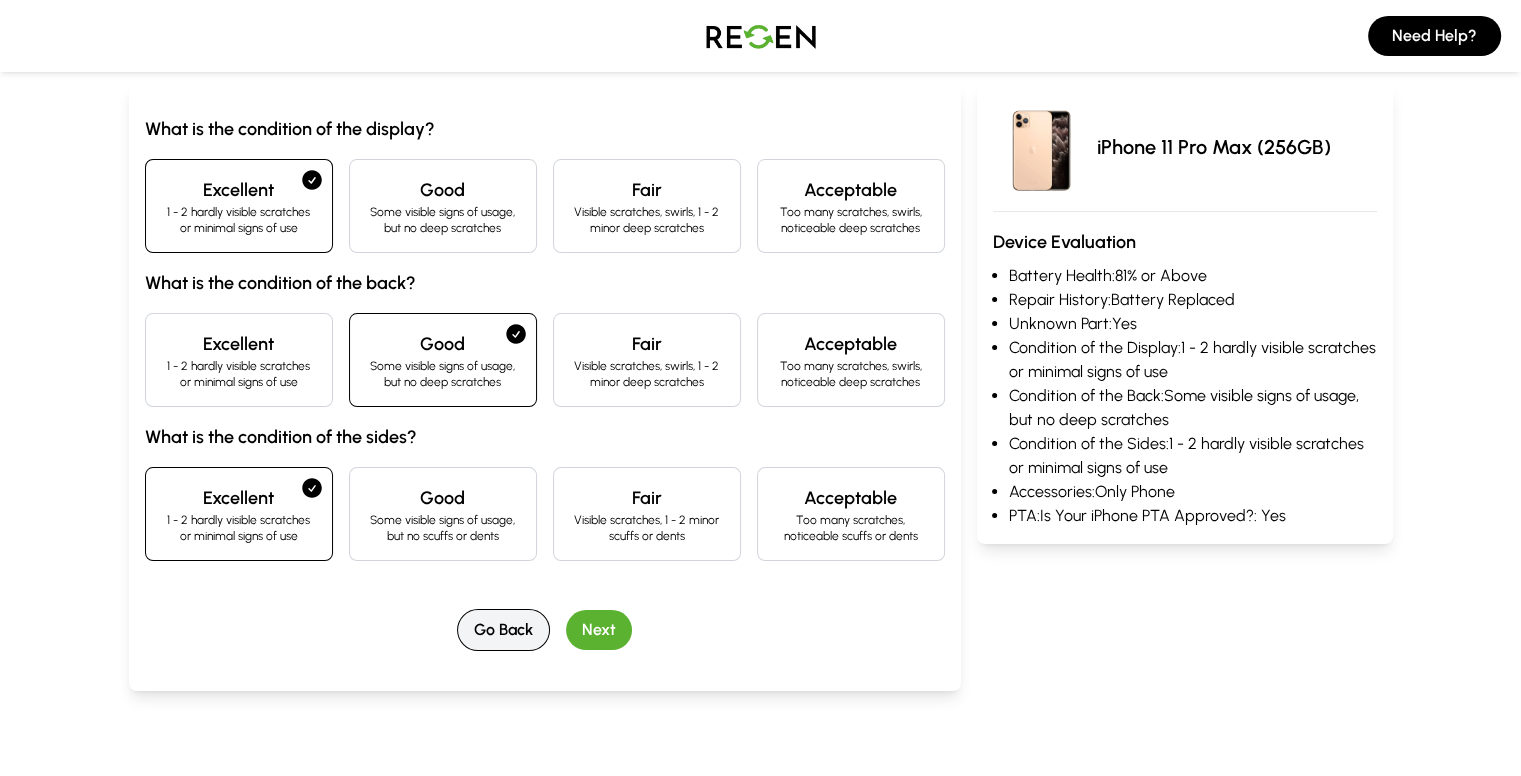 click on "Go Back" at bounding box center (503, 630) 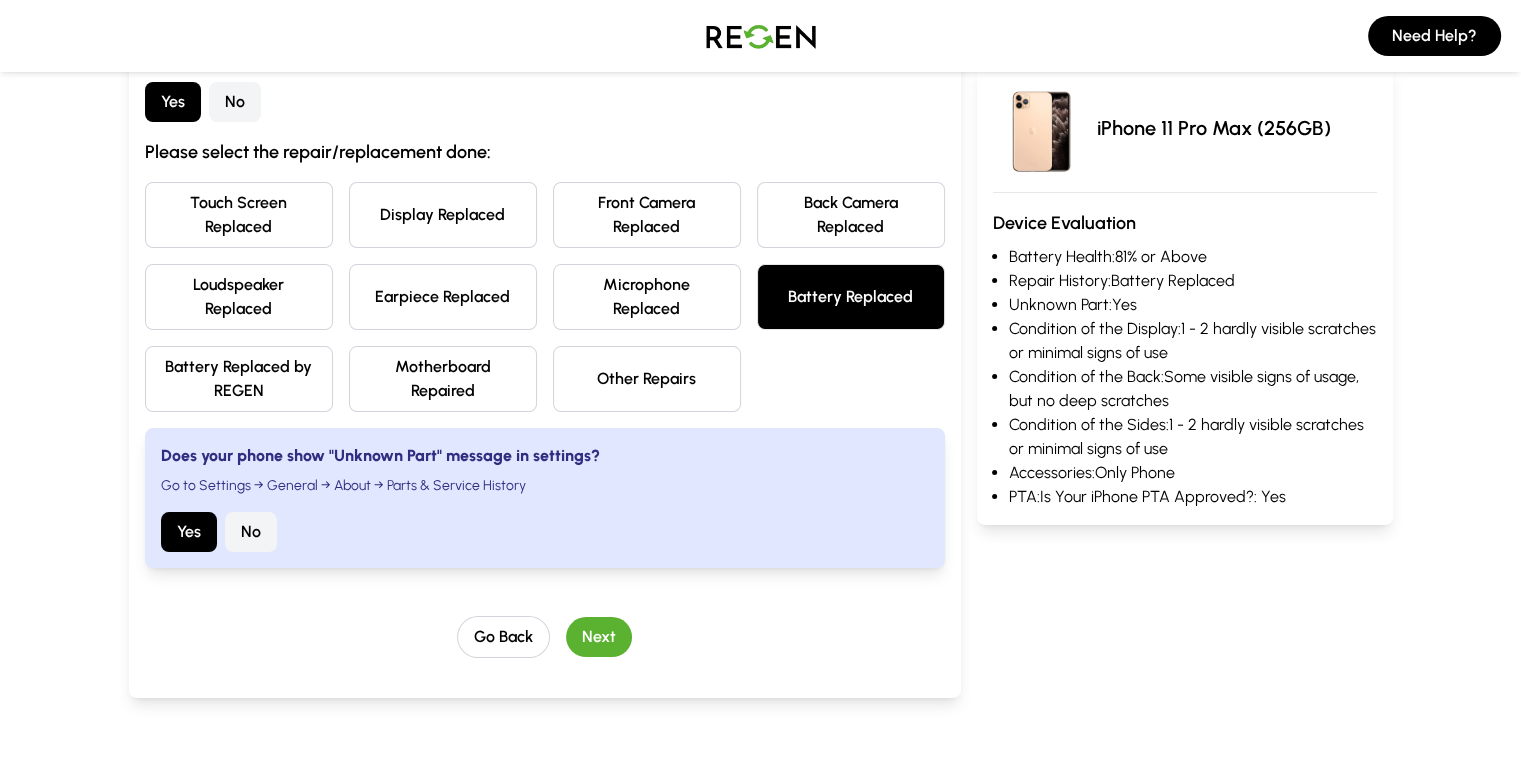 scroll, scrollTop: 273, scrollLeft: 0, axis: vertical 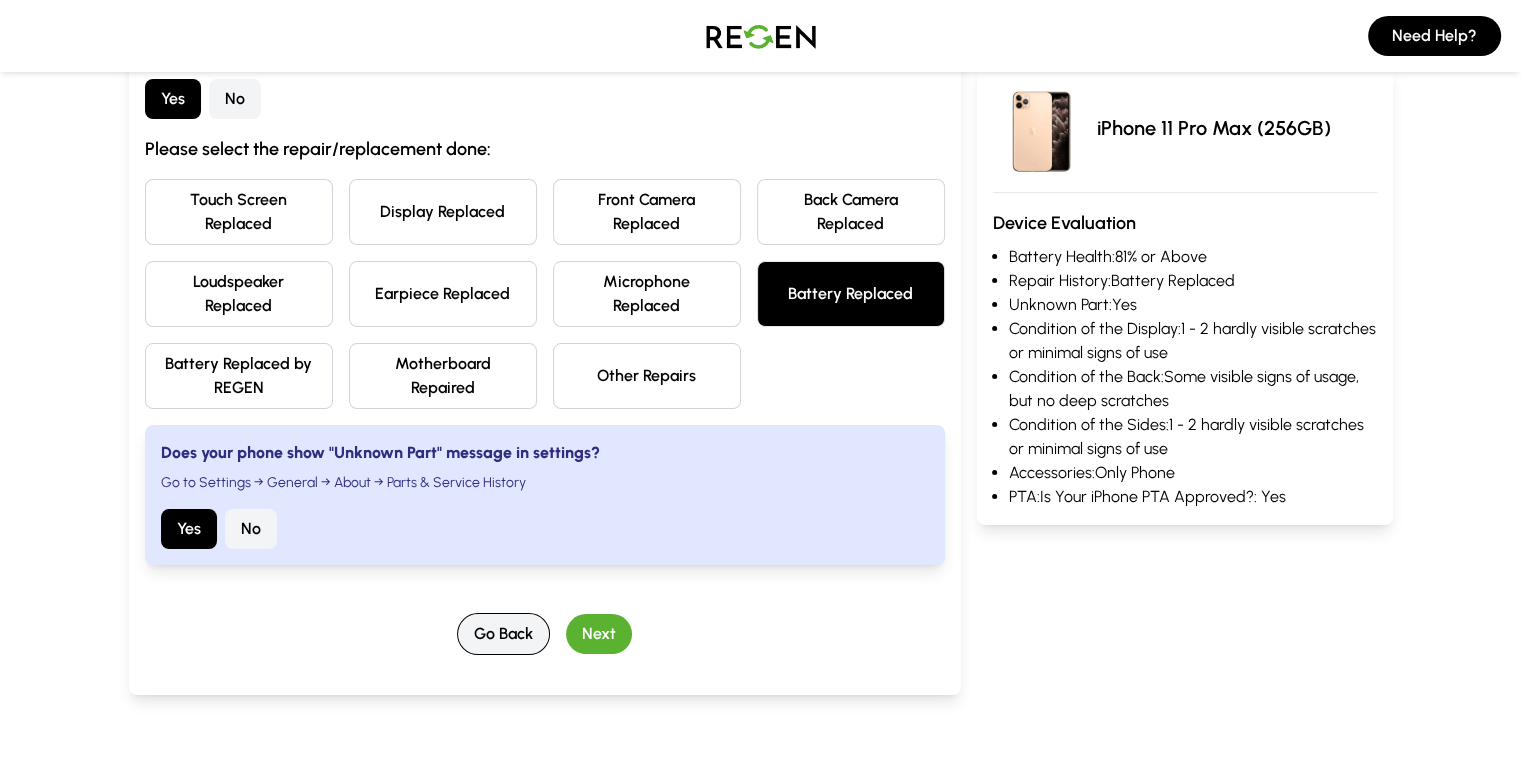 click on "Go Back" at bounding box center (503, 634) 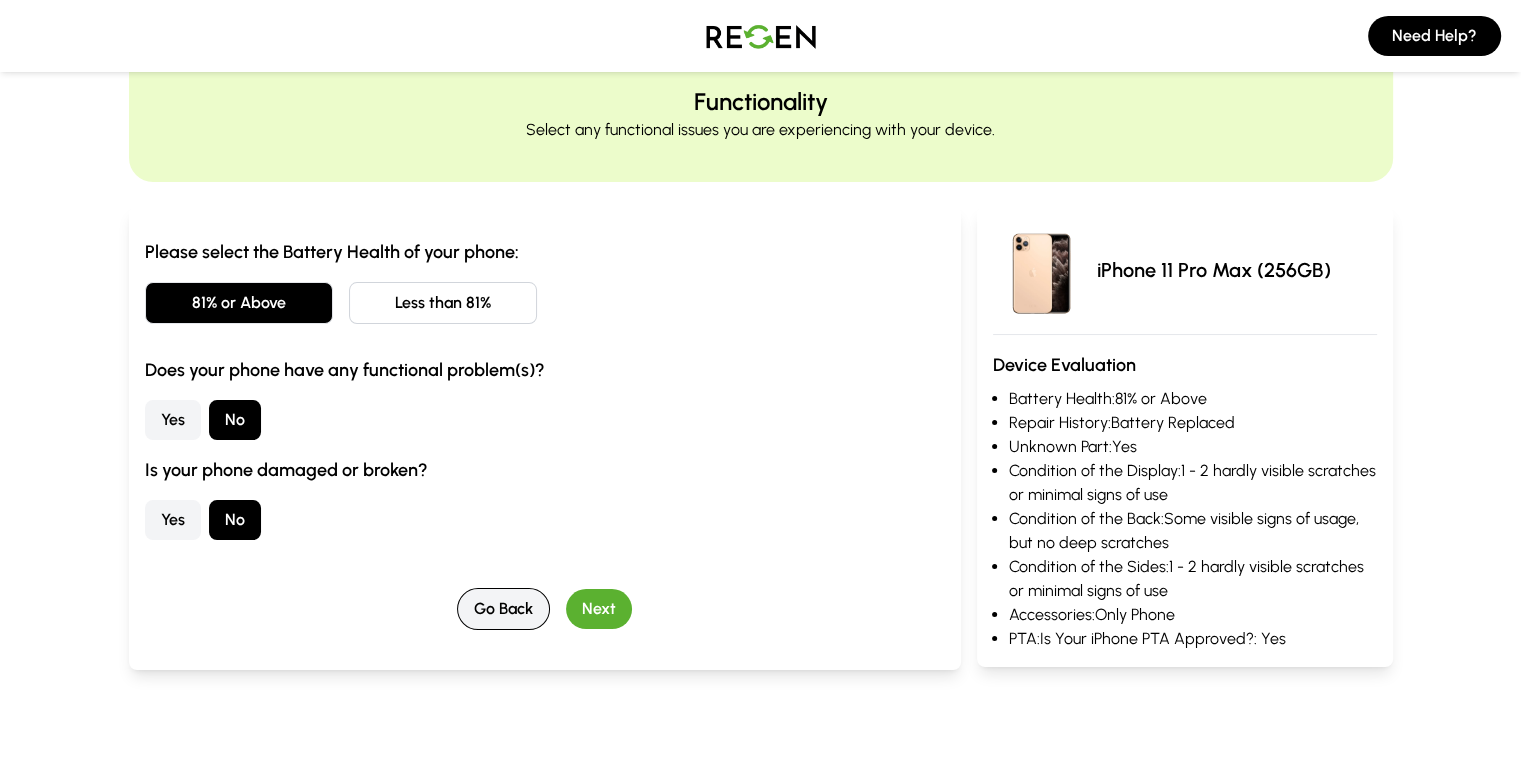 scroll, scrollTop: 0, scrollLeft: 0, axis: both 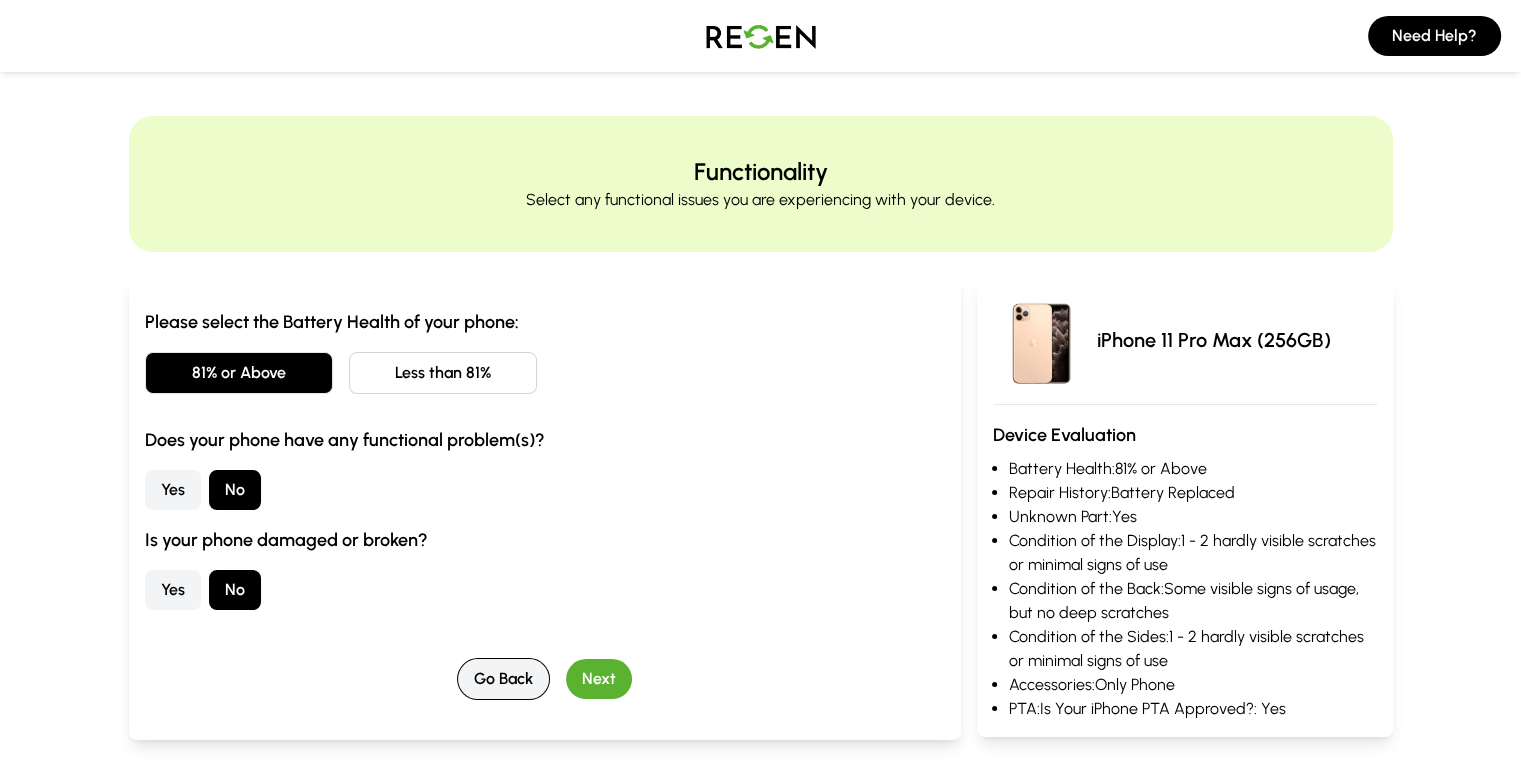 click on "Go Back" at bounding box center [503, 679] 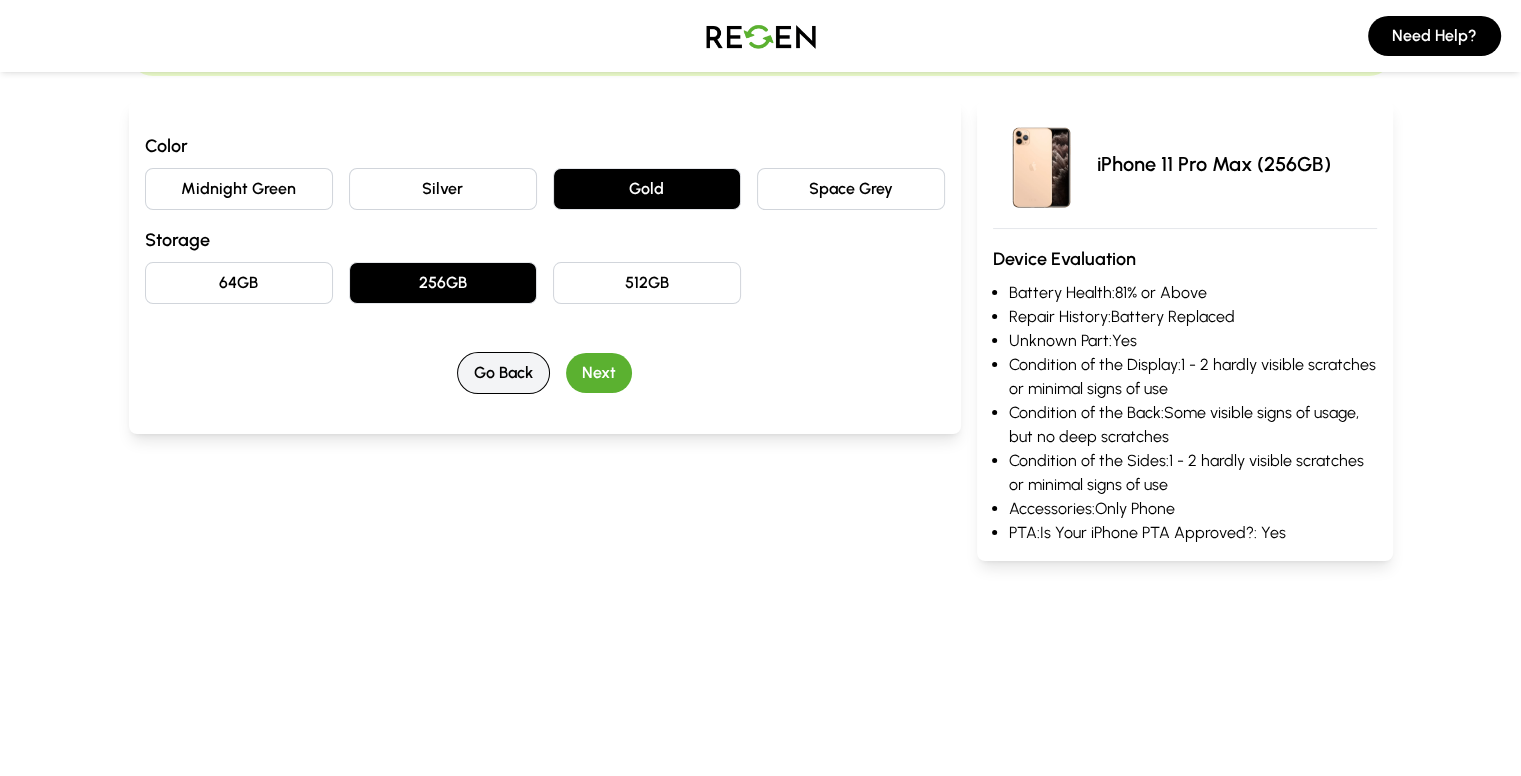 scroll, scrollTop: 180, scrollLeft: 0, axis: vertical 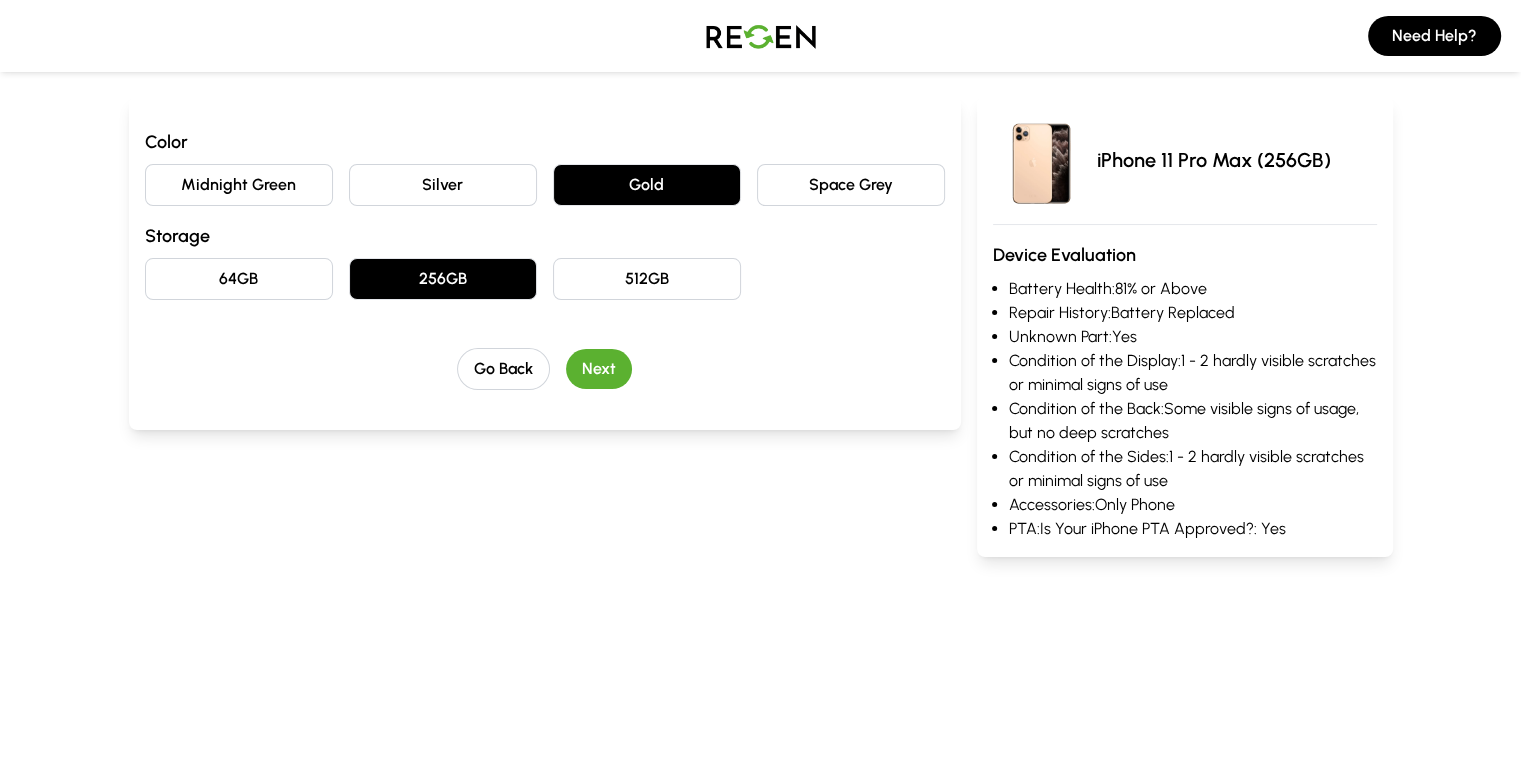 click on "Space Grey" at bounding box center [851, 185] 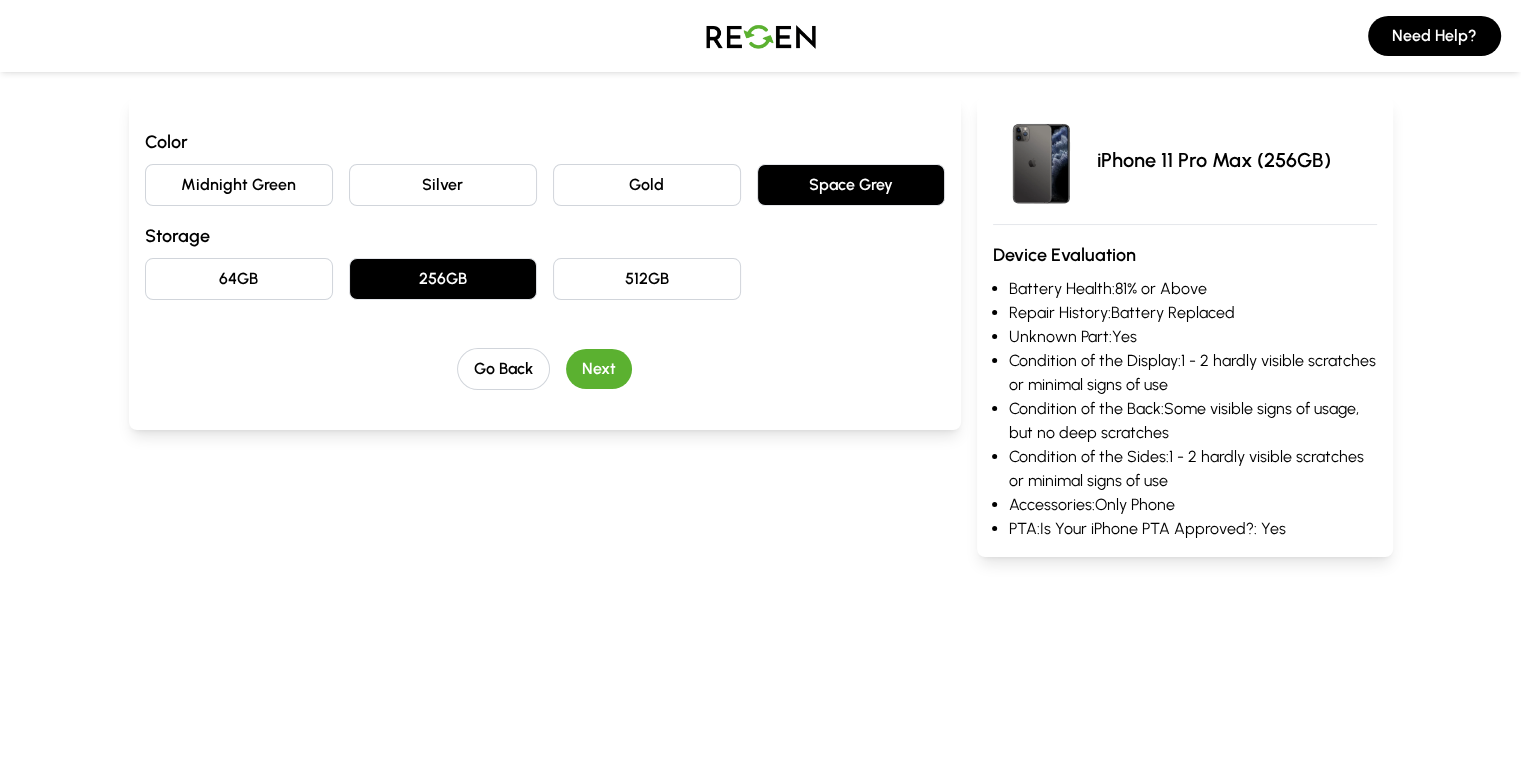 click on "Next" at bounding box center [599, 369] 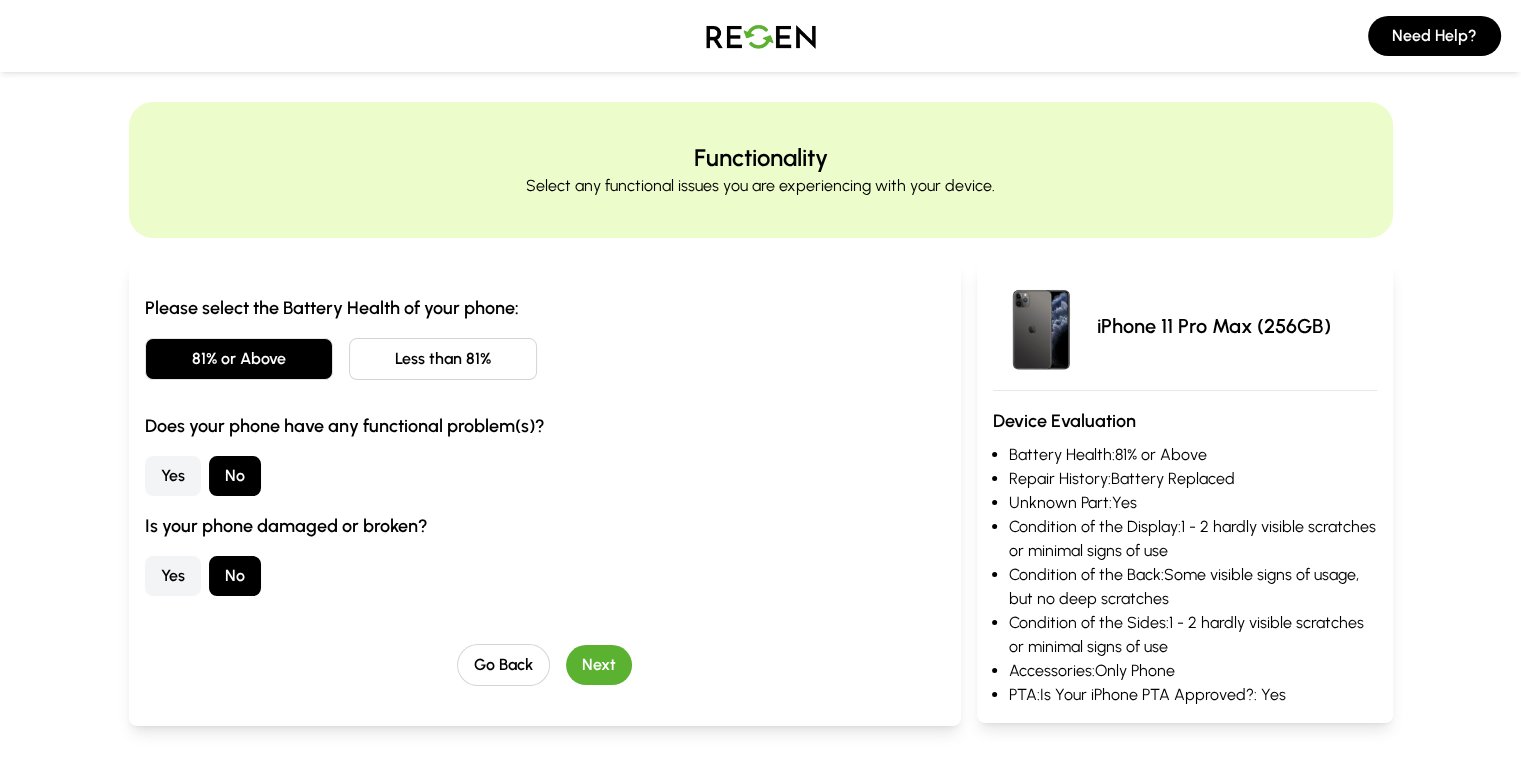 scroll, scrollTop: 0, scrollLeft: 0, axis: both 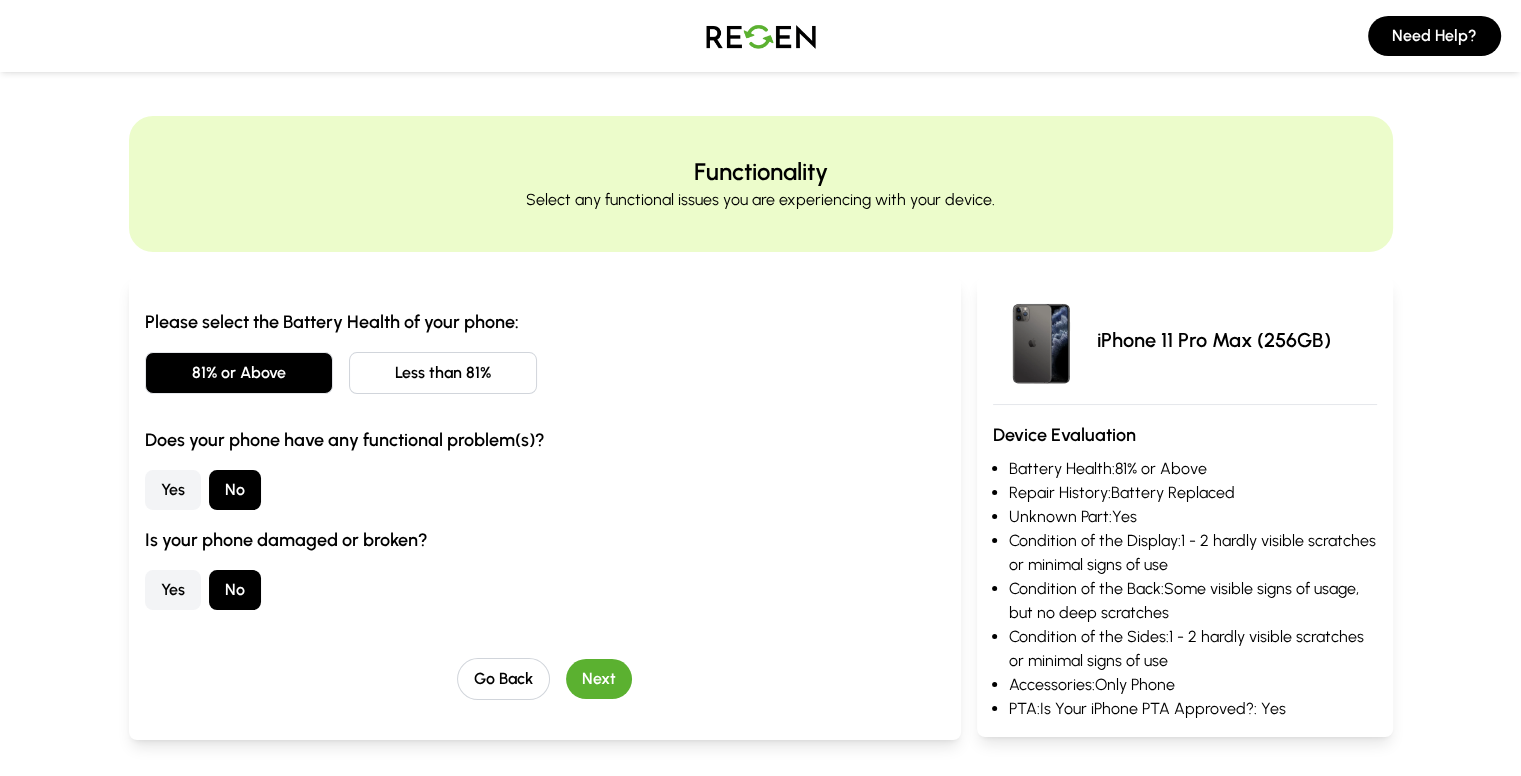 click on "Next" at bounding box center [599, 679] 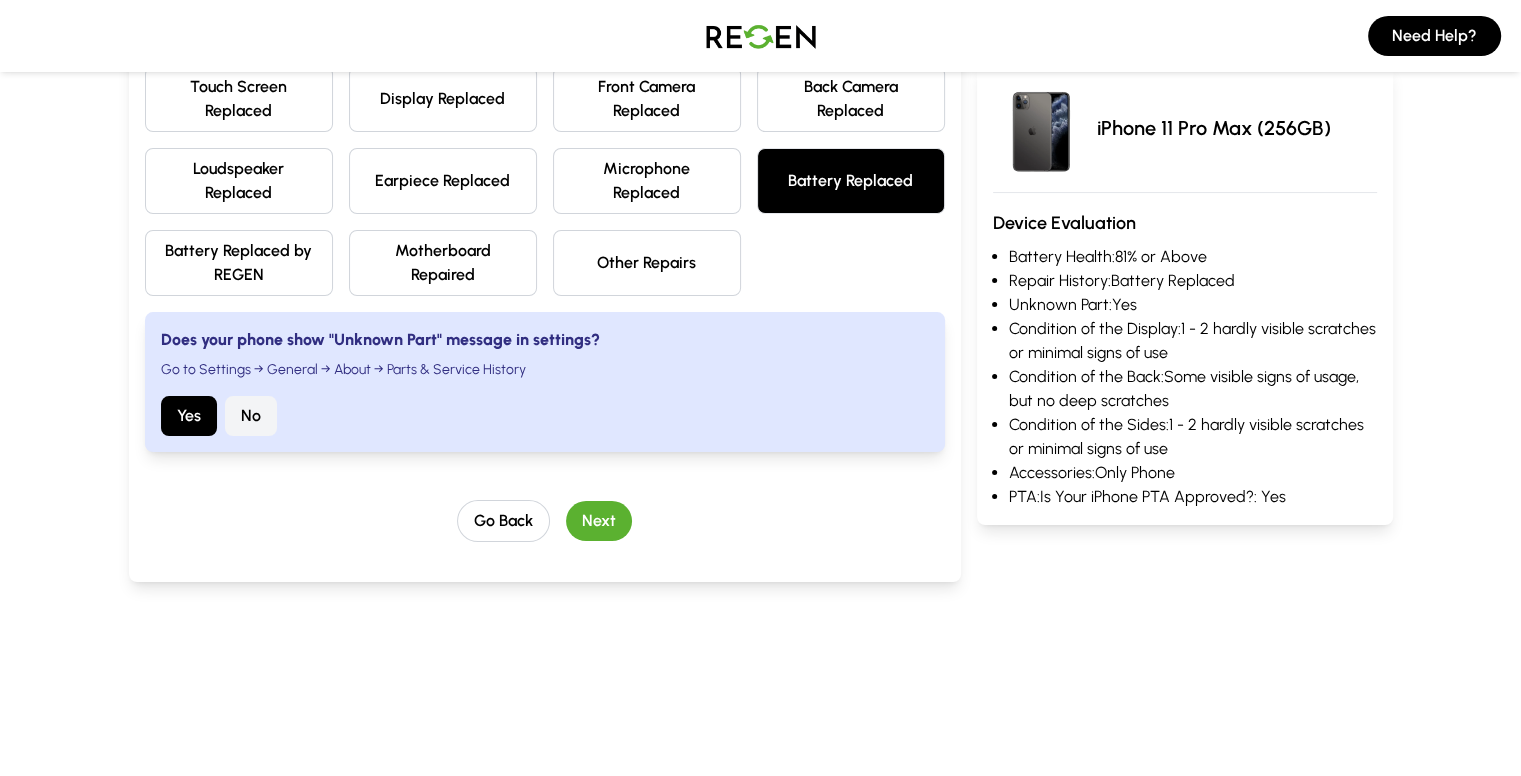 click on "Next" at bounding box center (599, 521) 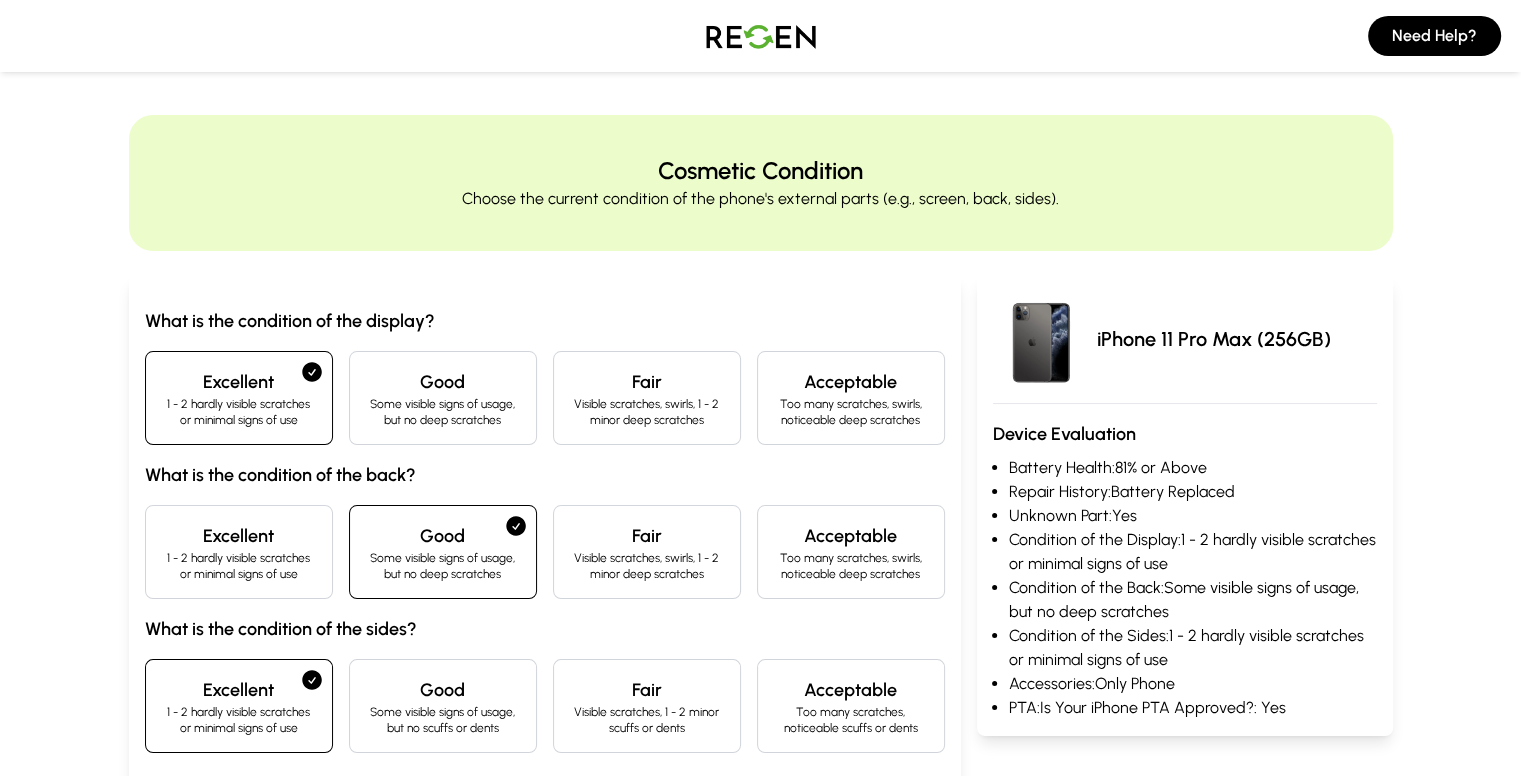 scroll, scrollTop: 0, scrollLeft: 0, axis: both 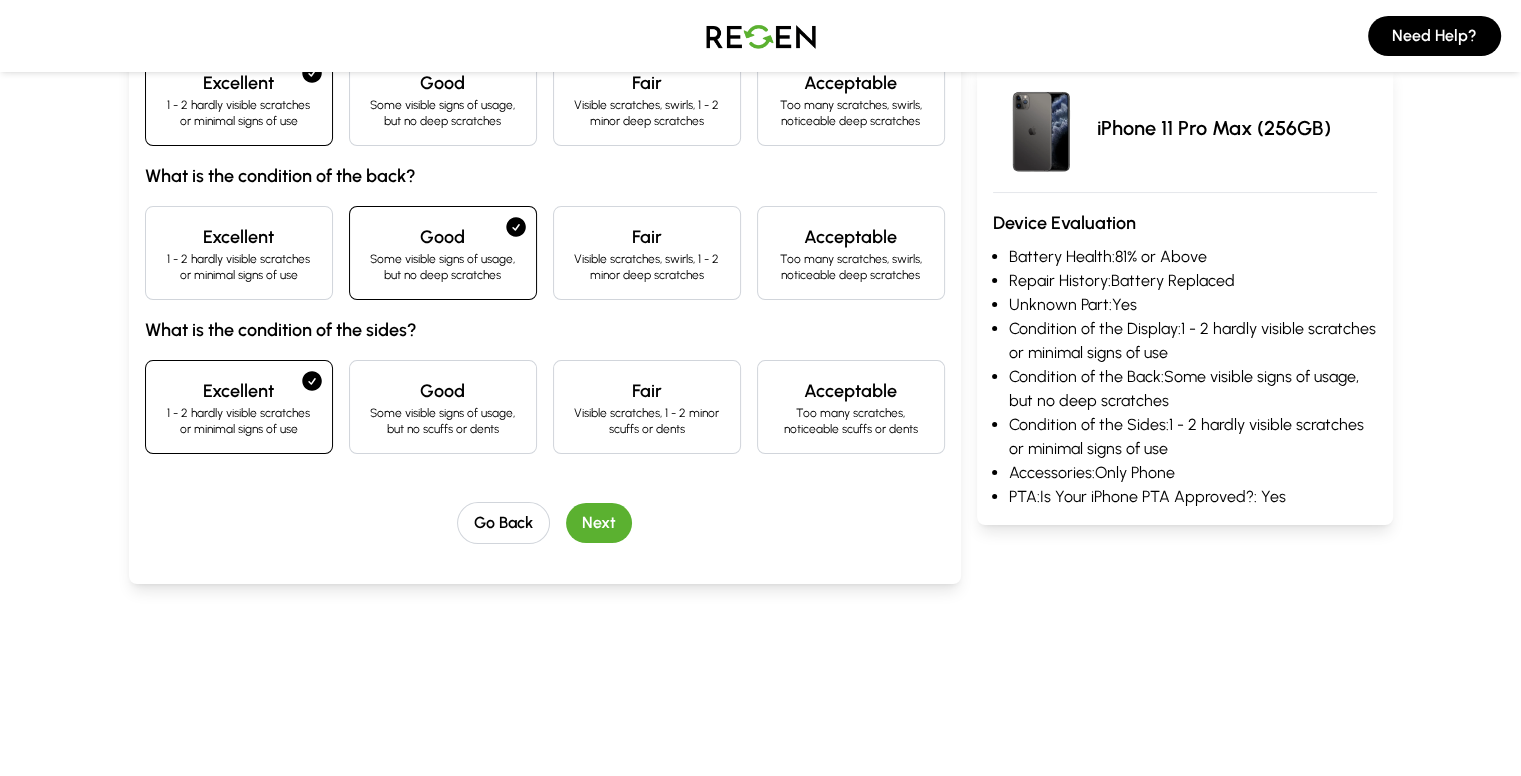 click on "Next" at bounding box center [599, 523] 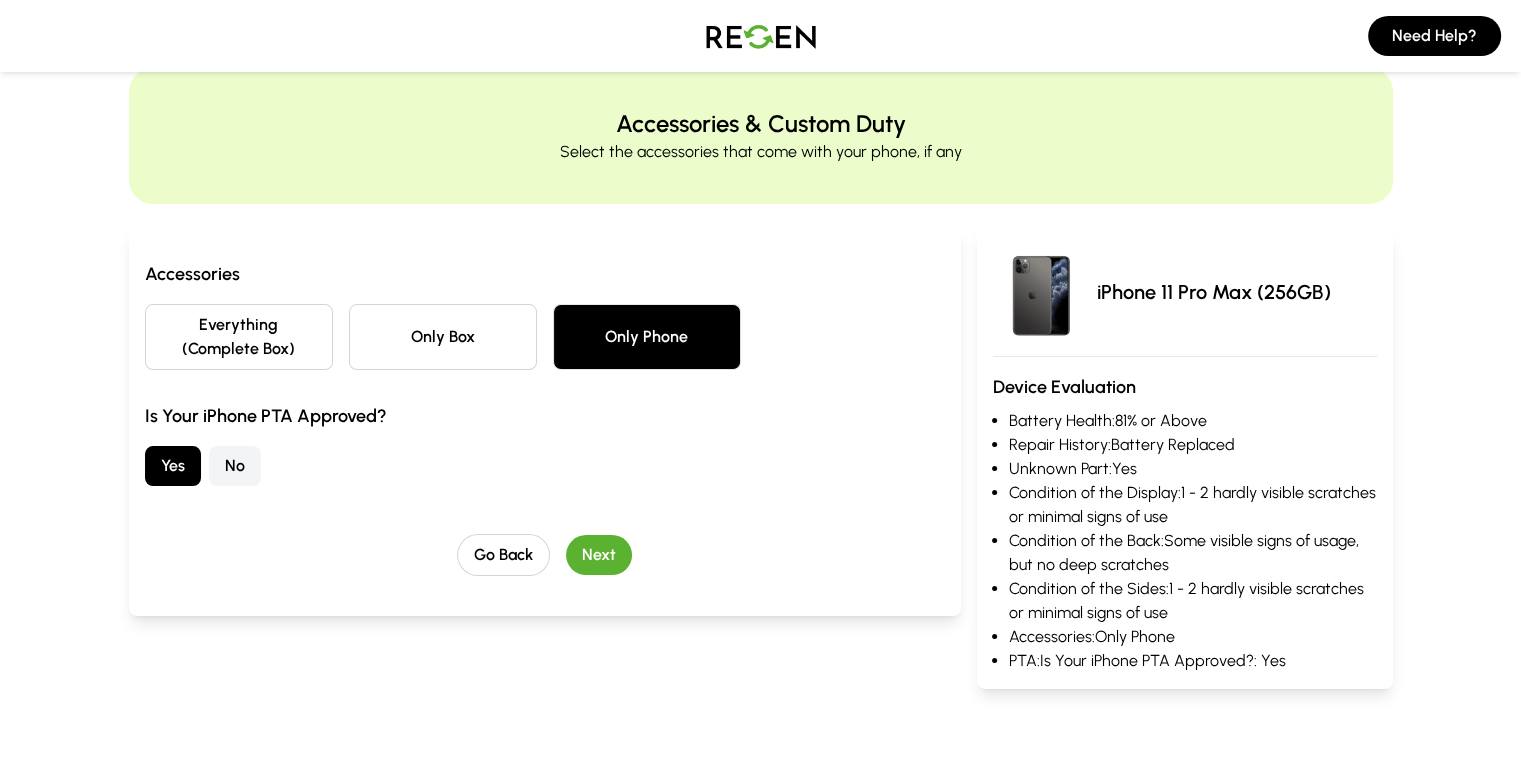 scroll, scrollTop: 0, scrollLeft: 0, axis: both 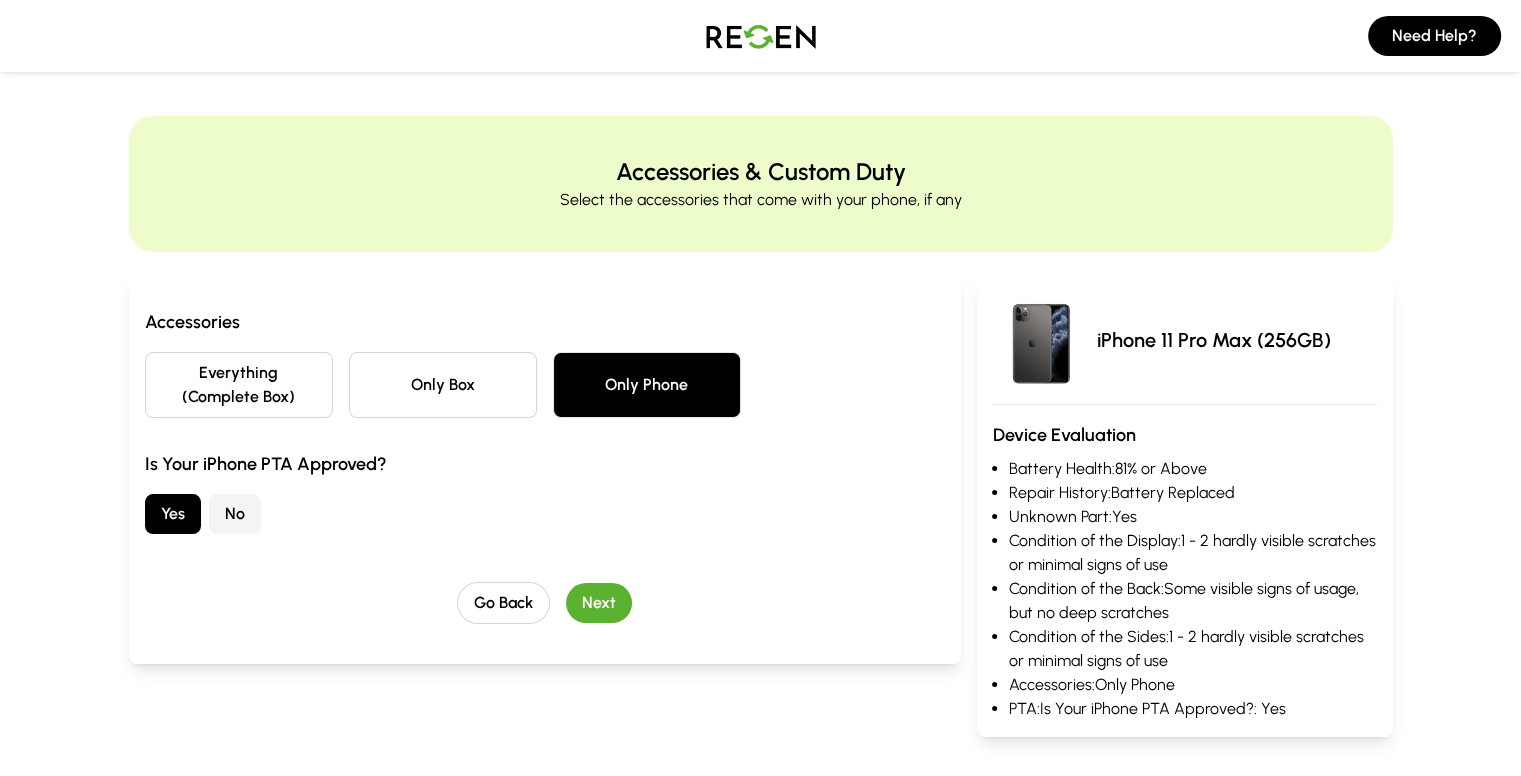 click on "Next" at bounding box center [599, 603] 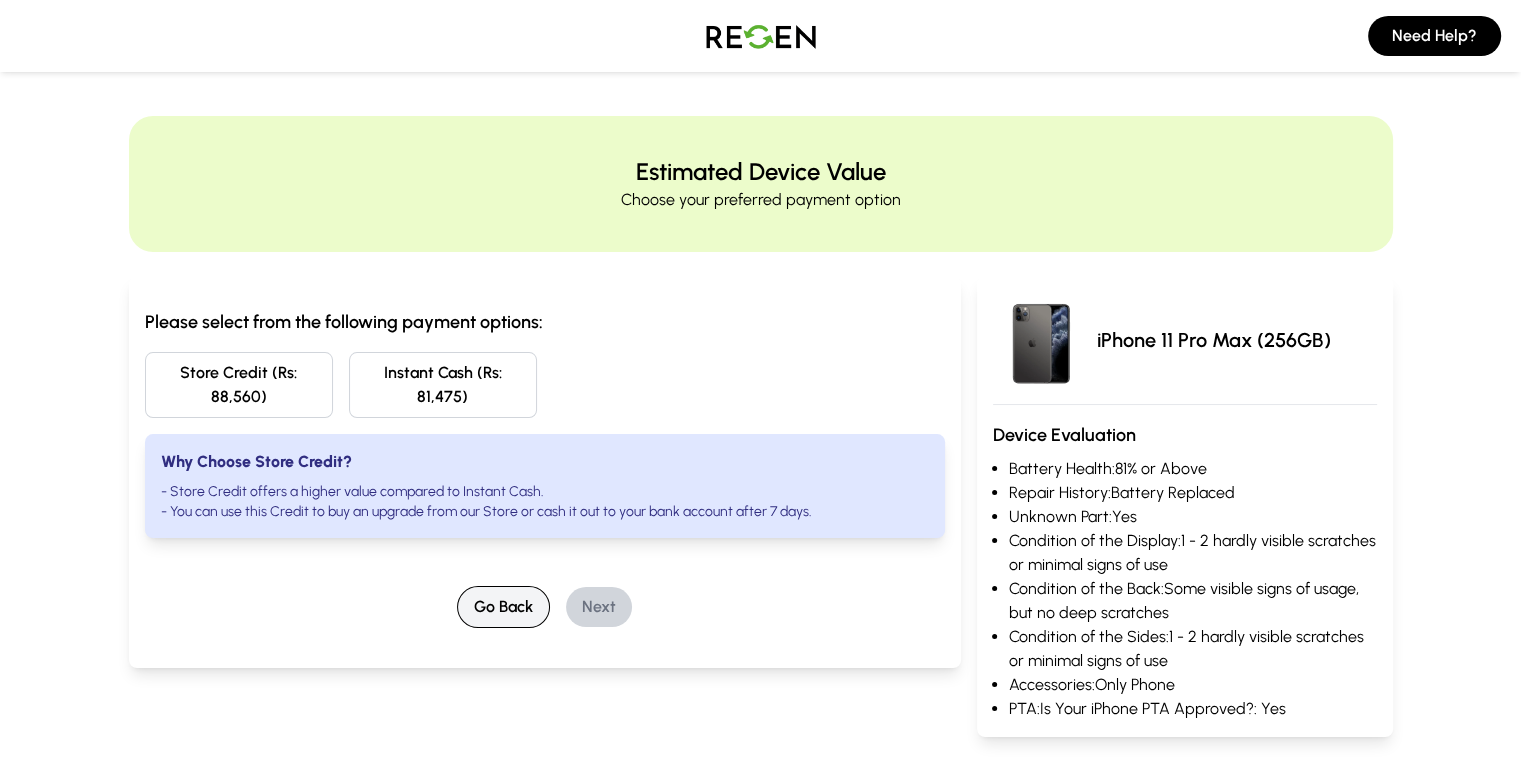 click on "Go Back" at bounding box center (503, 607) 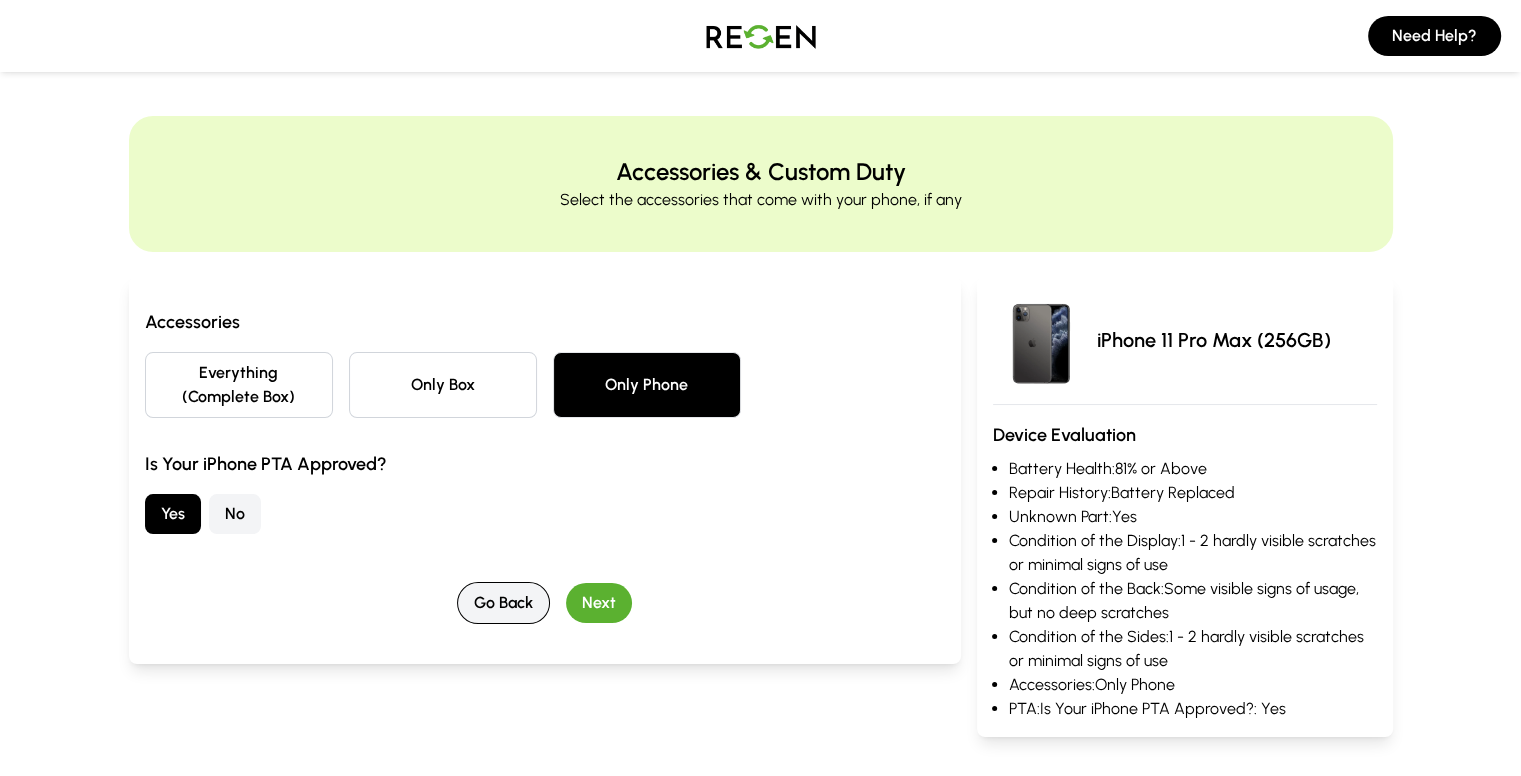 click on "Go Back" at bounding box center [503, 603] 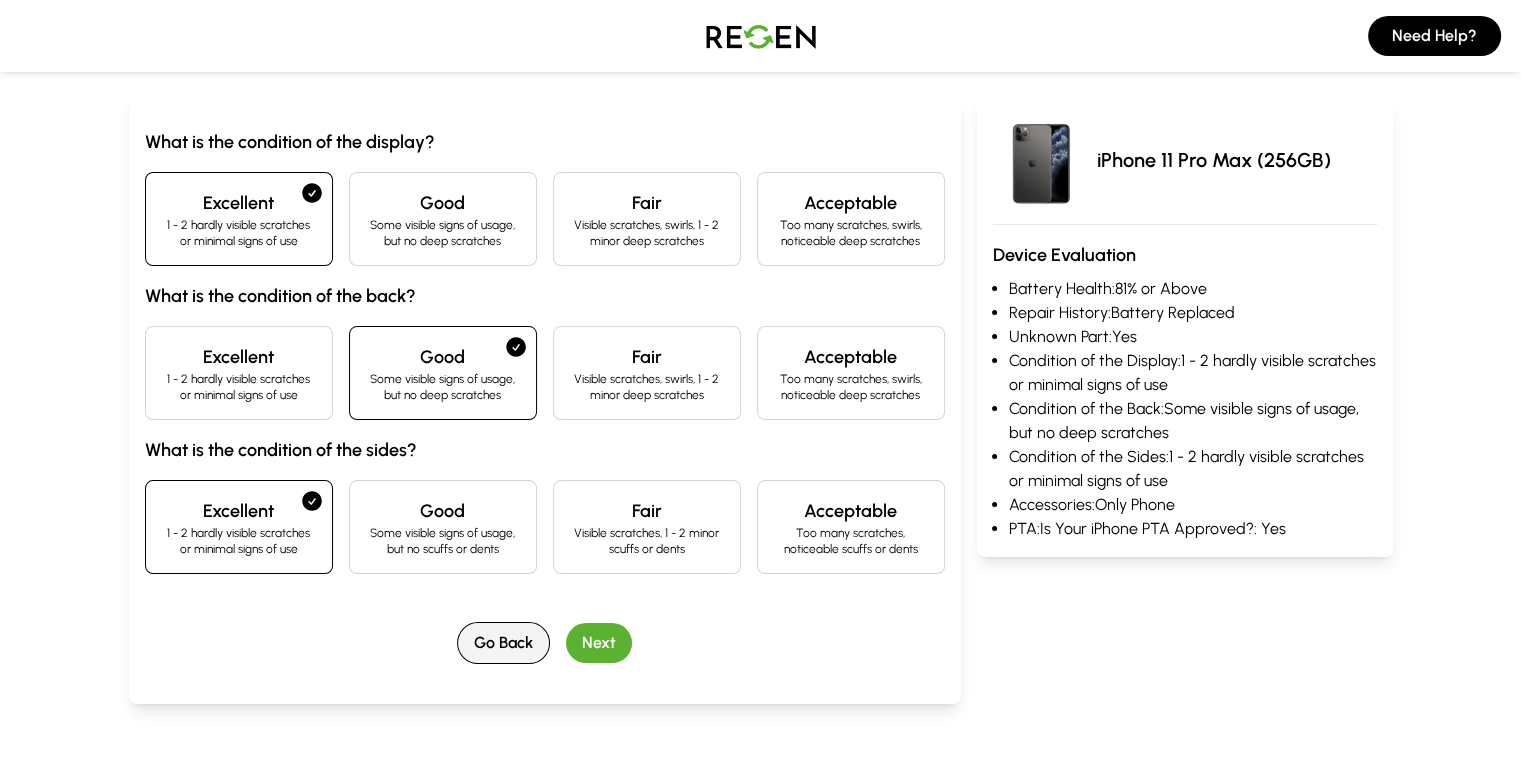 click on "Go Back" at bounding box center [503, 643] 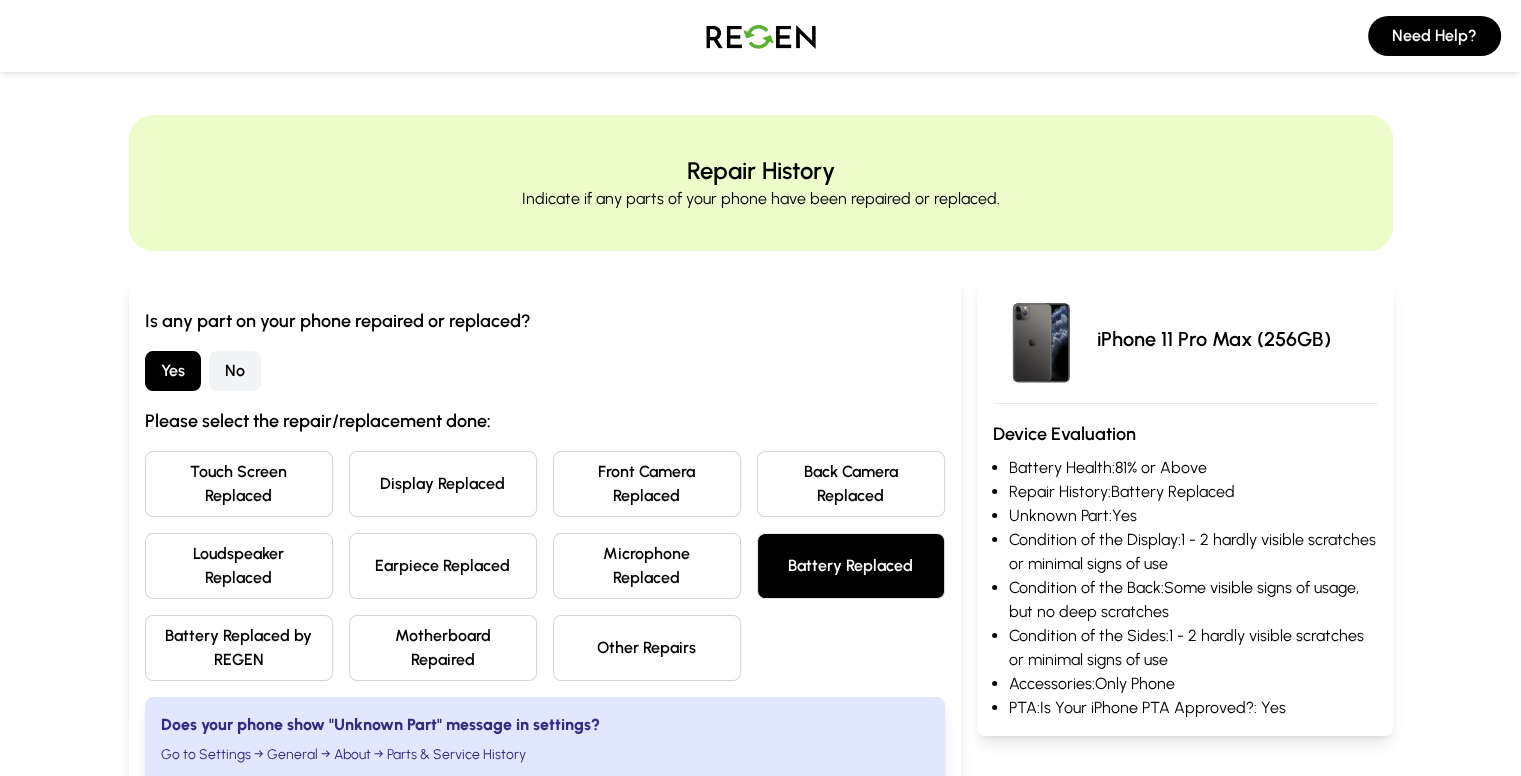scroll, scrollTop: 0, scrollLeft: 0, axis: both 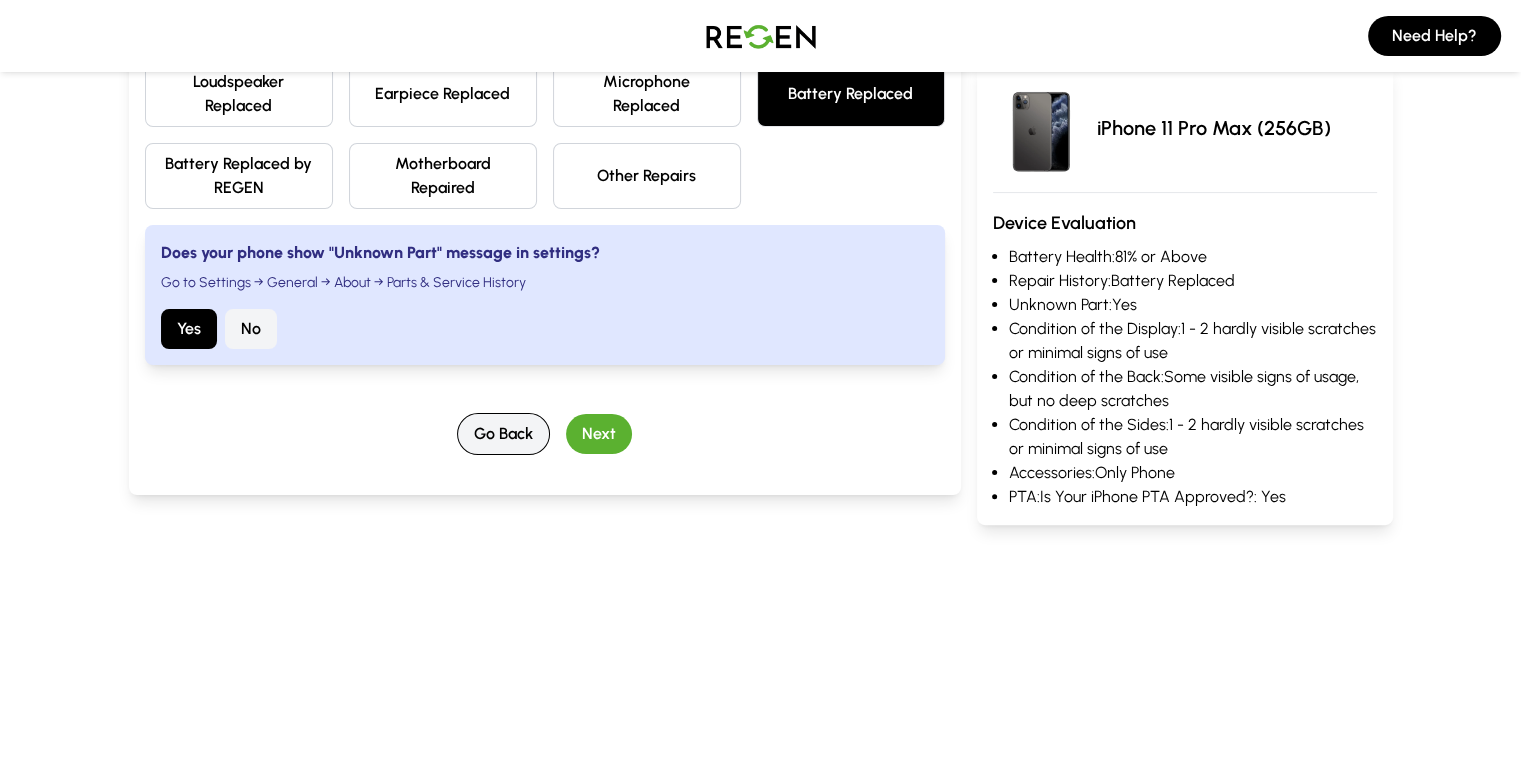 click on "Go Back" at bounding box center (503, 434) 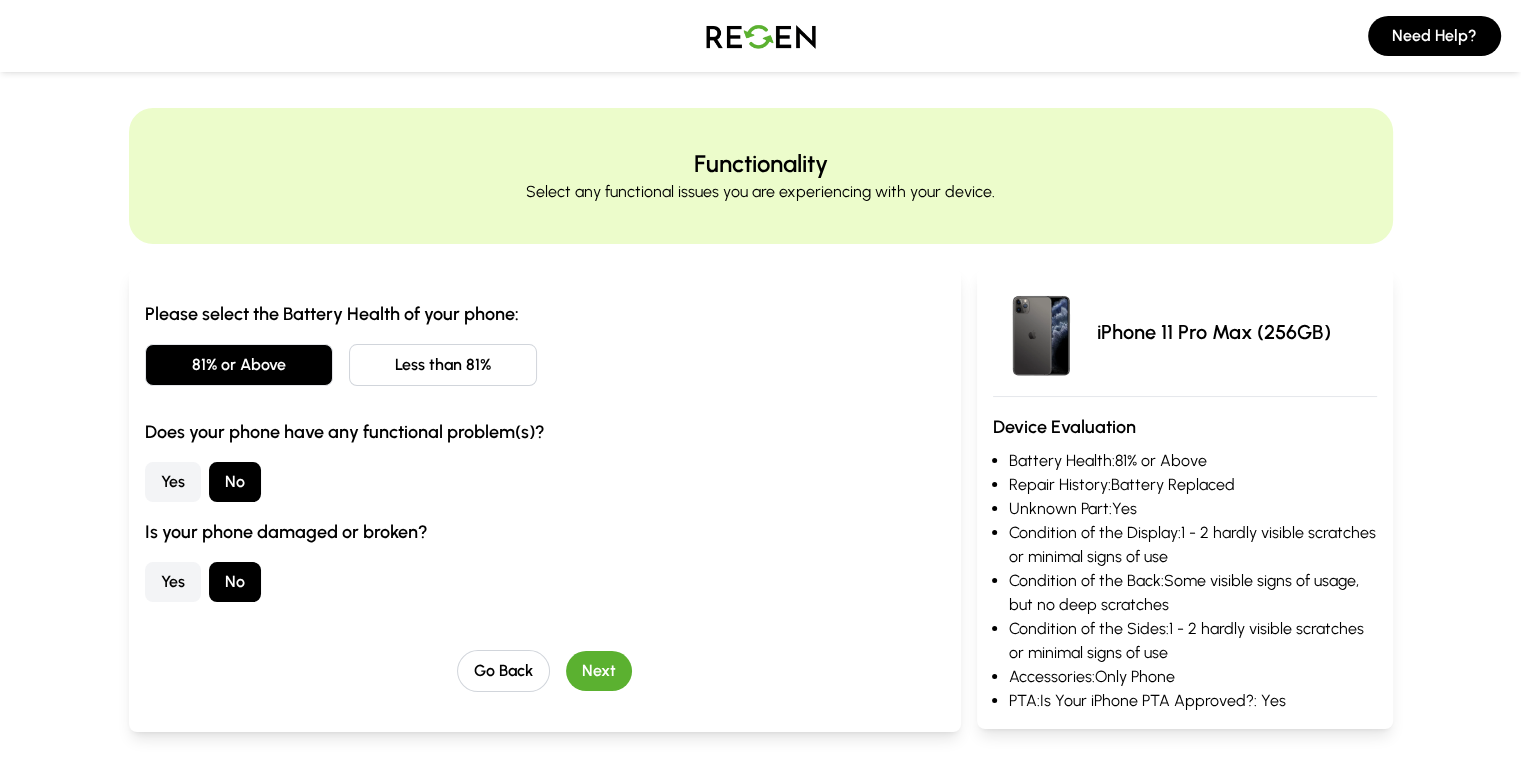 scroll, scrollTop: 0, scrollLeft: 0, axis: both 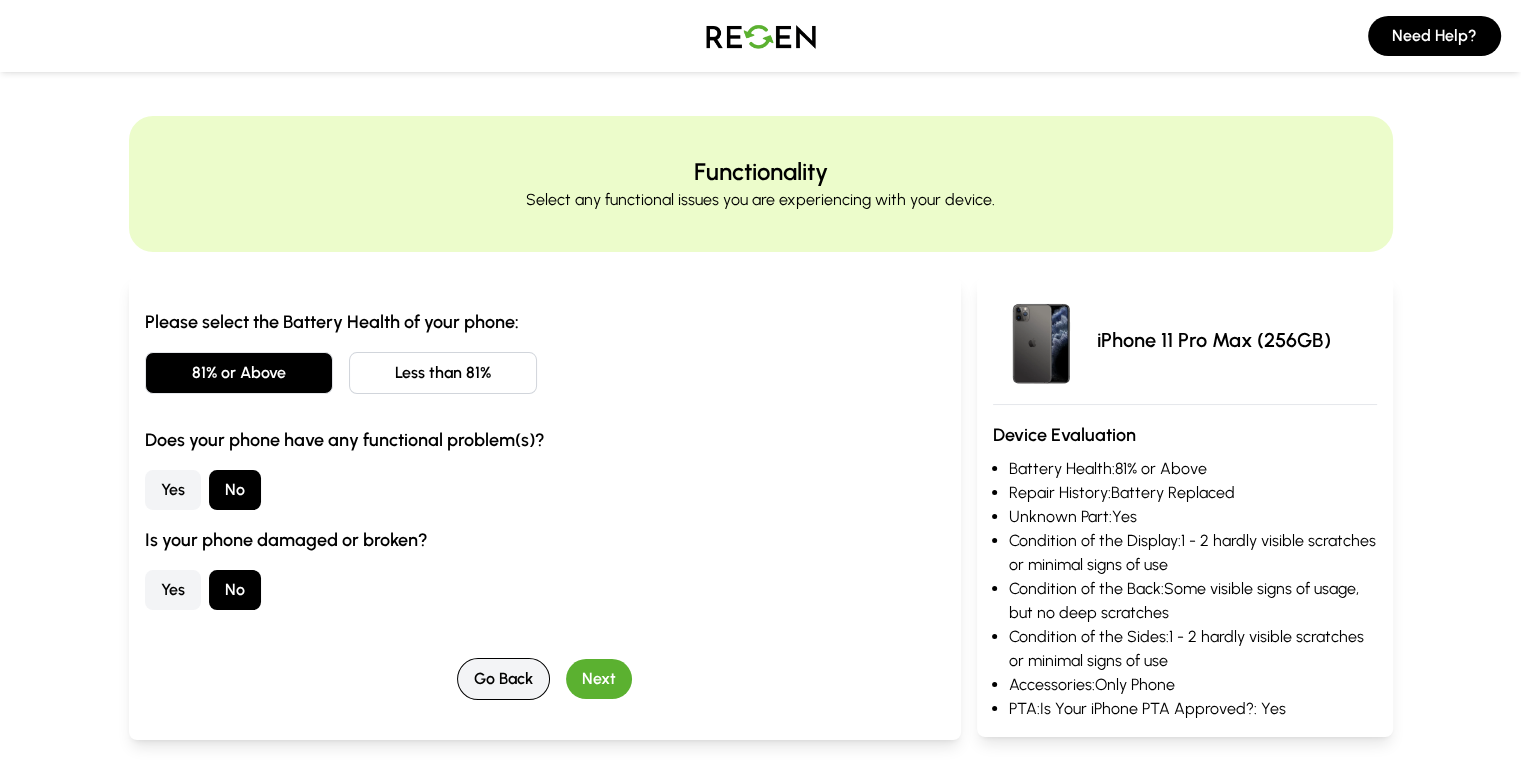 click on "Go Back" at bounding box center (503, 679) 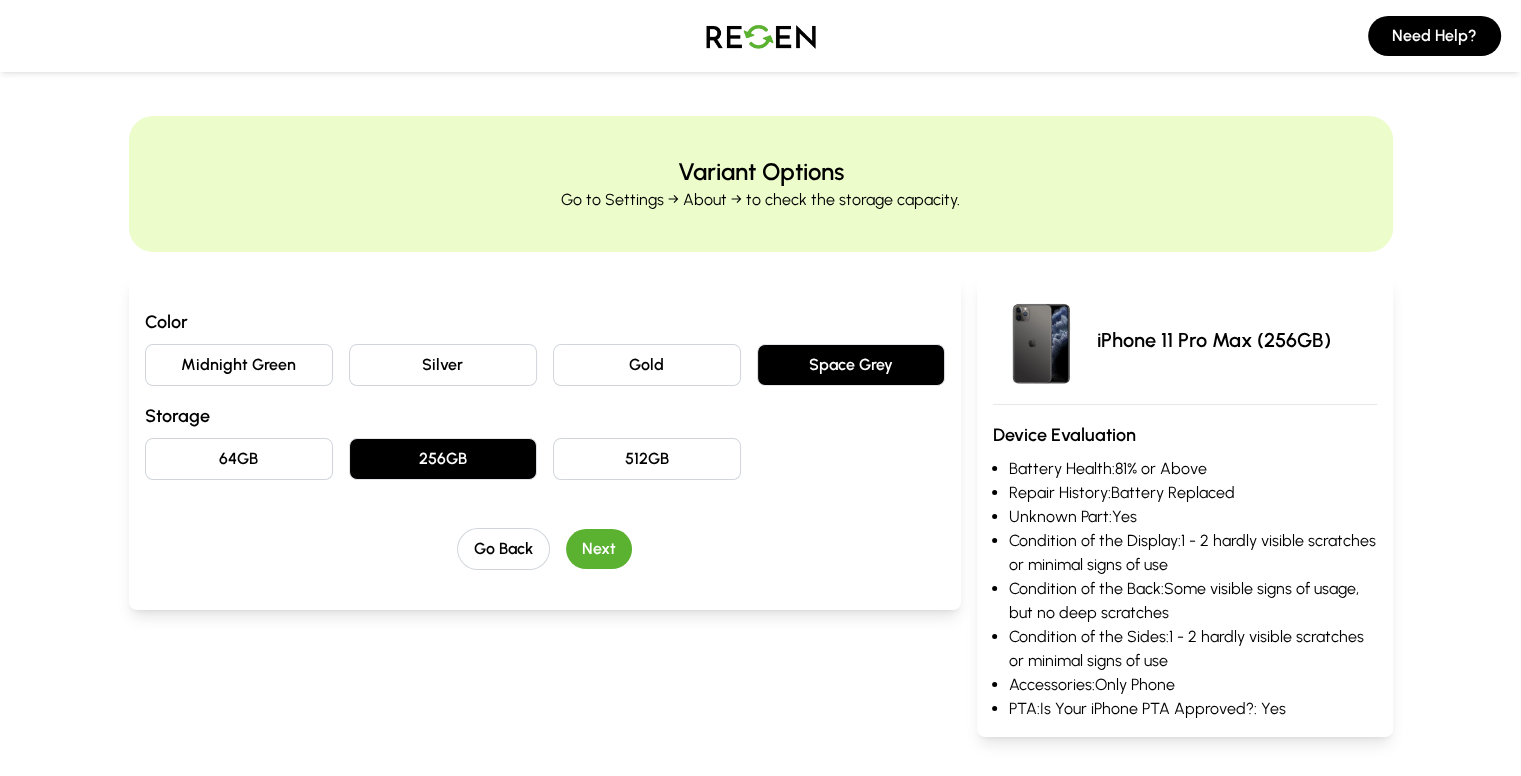click on "Gold" at bounding box center (647, 365) 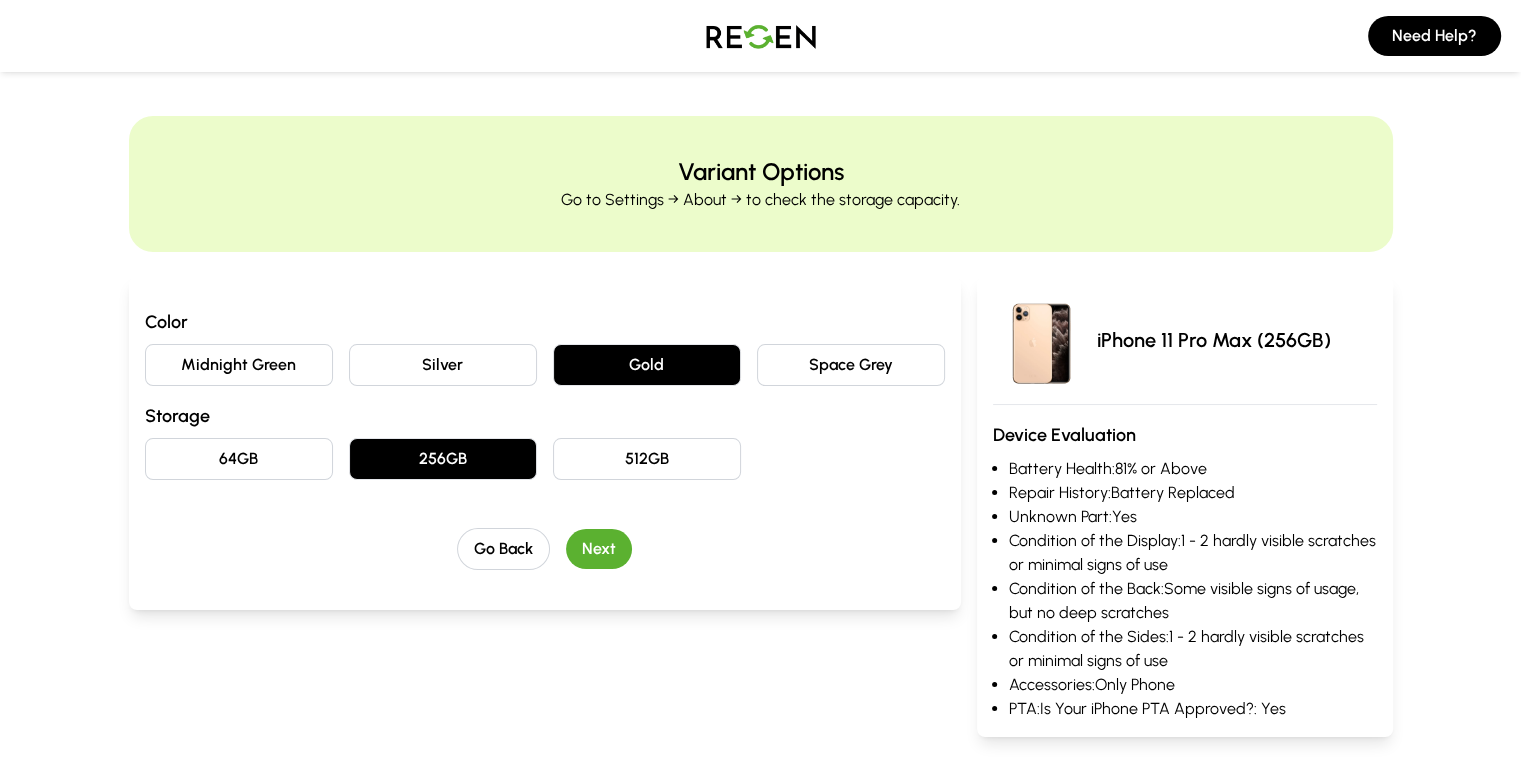 click on "Color Midnight Green Silver Gold Space Grey Storage 64GB 256GB 512GB Go Back Next" at bounding box center [545, 443] 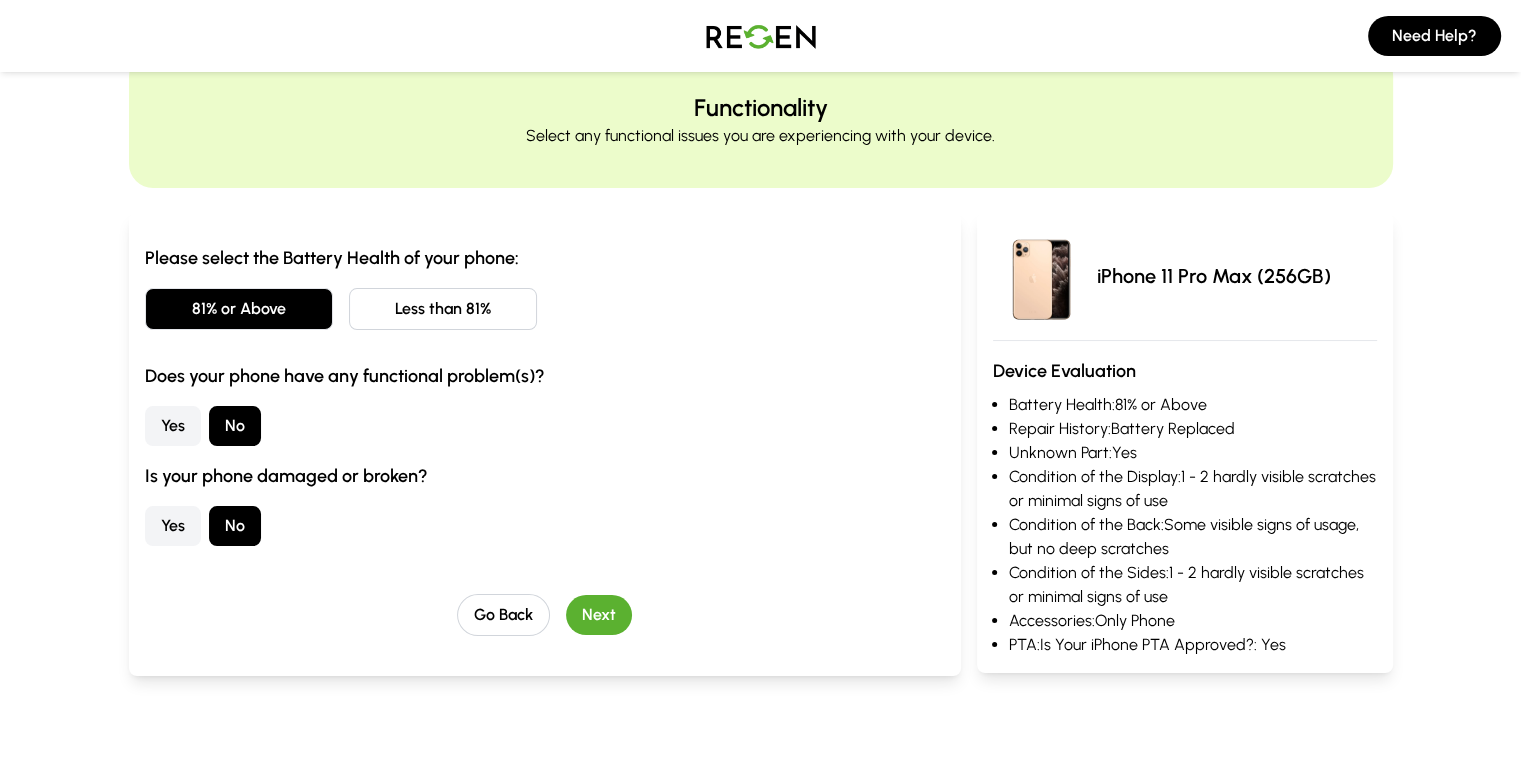 scroll, scrollTop: 100, scrollLeft: 0, axis: vertical 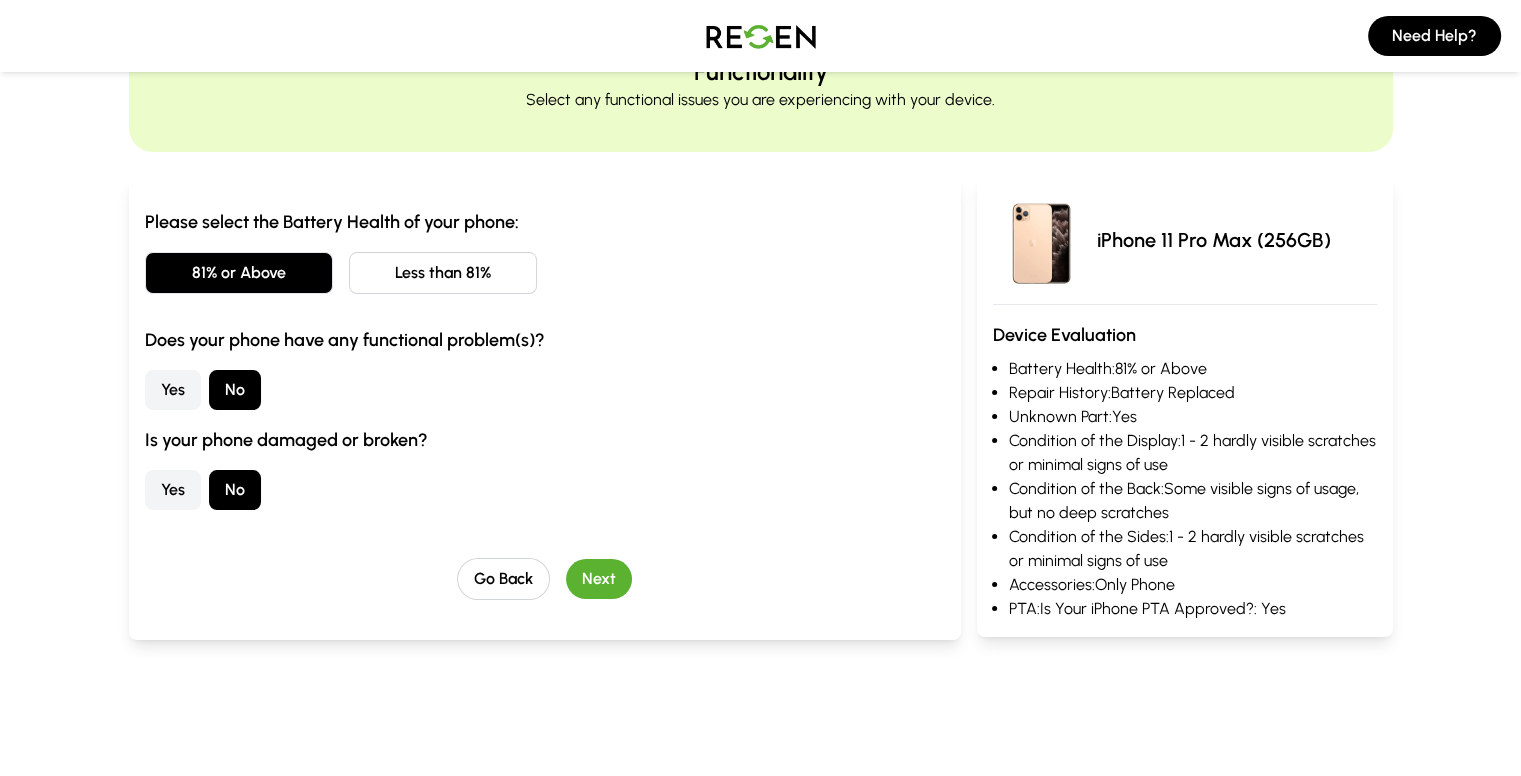 click on "Next" at bounding box center [599, 579] 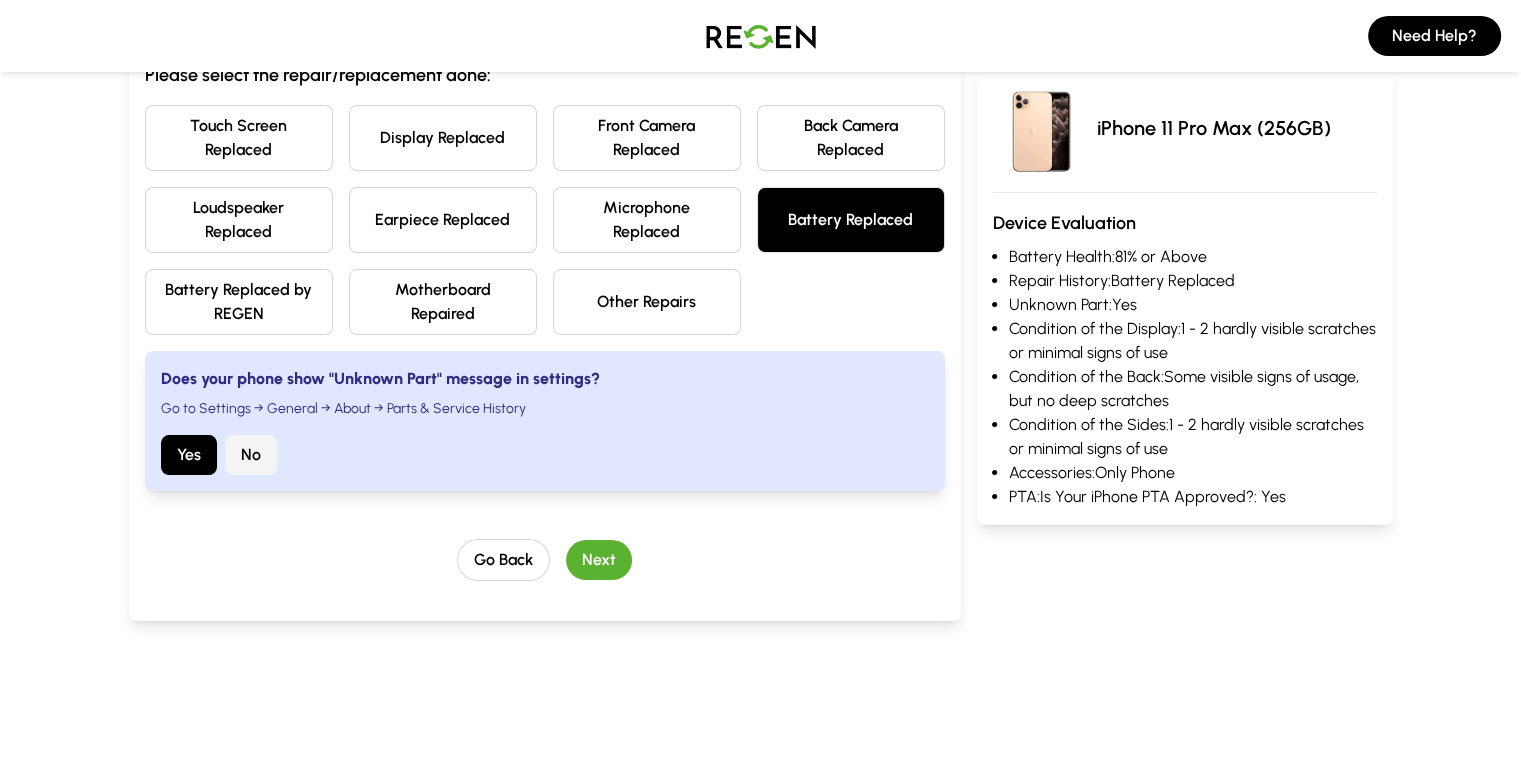 scroll, scrollTop: 346, scrollLeft: 0, axis: vertical 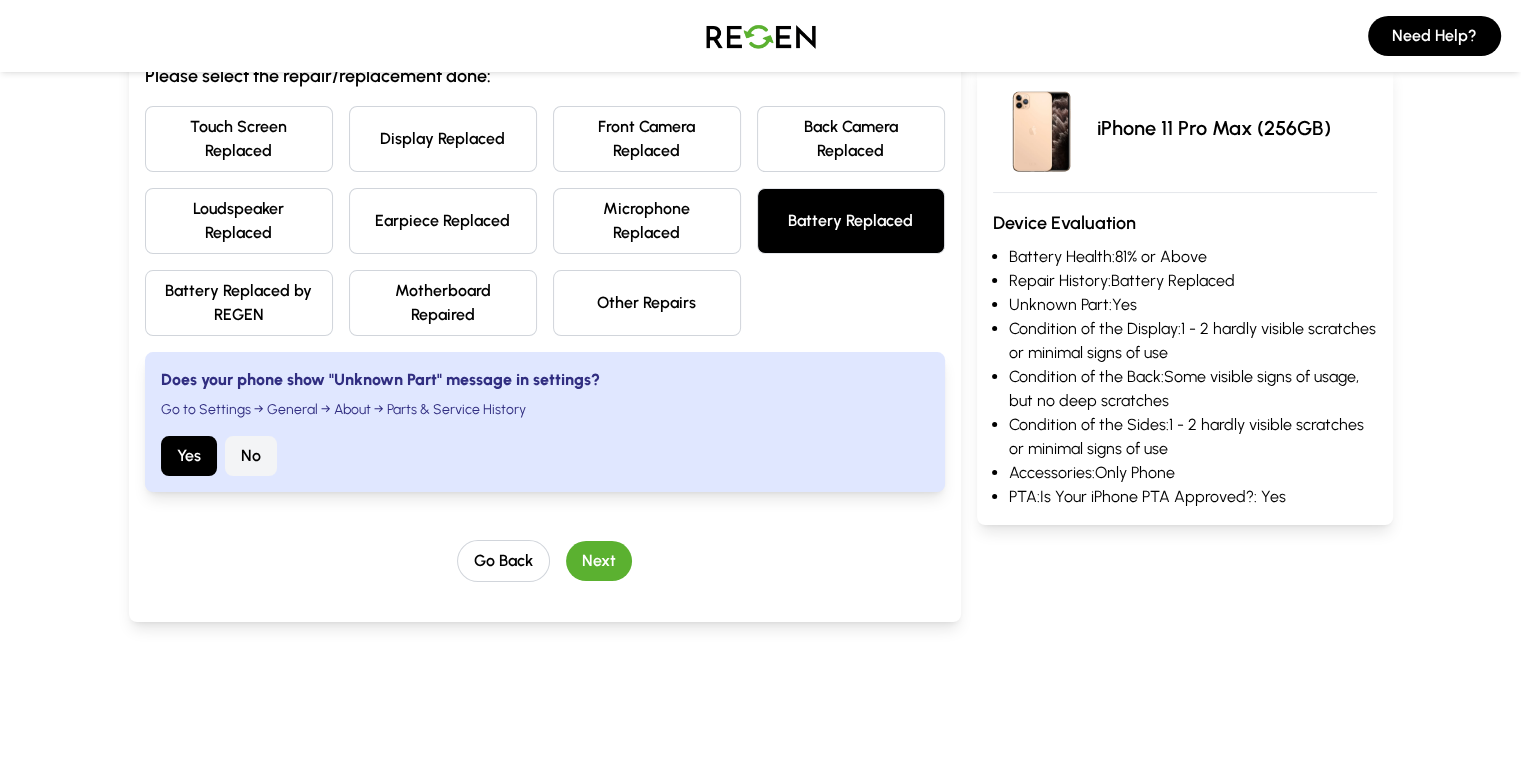 click on "Next" at bounding box center [599, 561] 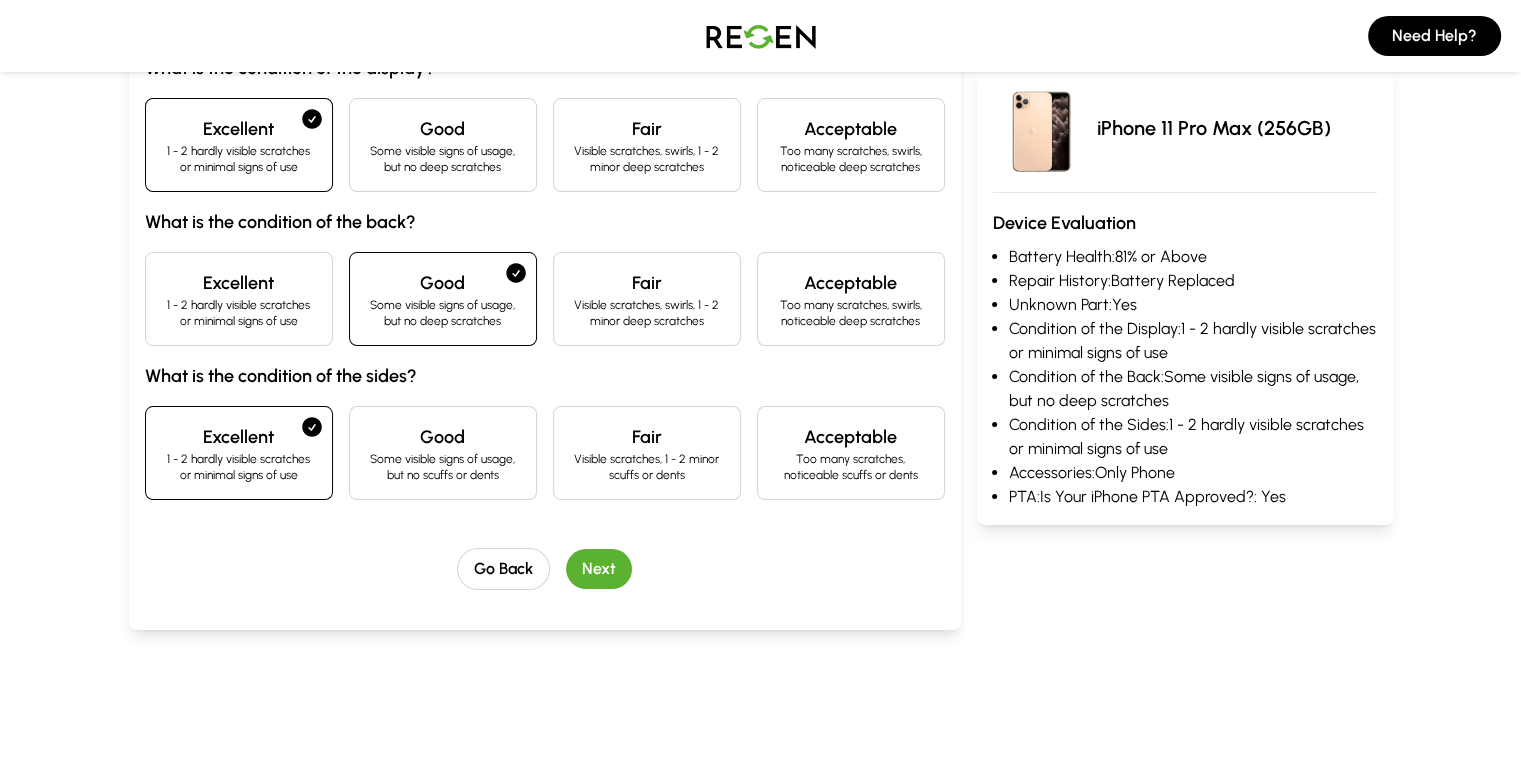 scroll, scrollTop: 260, scrollLeft: 0, axis: vertical 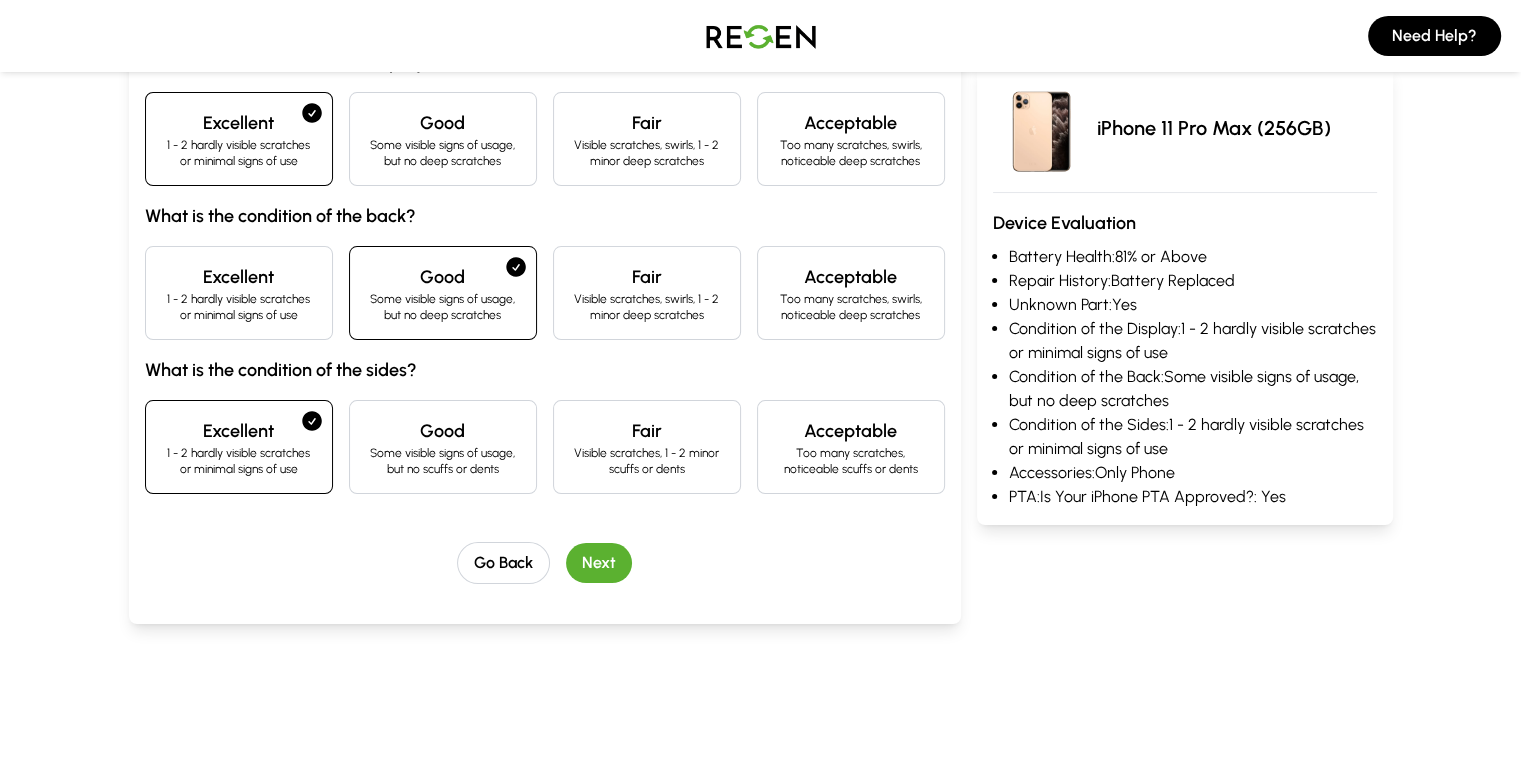 click on "Next" at bounding box center (599, 563) 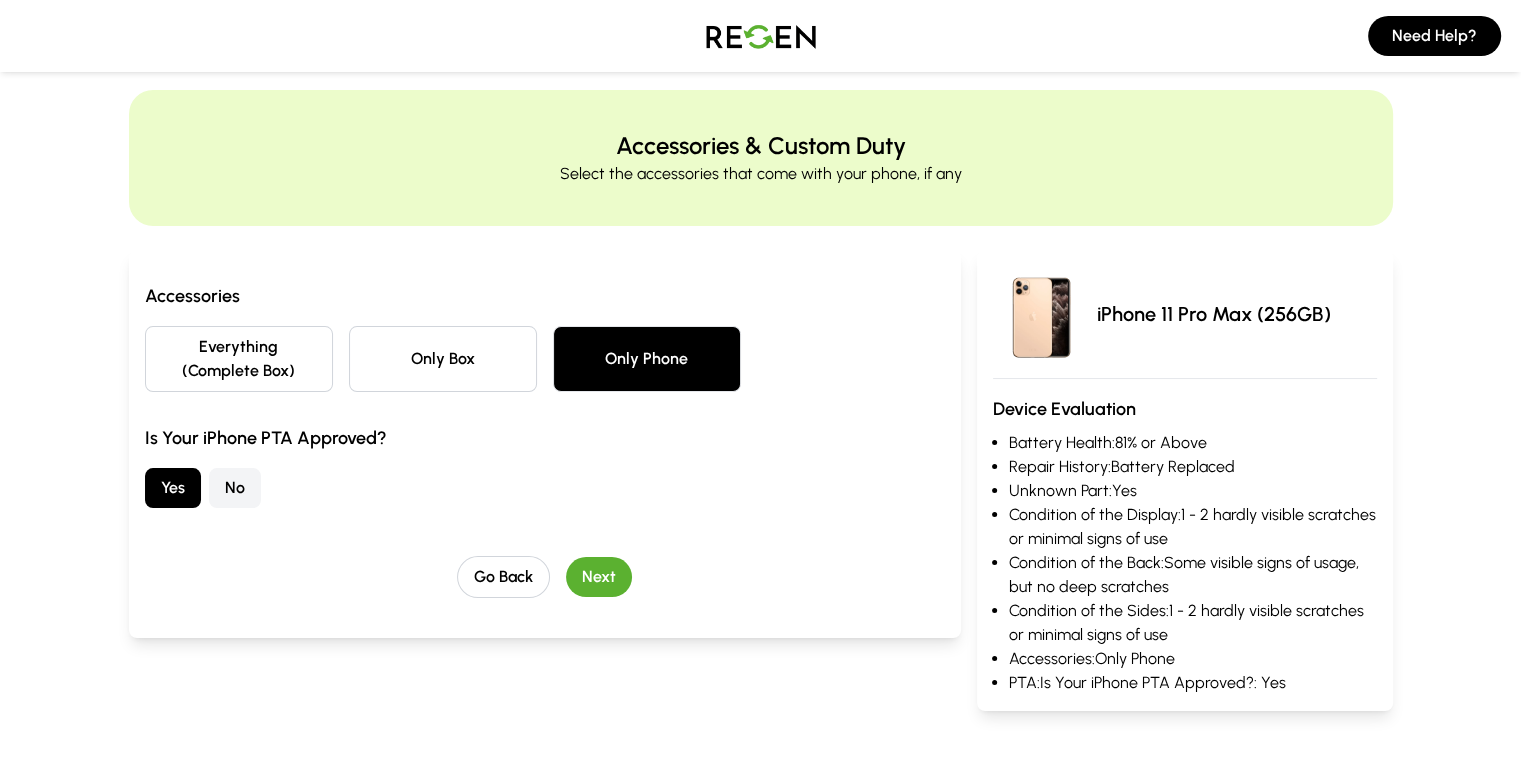 scroll, scrollTop: 0, scrollLeft: 0, axis: both 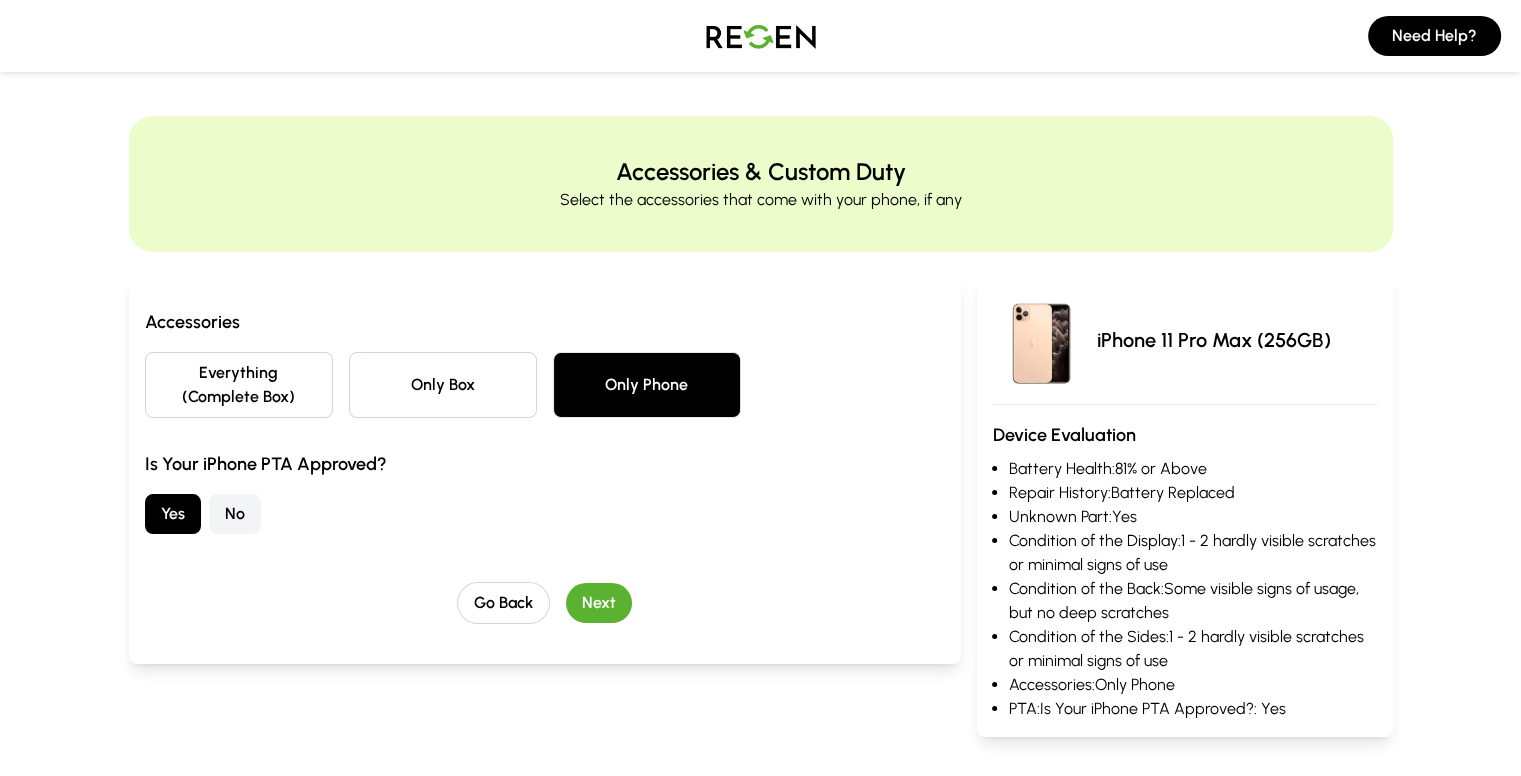 click on "Next" at bounding box center [599, 603] 